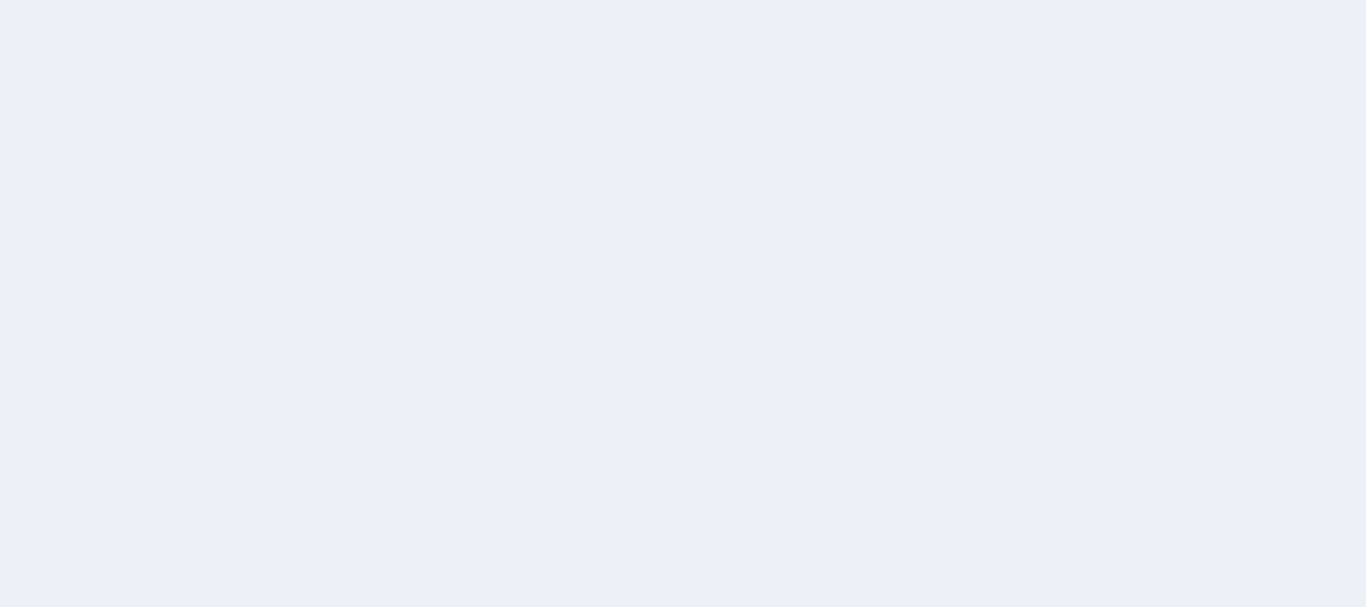 scroll, scrollTop: 0, scrollLeft: 0, axis: both 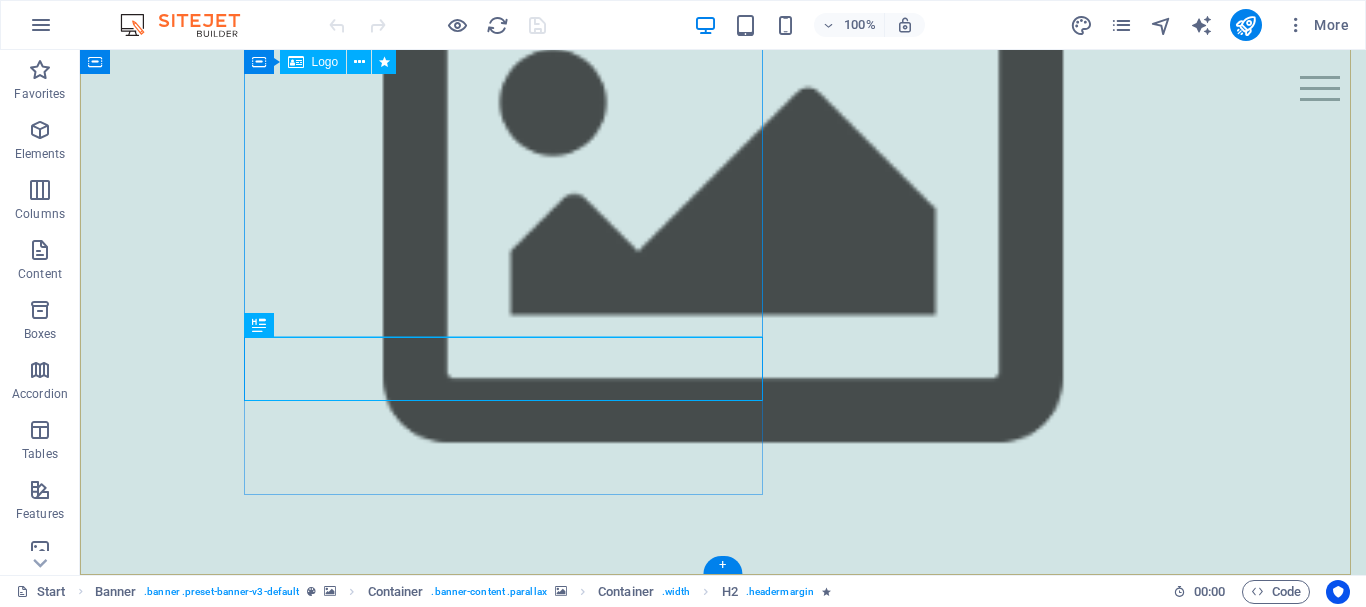 click at bounding box center (510, 1579) 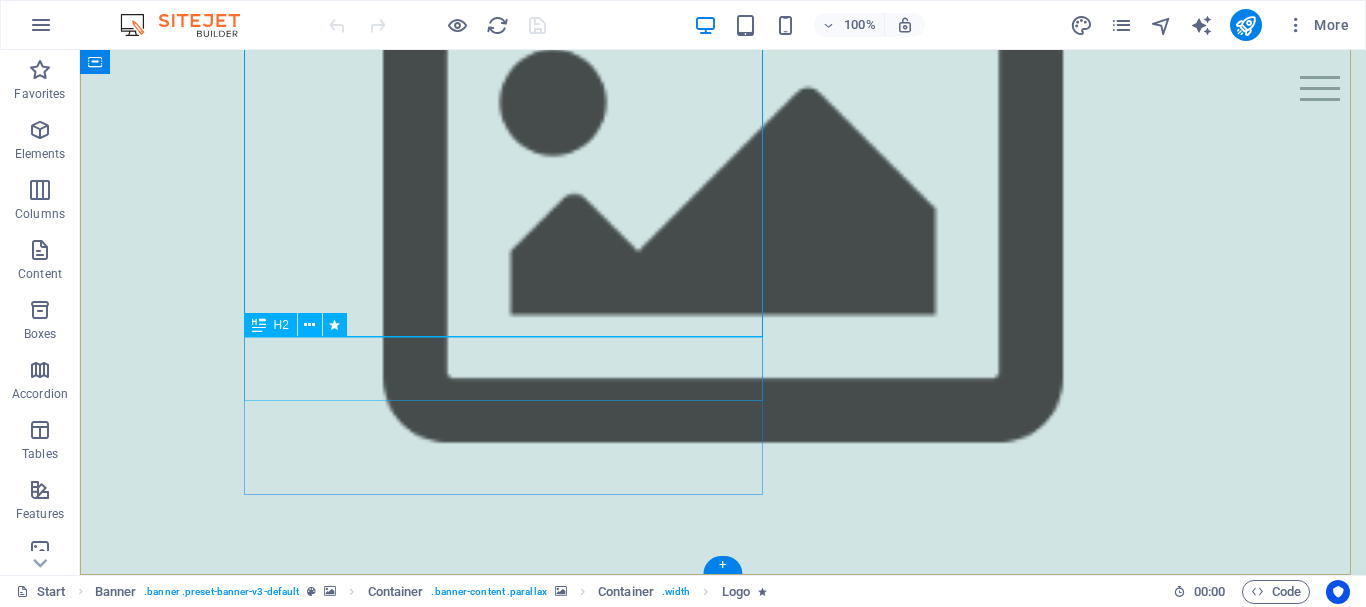 click on "Healing, soothing & nourishing" at bounding box center [510, 1795] 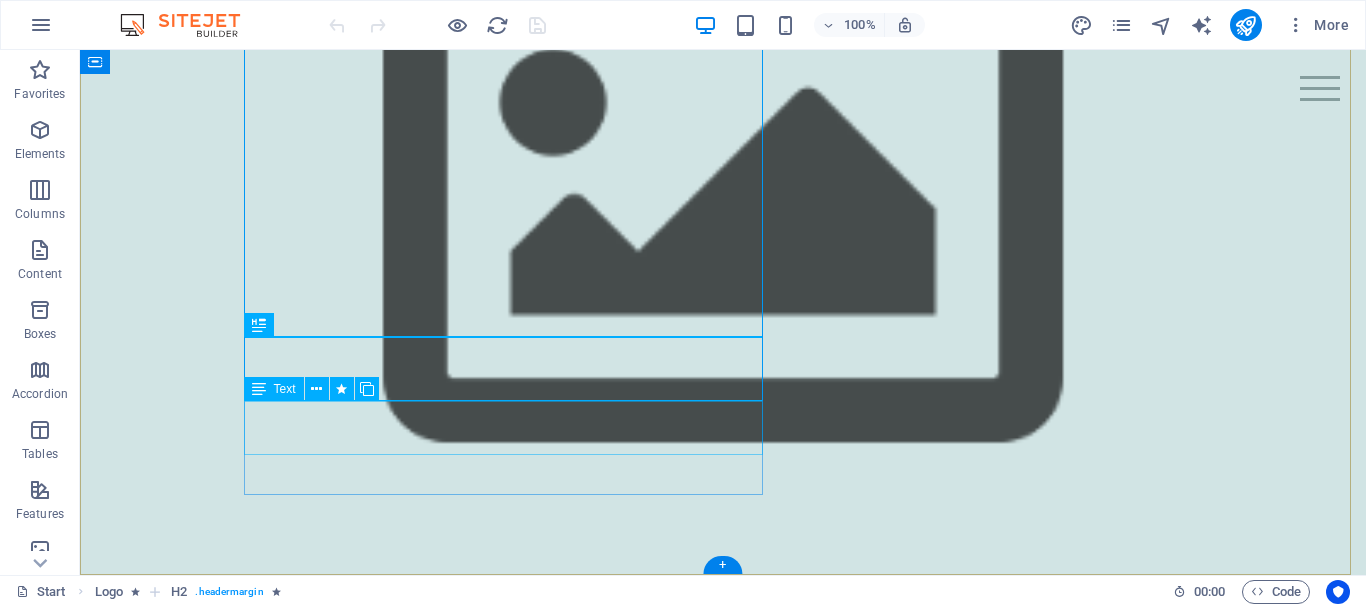 click on "HARNESSING THE HEALING   WONDERS   OF HONEY, PROPOLIS & BEESWAX WITH OTHER NATURALLY DERIVED INGREDIENTS" at bounding box center (510, 1862) 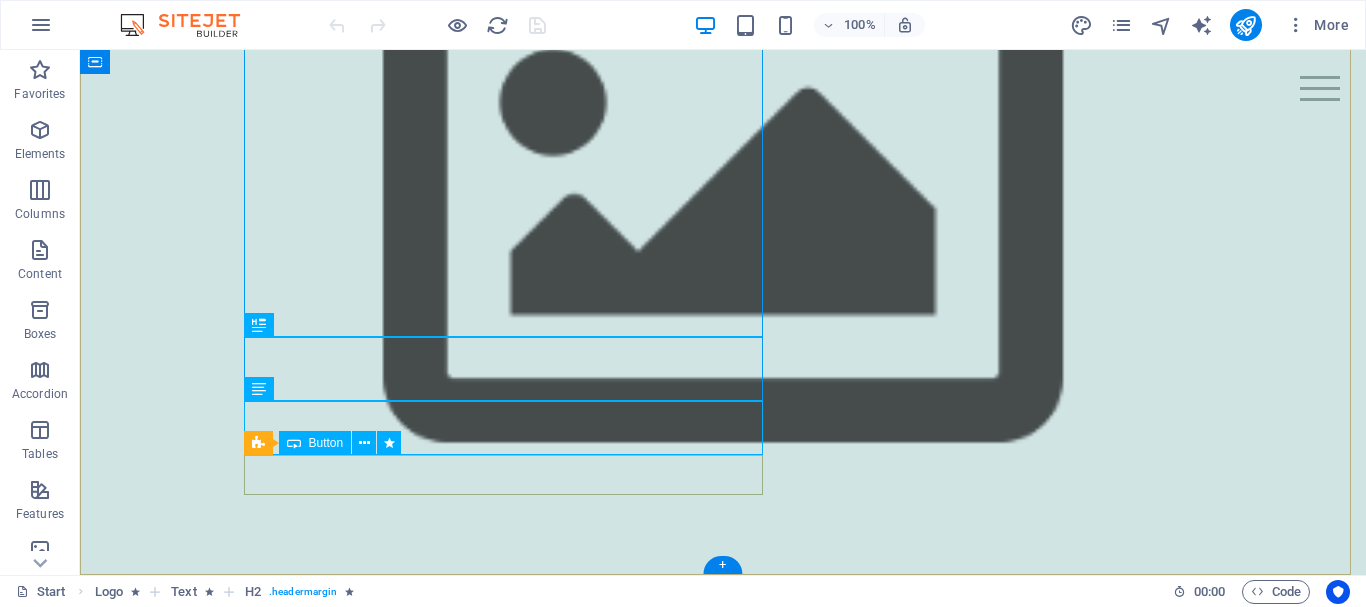click on "Products" at bounding box center [510, 1909] 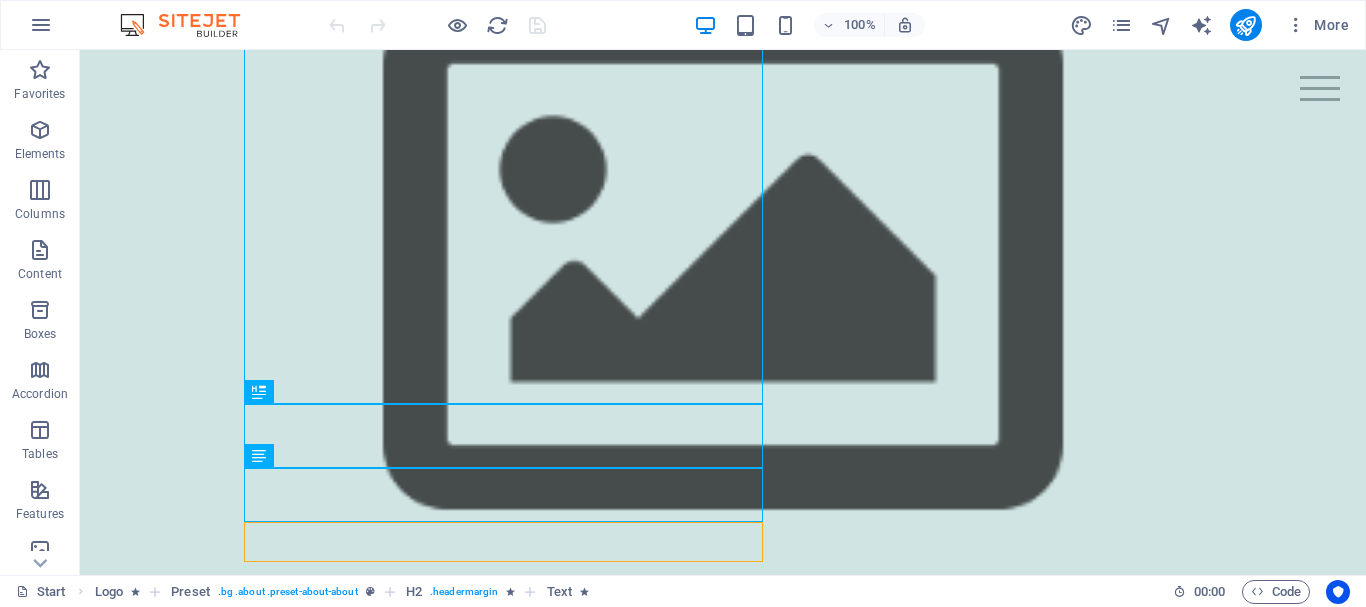 scroll, scrollTop: 174, scrollLeft: 0, axis: vertical 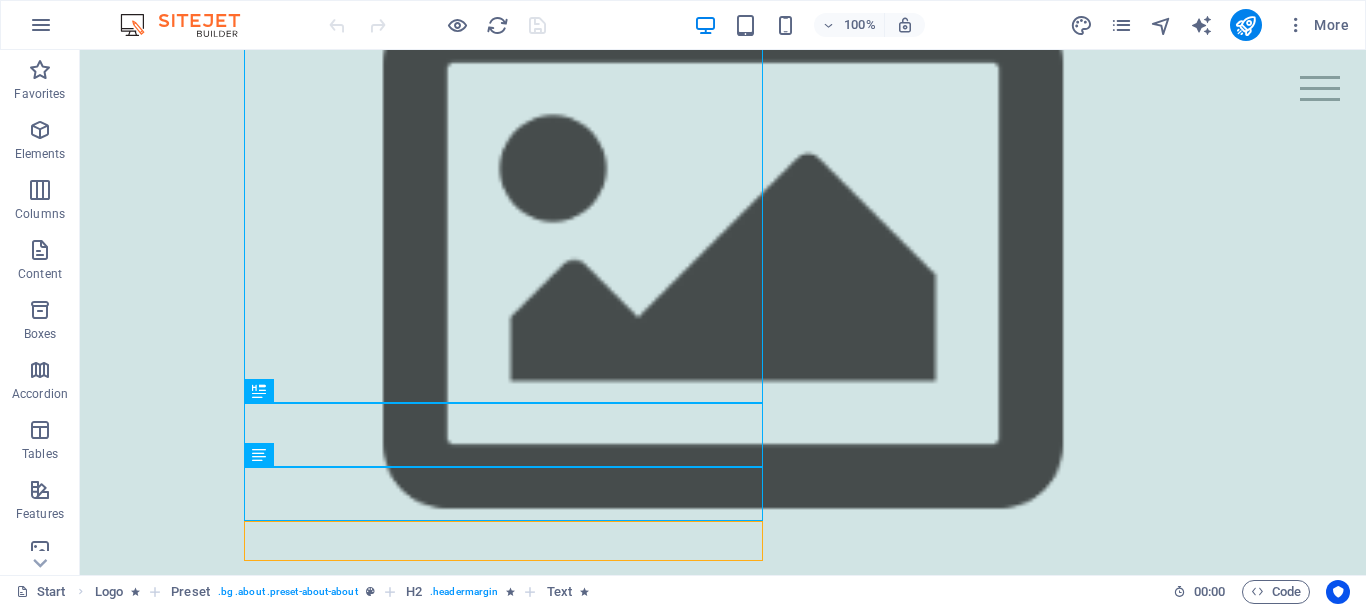 click at bounding box center (723, 1109) 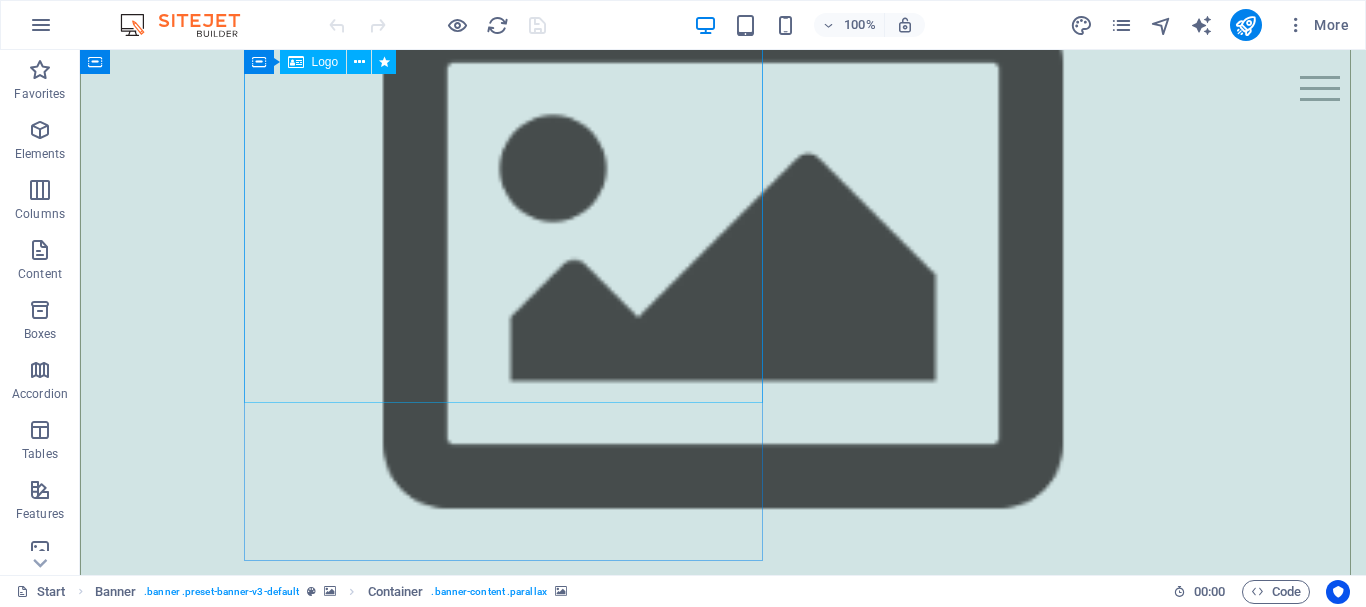 click at bounding box center (510, 1645) 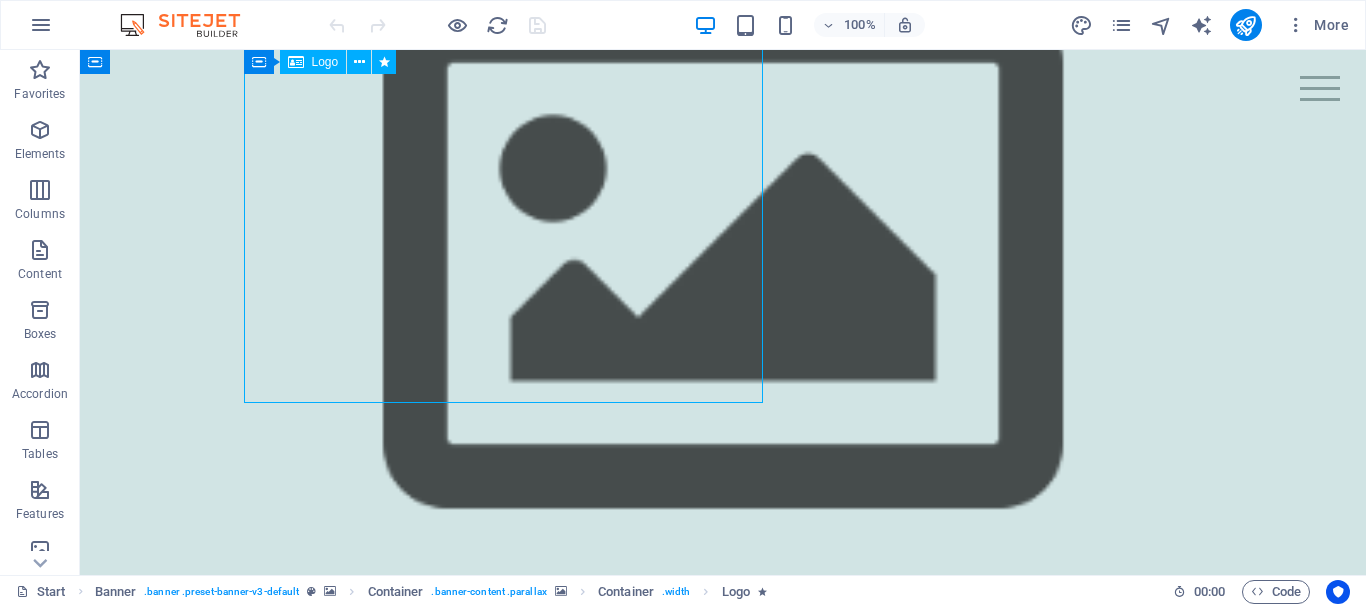 click at bounding box center (510, 1645) 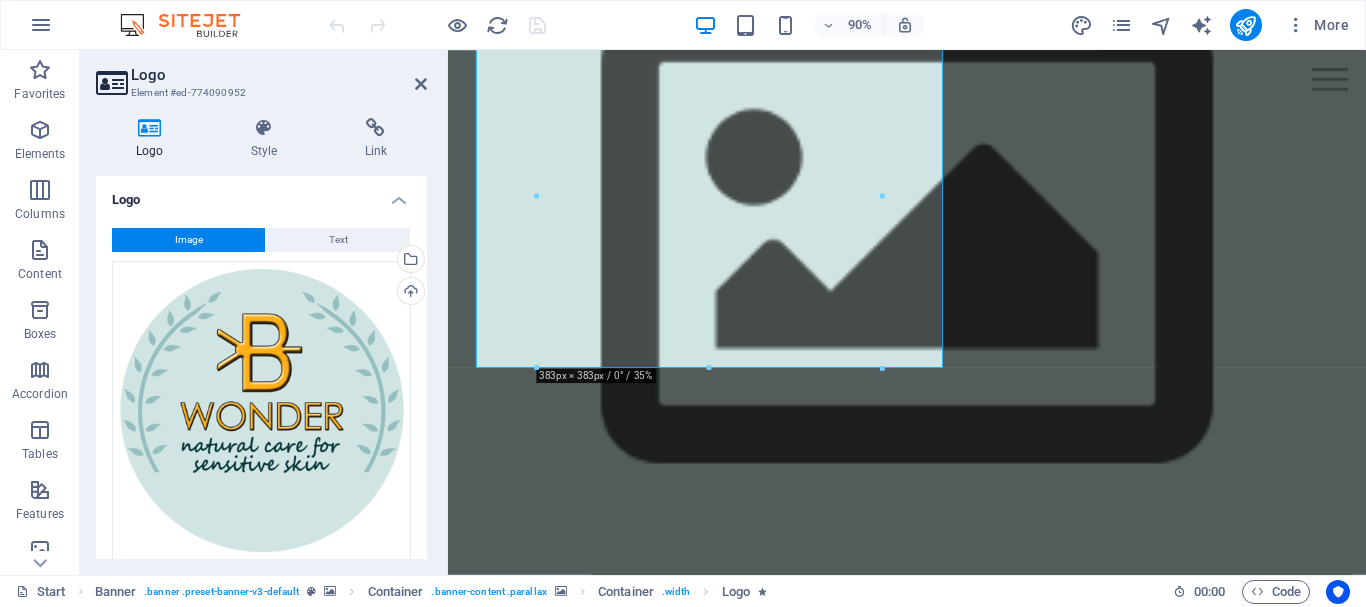 click on "Logo" at bounding box center [261, 194] 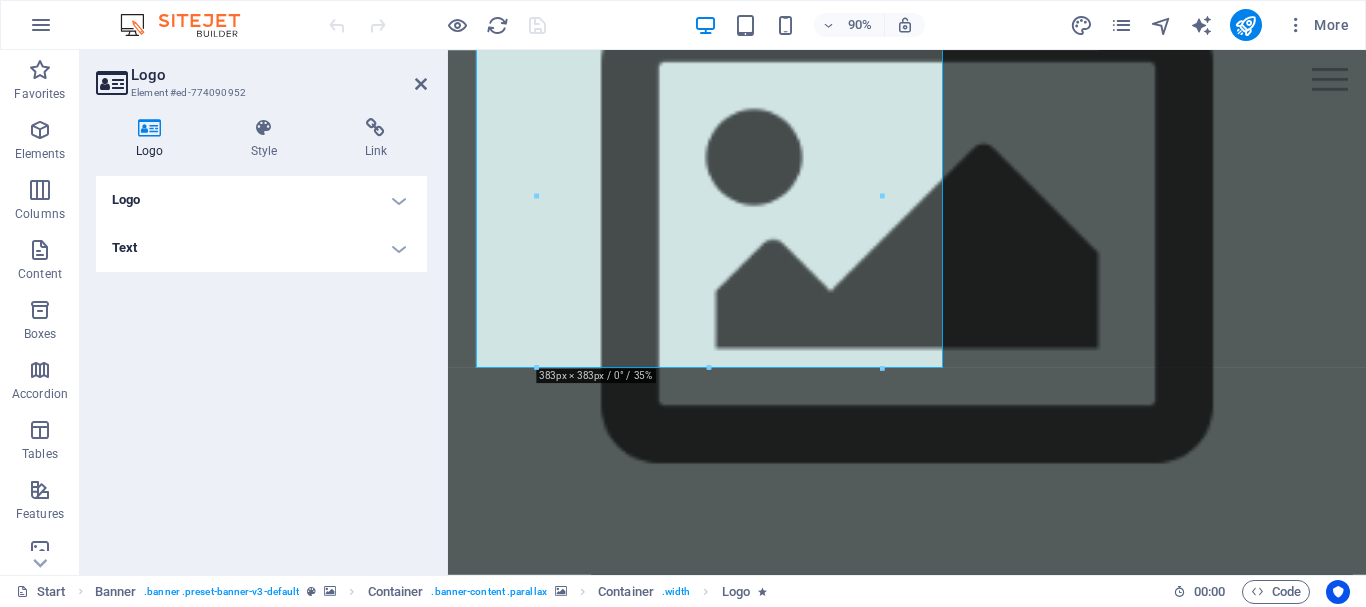 click on "Logo" at bounding box center [261, 200] 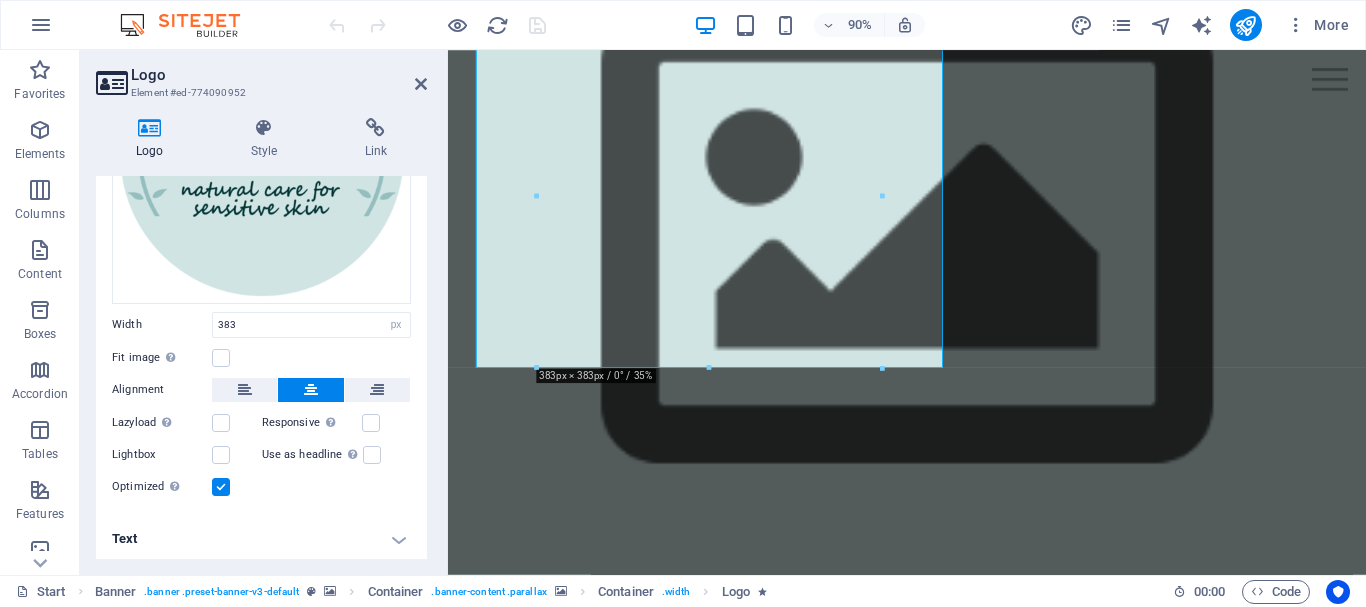 scroll, scrollTop: 0, scrollLeft: 0, axis: both 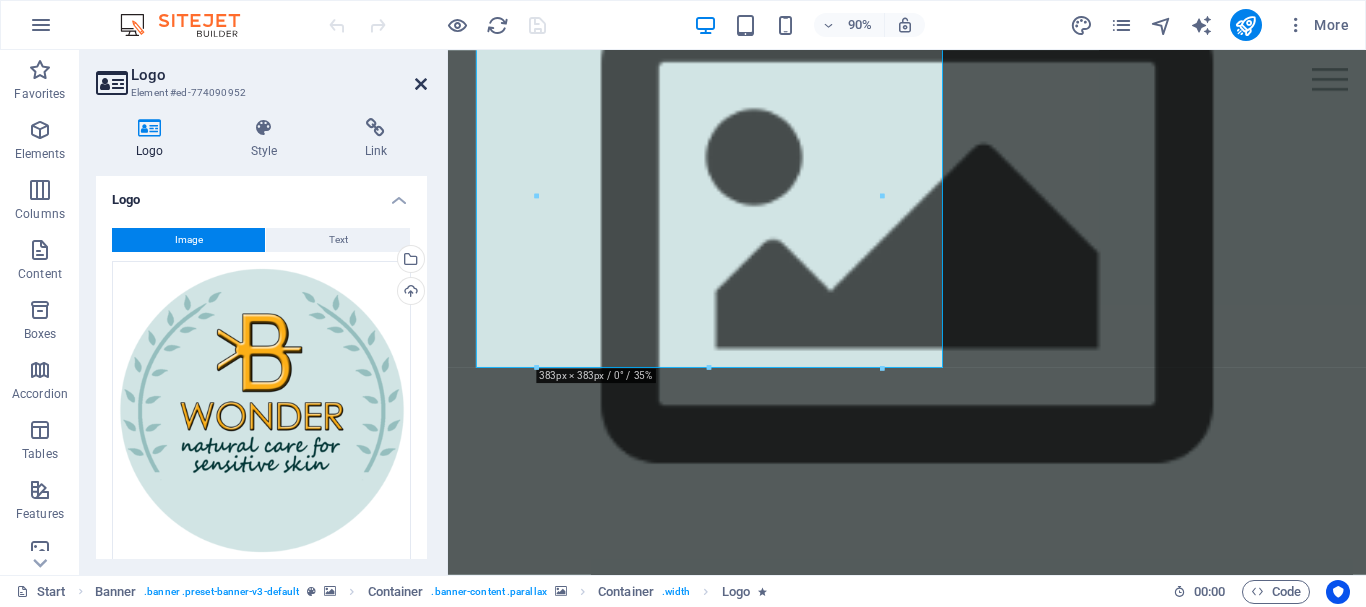 click at bounding box center [421, 84] 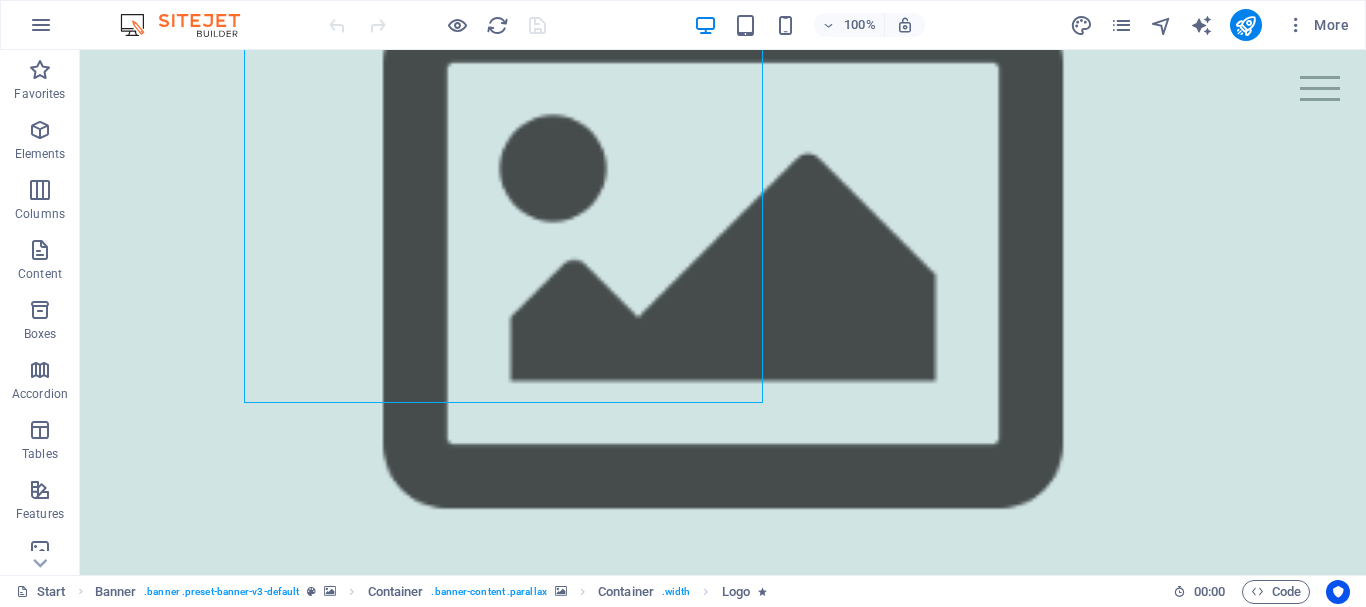 click at bounding box center [723, 1109] 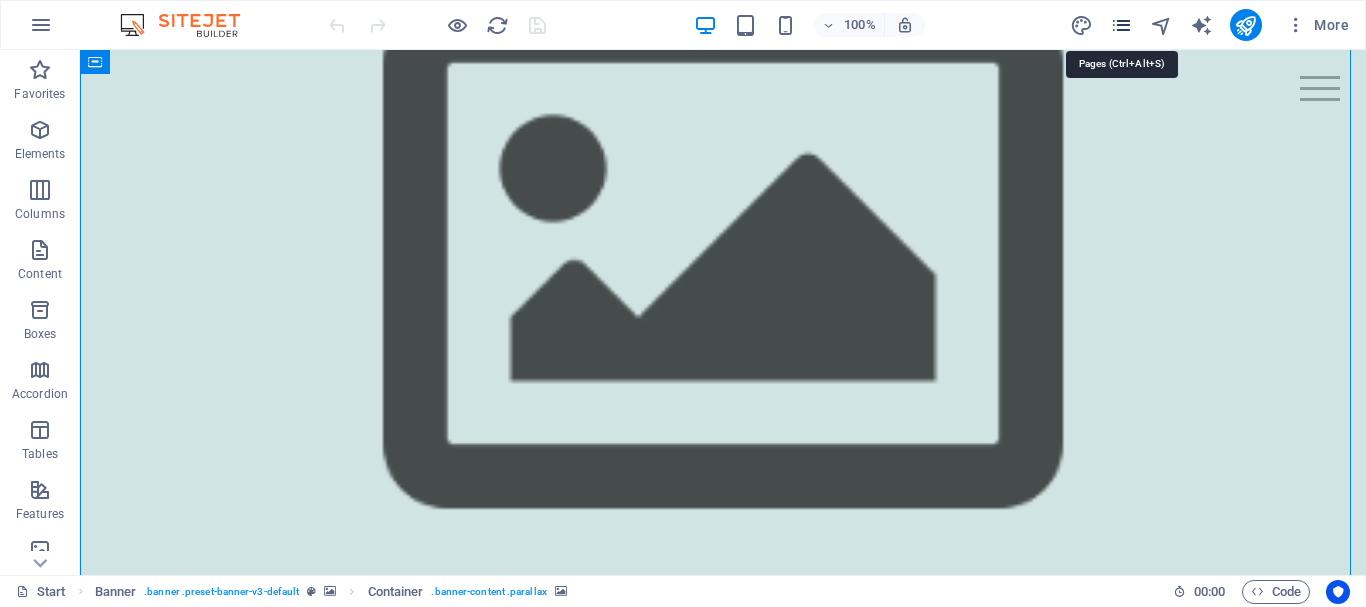 click at bounding box center [1121, 25] 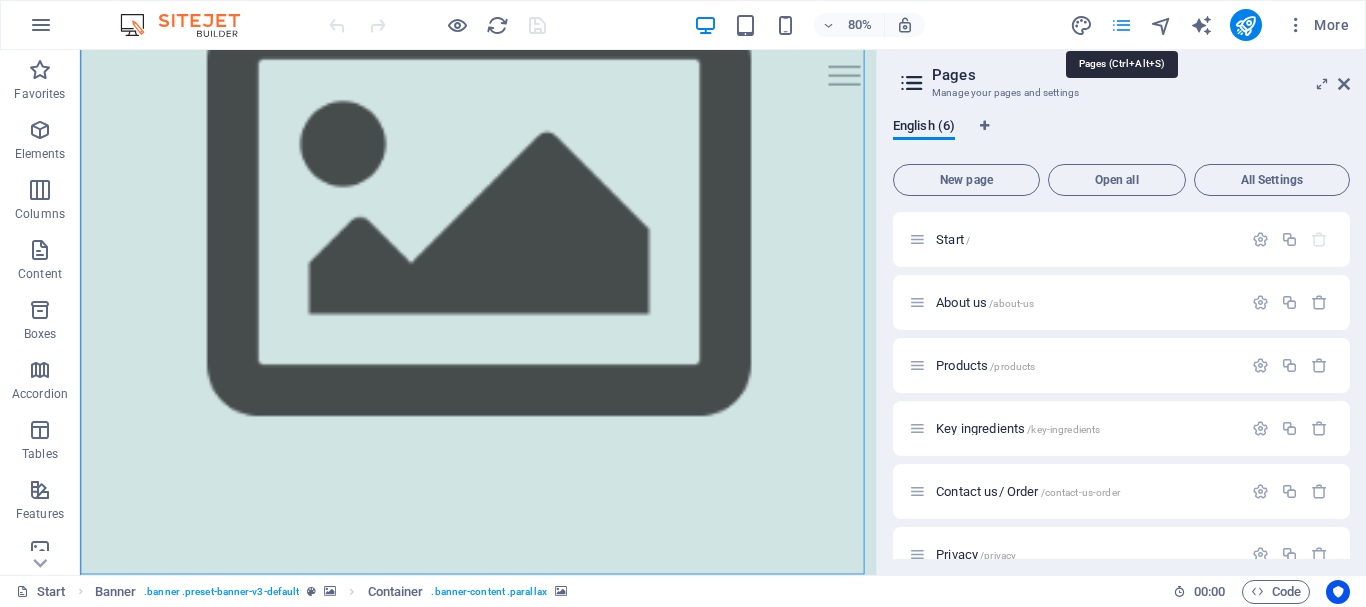 scroll, scrollTop: 109, scrollLeft: 0, axis: vertical 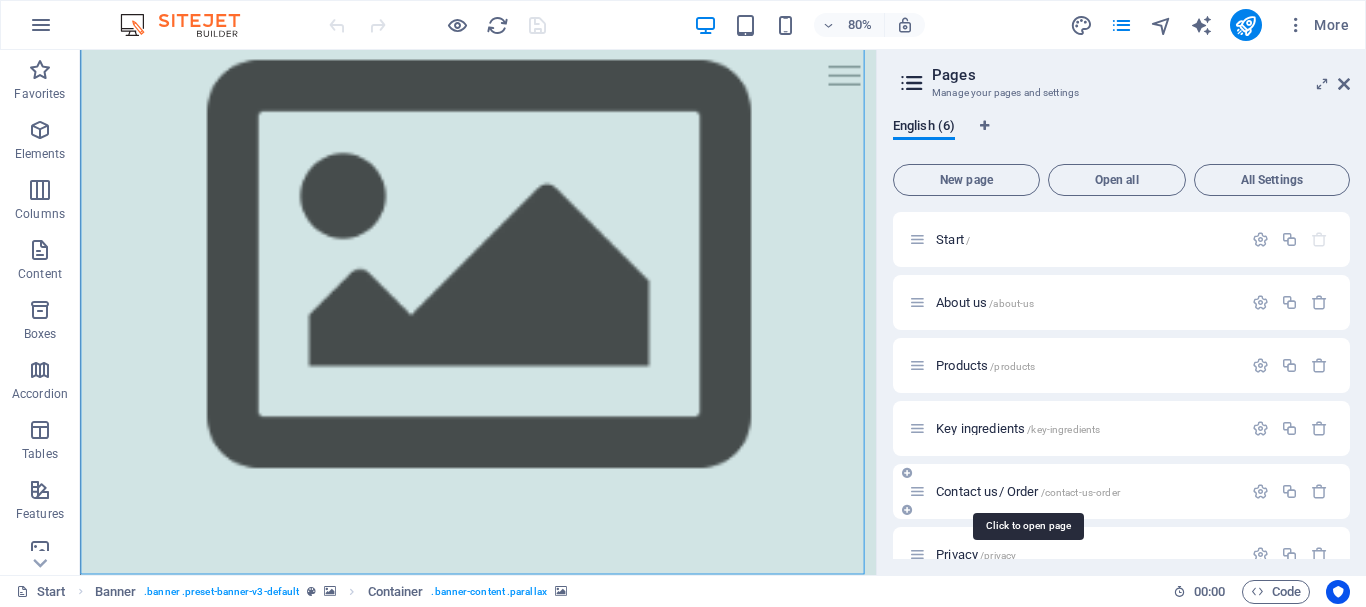 click on "Contact us/ Order /contact-us-order" at bounding box center (1028, 491) 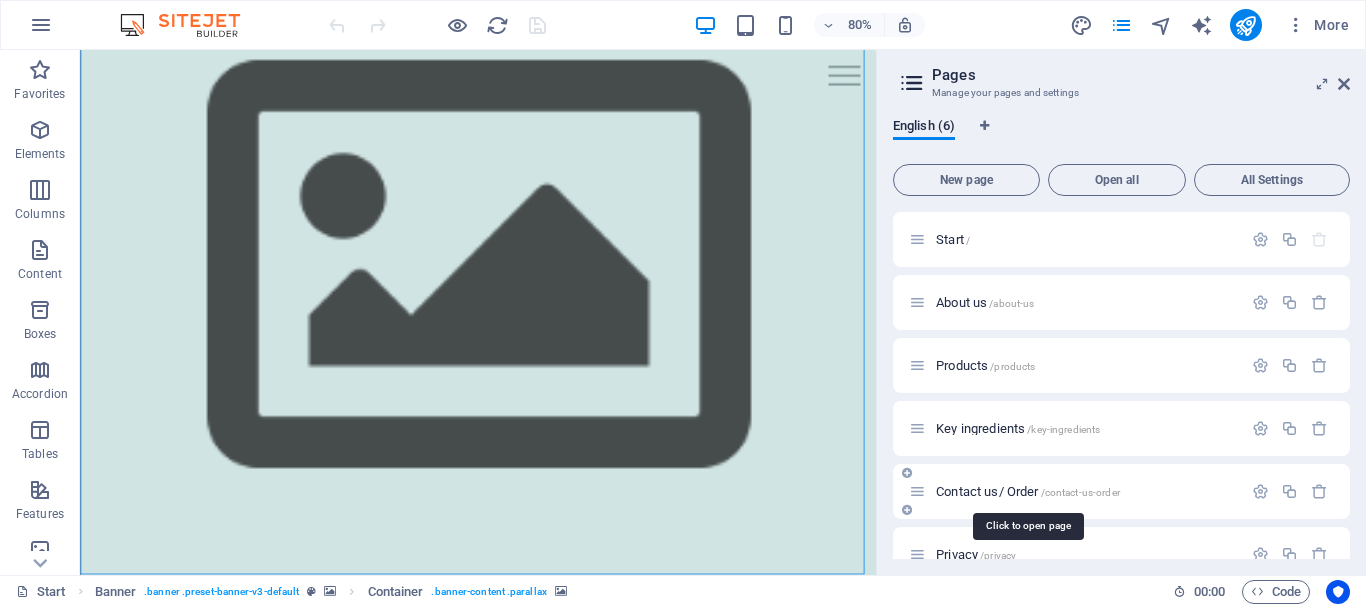 click on "Contact us/ Order /contact-us-order" at bounding box center (1121, 491) 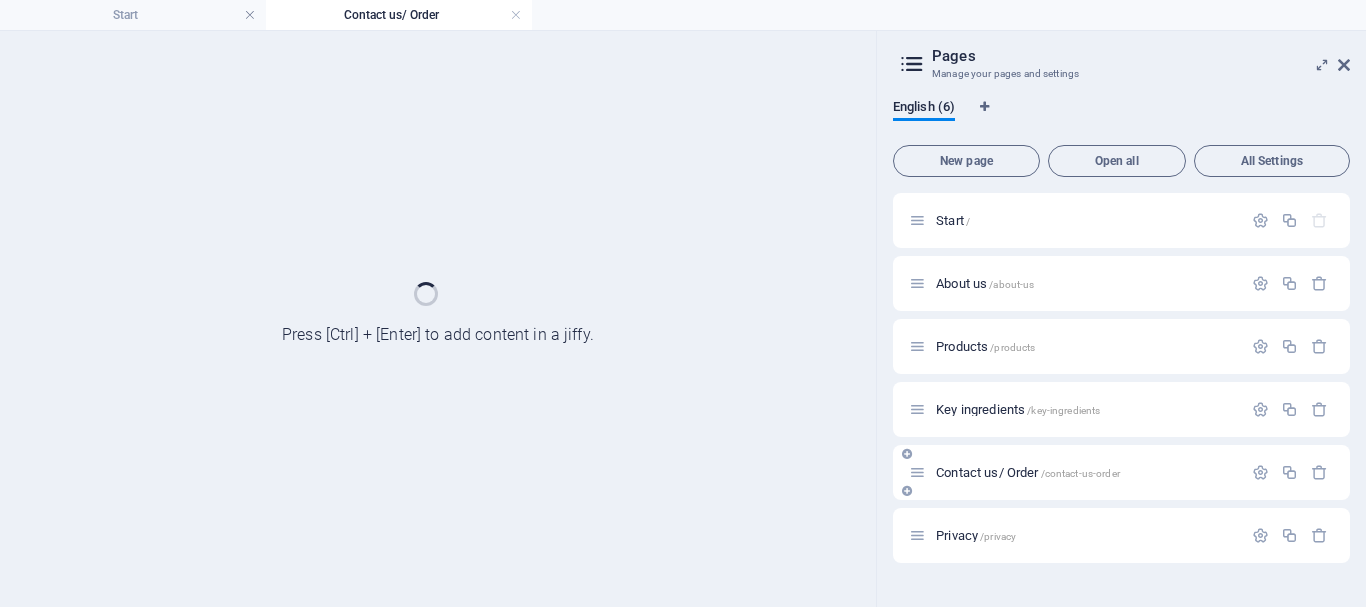 scroll, scrollTop: 0, scrollLeft: 0, axis: both 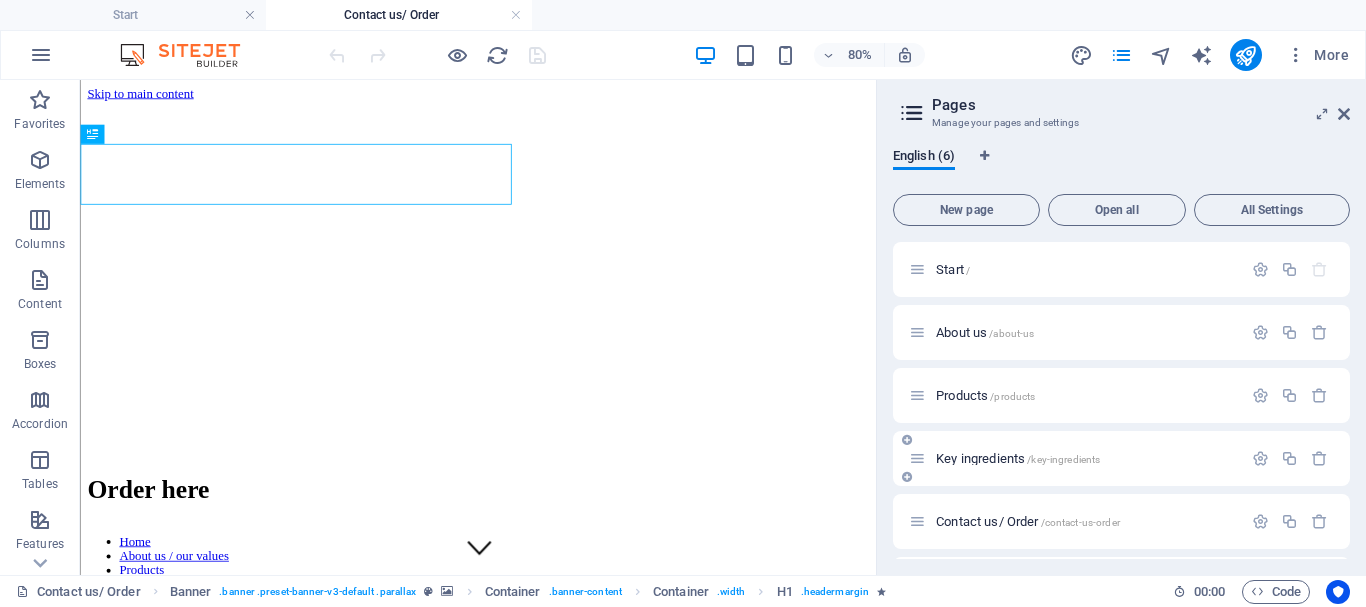 click on "Key ingredients /key-ingredients" at bounding box center (1018, 458) 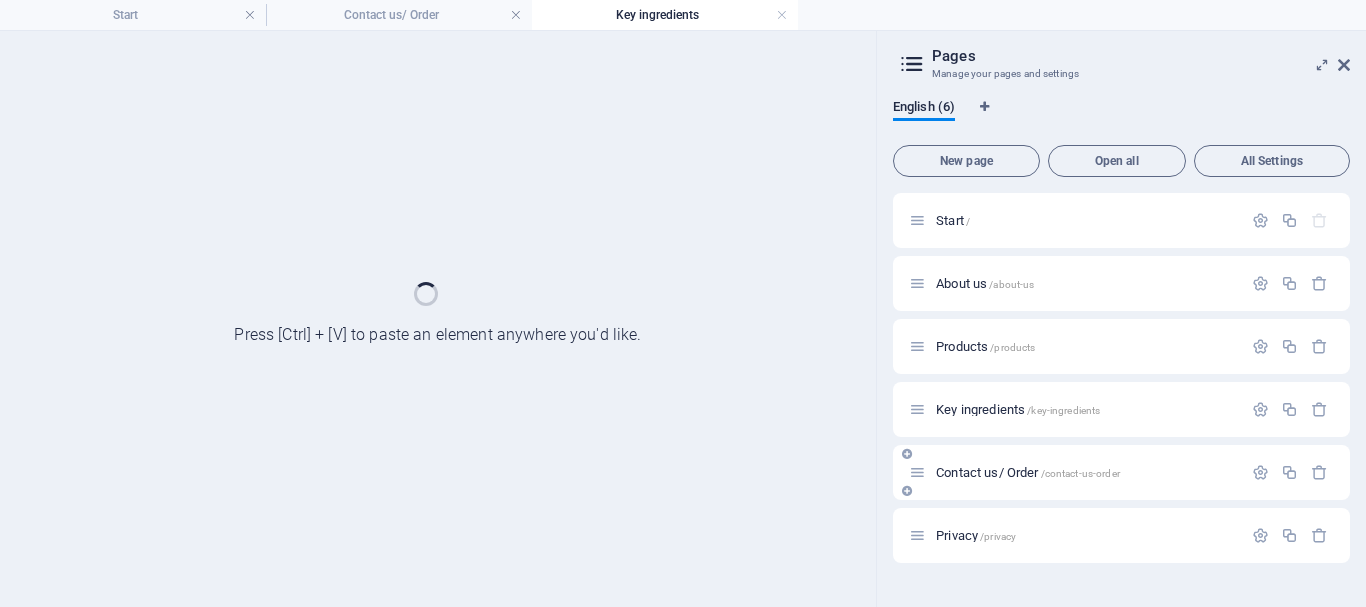 click on "Contact us/ Order /contact-us-order" at bounding box center (1121, 472) 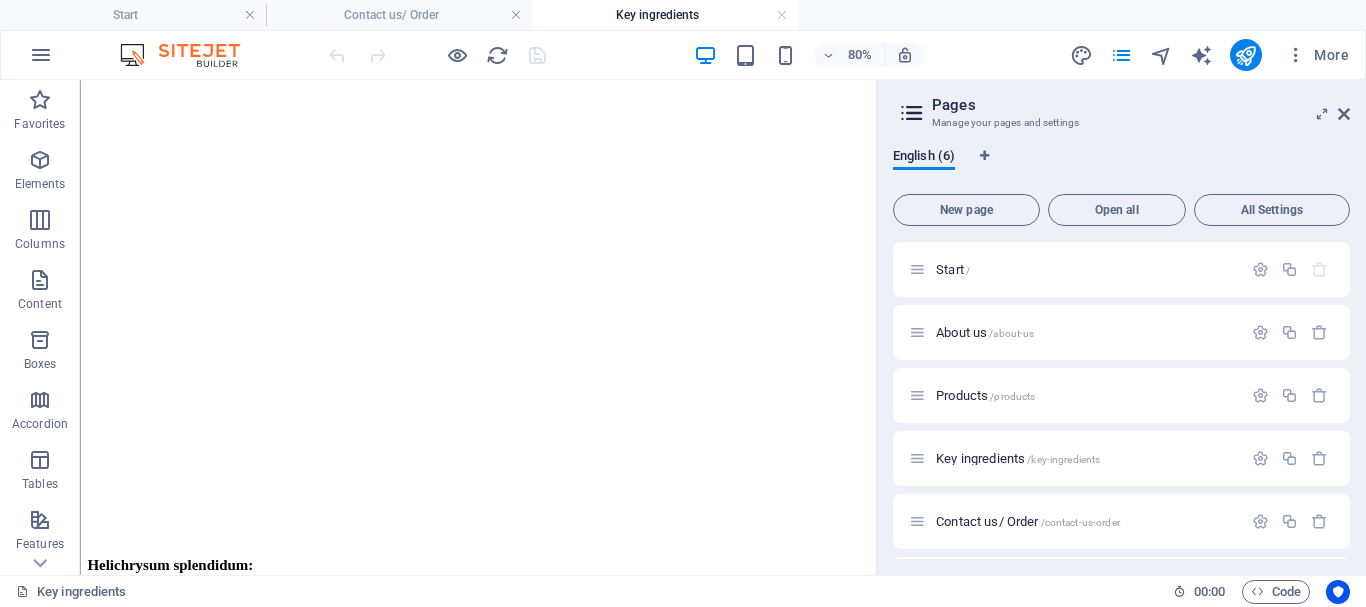 scroll, scrollTop: 3531, scrollLeft: 0, axis: vertical 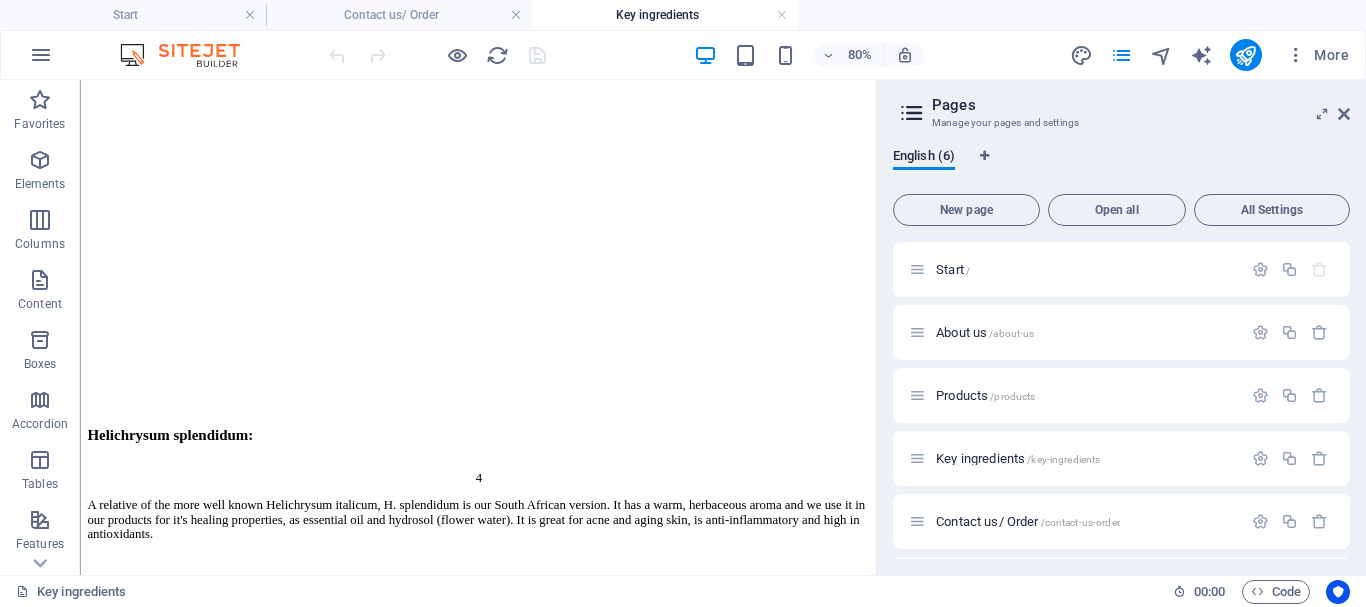 drag, startPoint x: 1066, startPoint y: 135, endPoint x: 1062, endPoint y: 583, distance: 448.01785 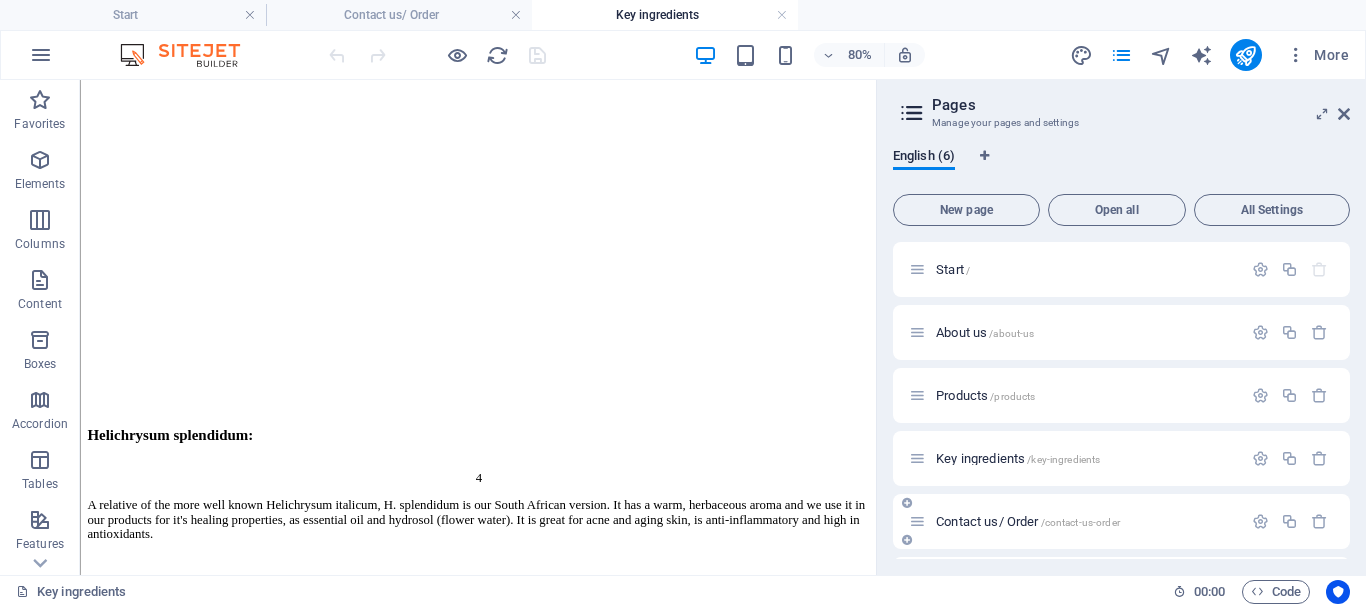 click on "Contact us/ Order /contact-us-order" at bounding box center [1028, 521] 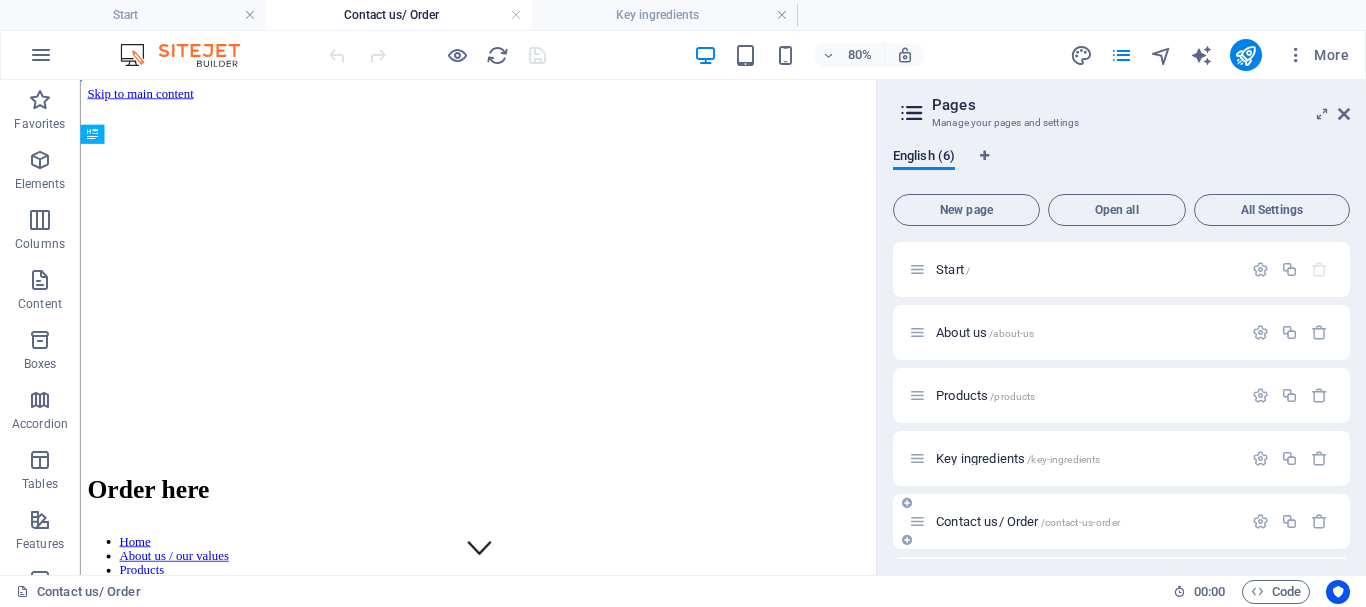 scroll, scrollTop: 0, scrollLeft: 0, axis: both 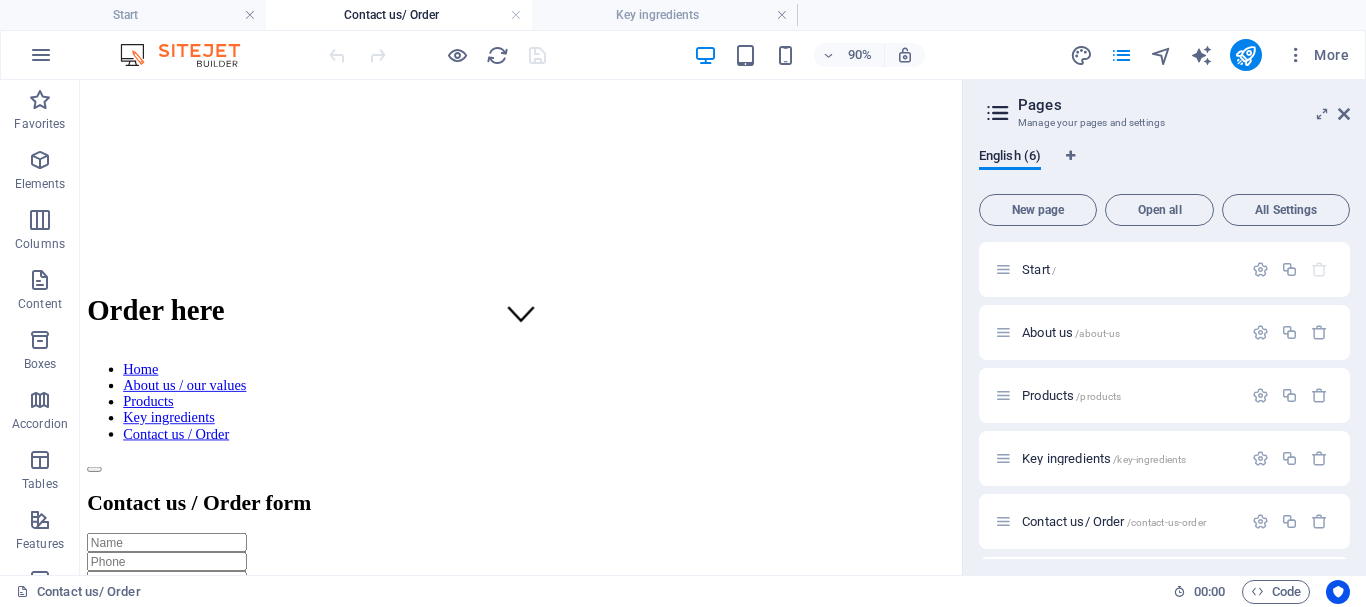 drag, startPoint x: 880, startPoint y: 313, endPoint x: 961, endPoint y: 333, distance: 83.43261 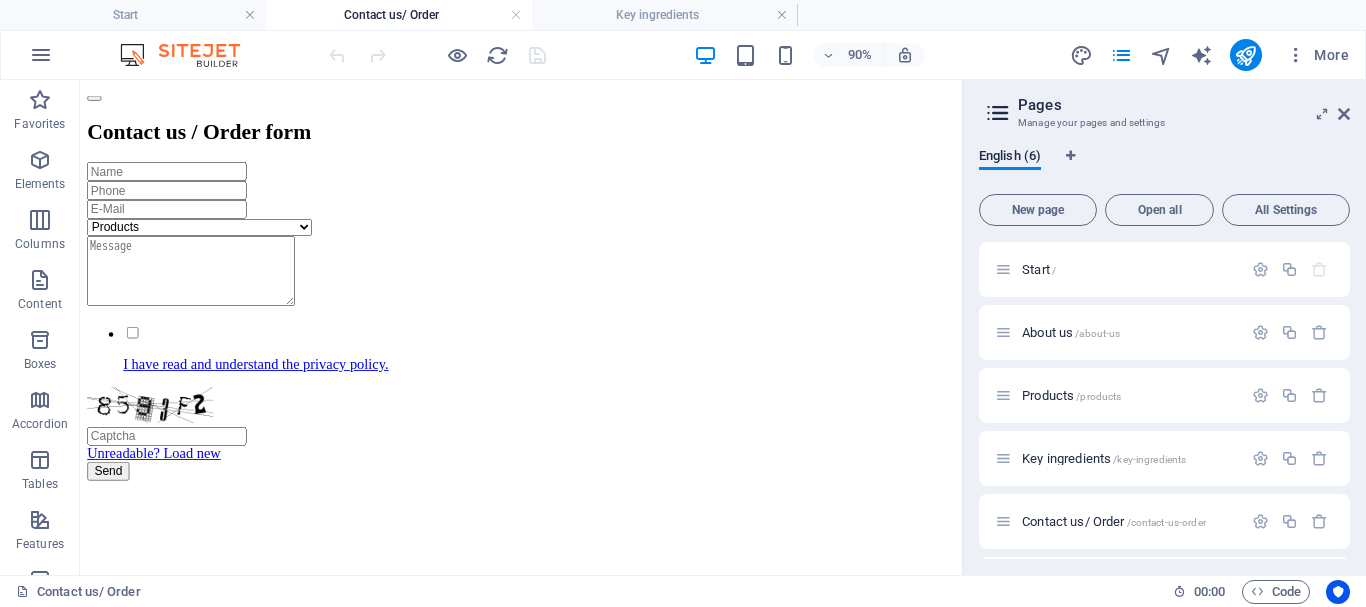 scroll, scrollTop: 623, scrollLeft: 0, axis: vertical 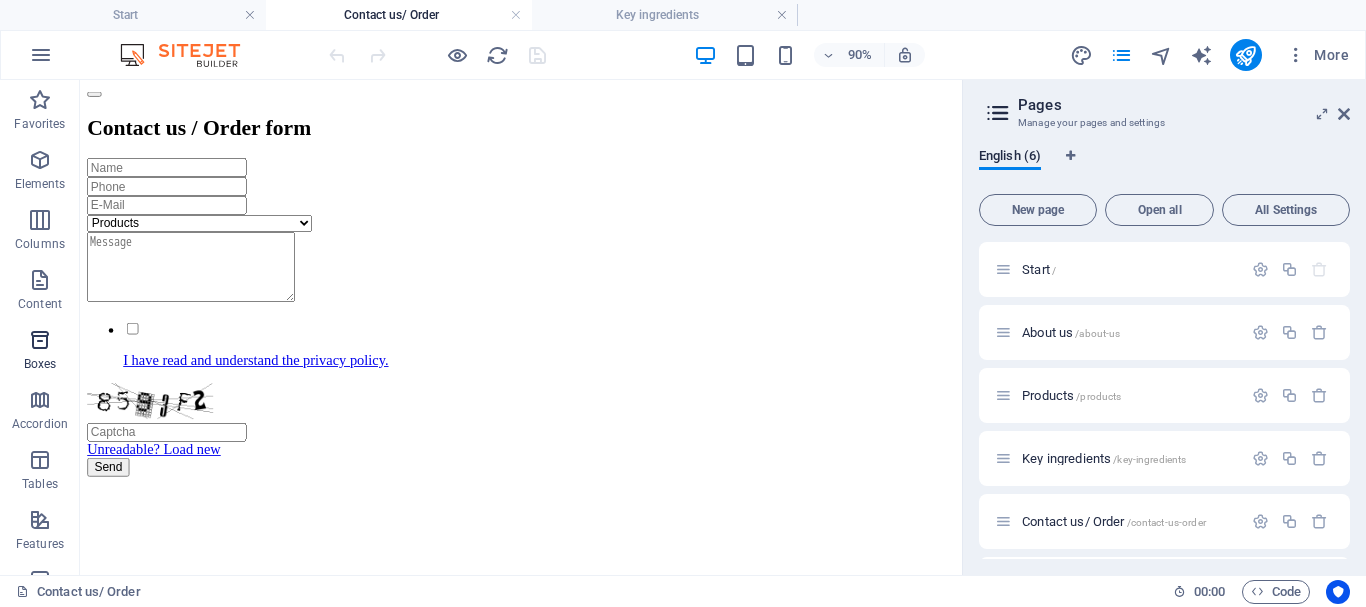 click on "Boxes" at bounding box center [40, 352] 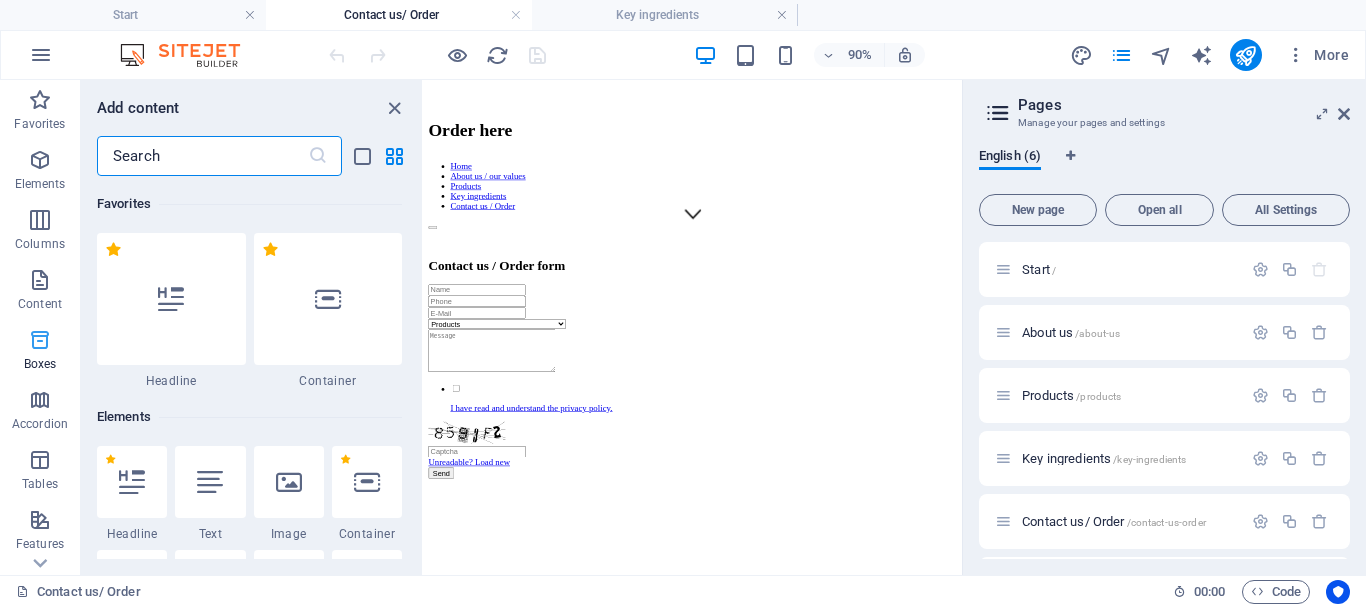 scroll, scrollTop: 649, scrollLeft: 0, axis: vertical 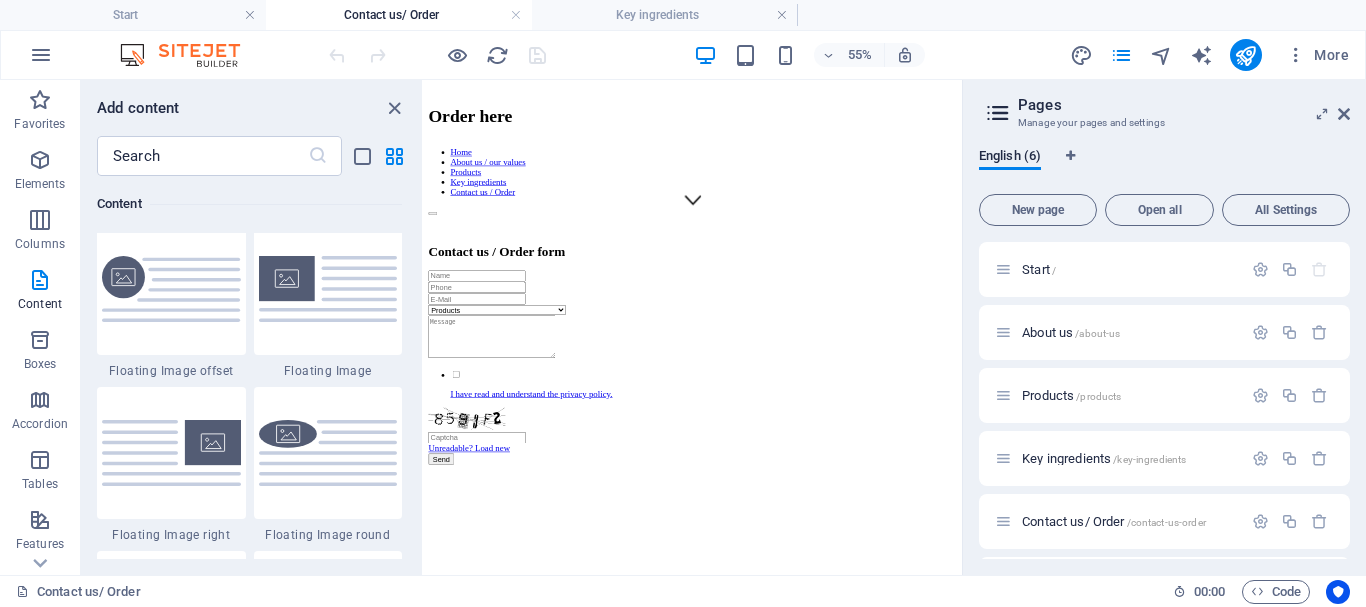 drag, startPoint x: 417, startPoint y: 269, endPoint x: 417, endPoint y: 234, distance: 35 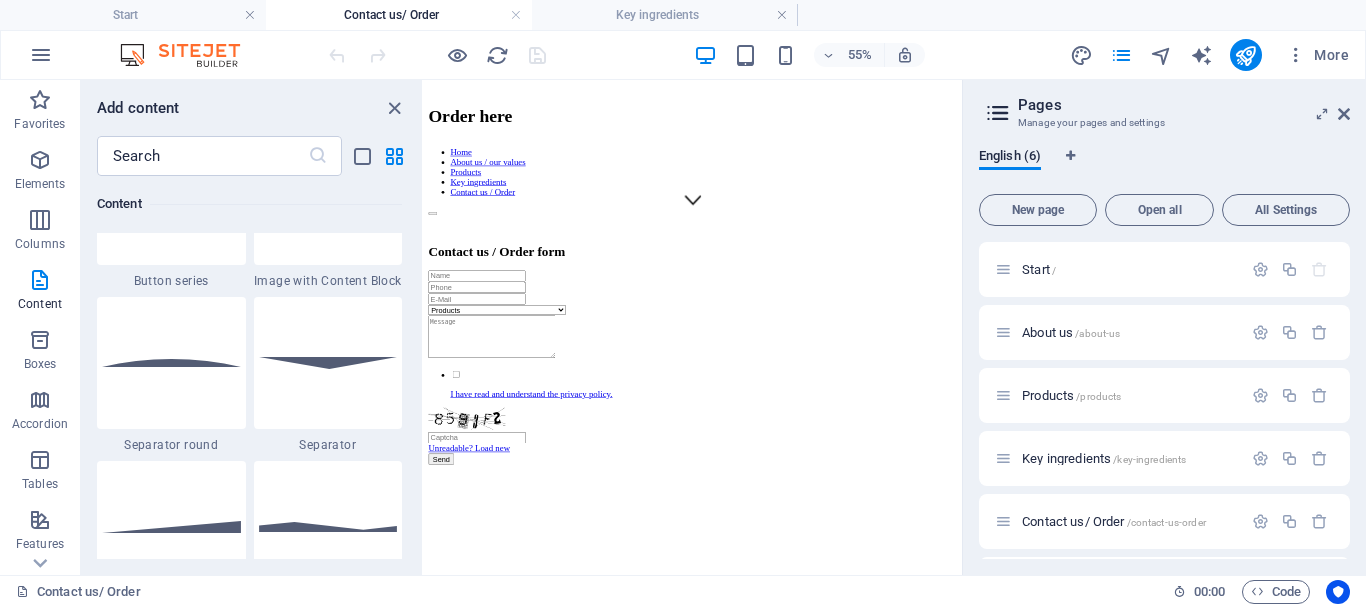 scroll, scrollTop: 4694, scrollLeft: 0, axis: vertical 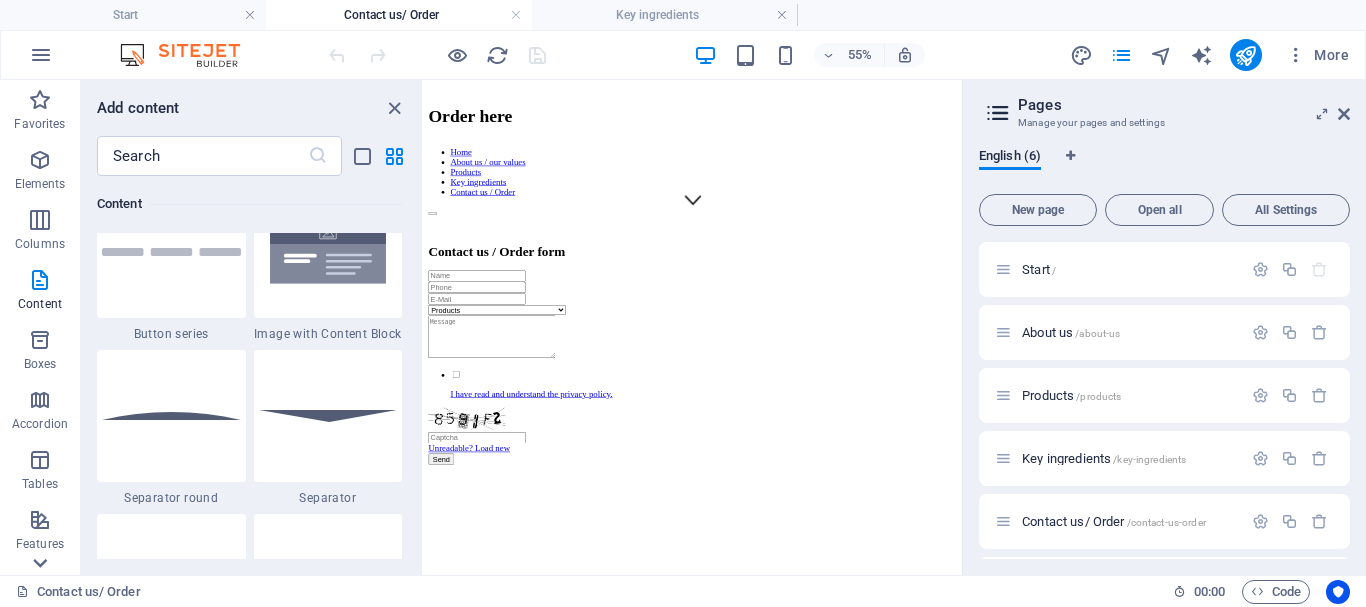 click 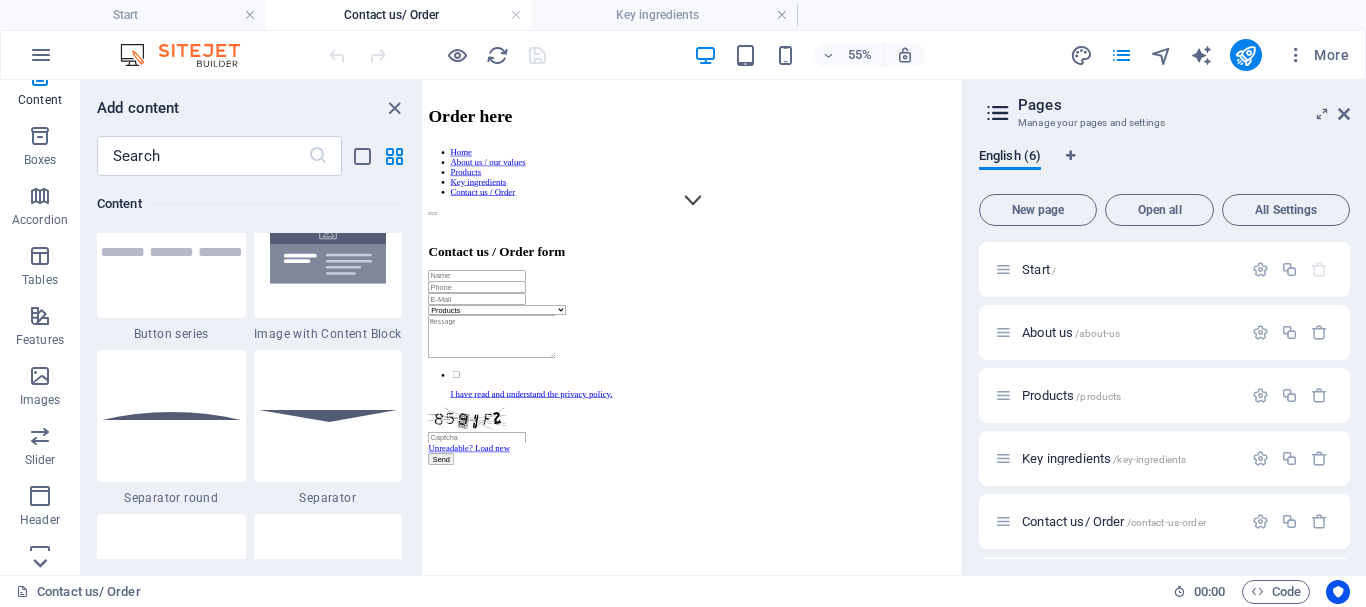 scroll, scrollTop: 405, scrollLeft: 0, axis: vertical 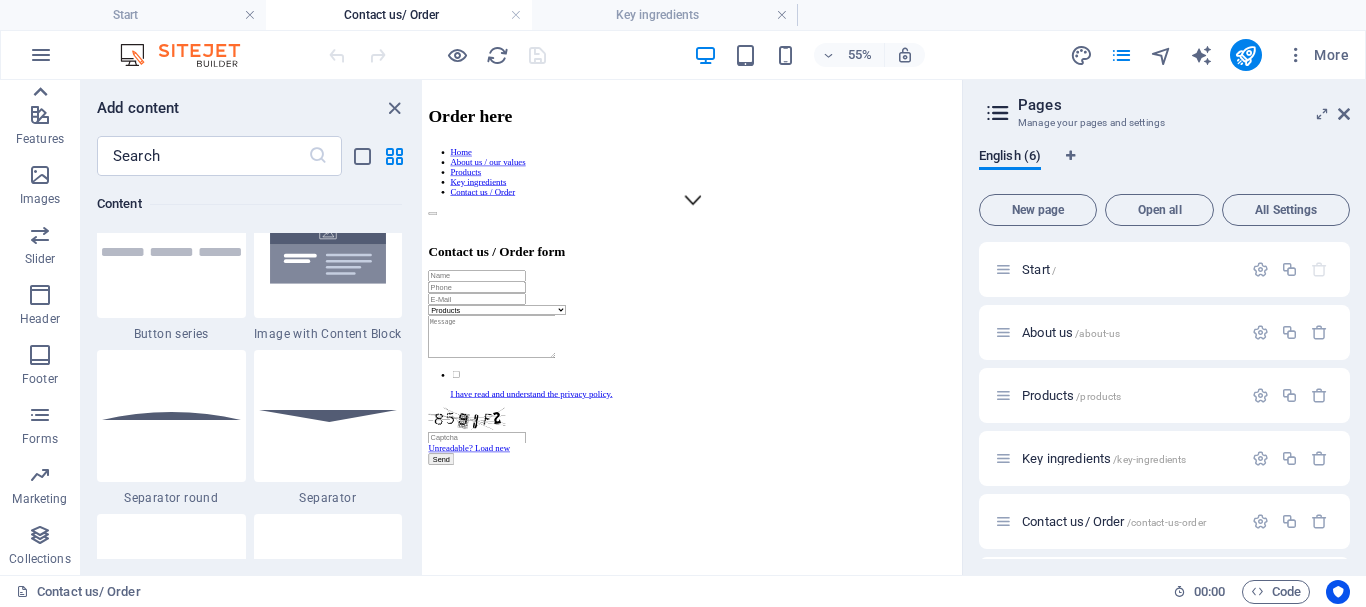 click 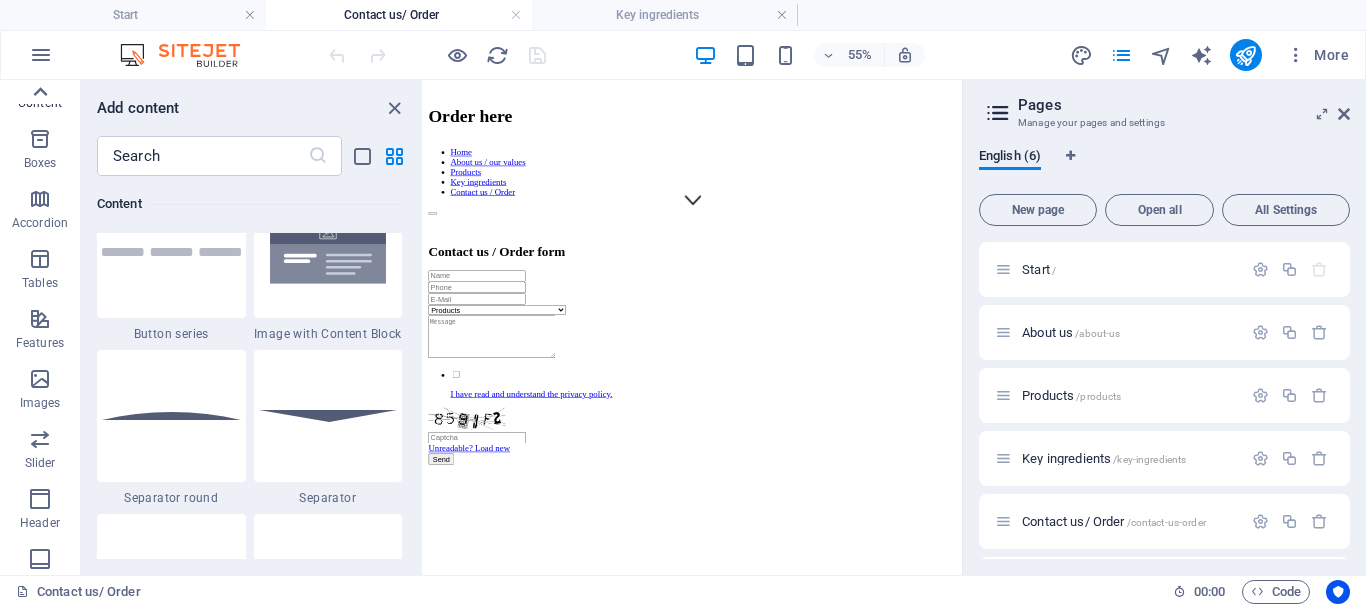 scroll, scrollTop: 0, scrollLeft: 0, axis: both 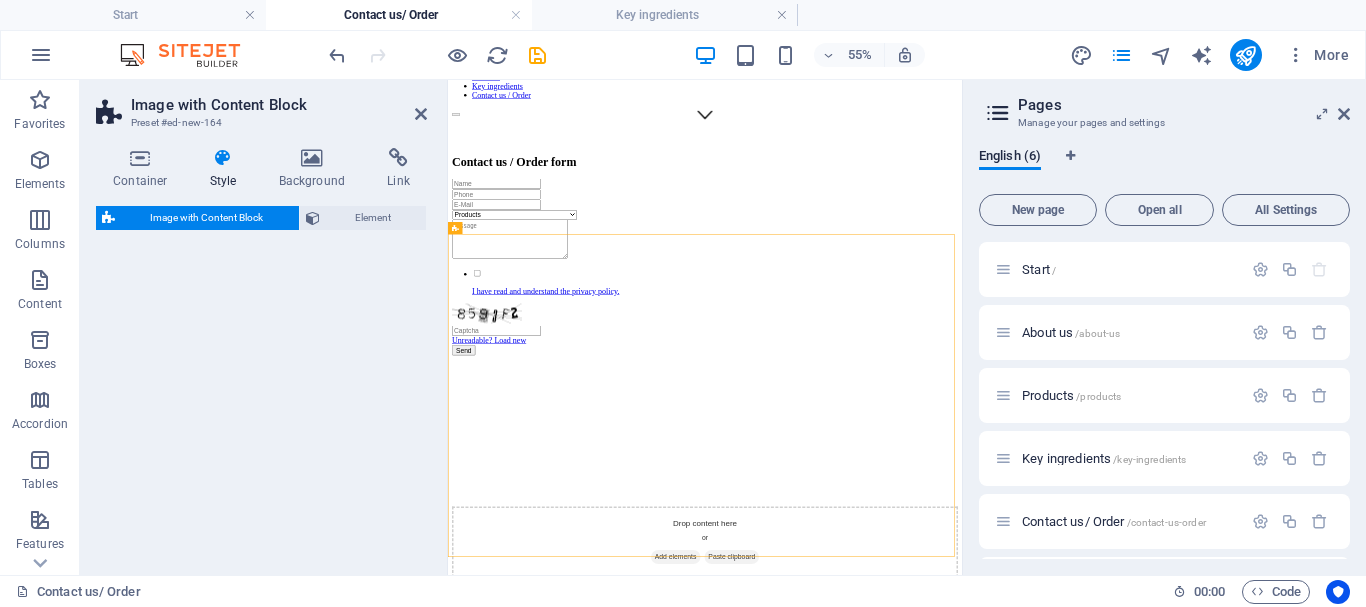 select on "rem" 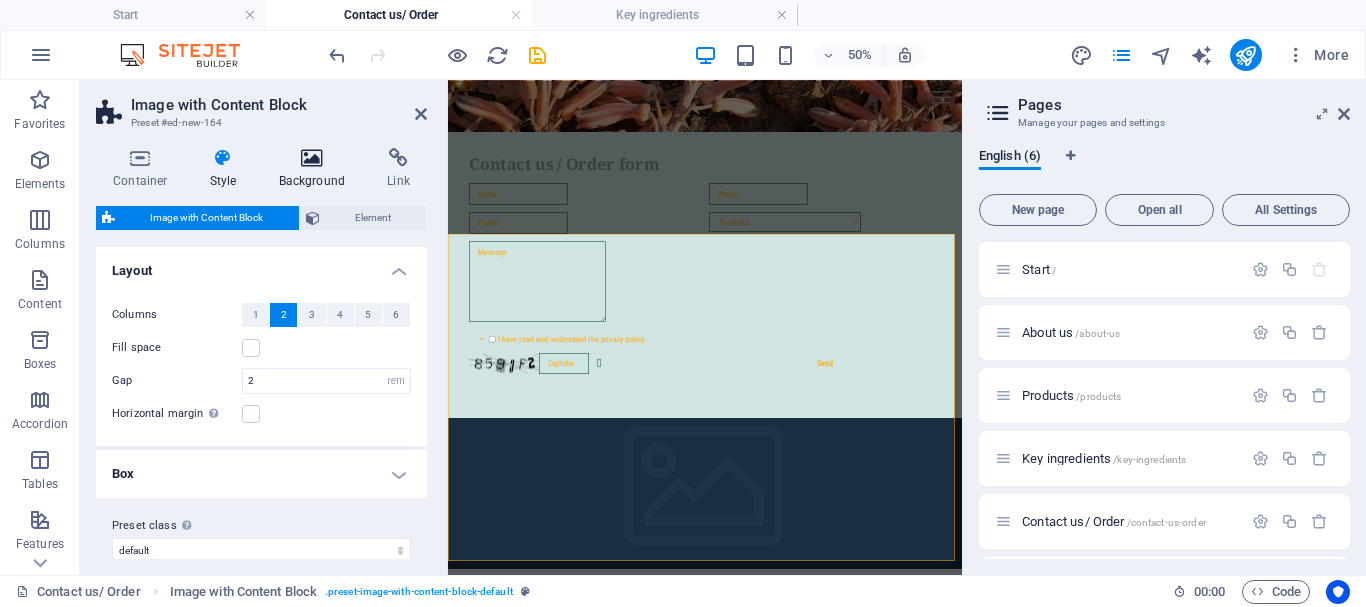 click on "Background" at bounding box center [316, 169] 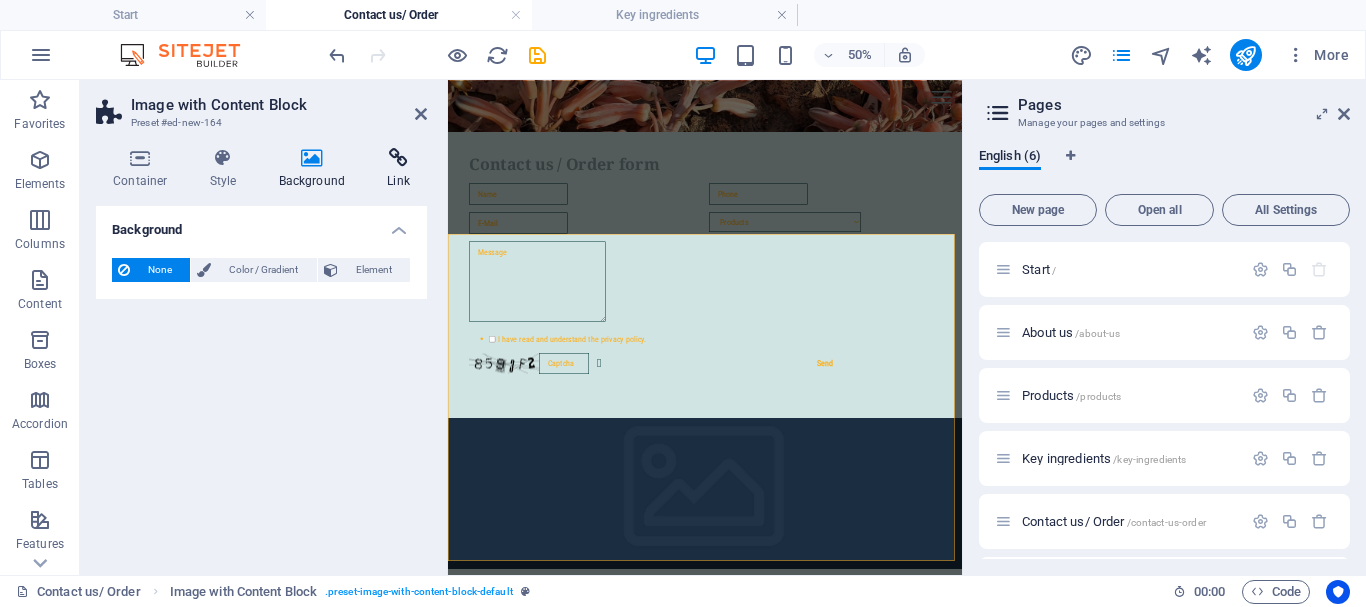 click at bounding box center [398, 158] 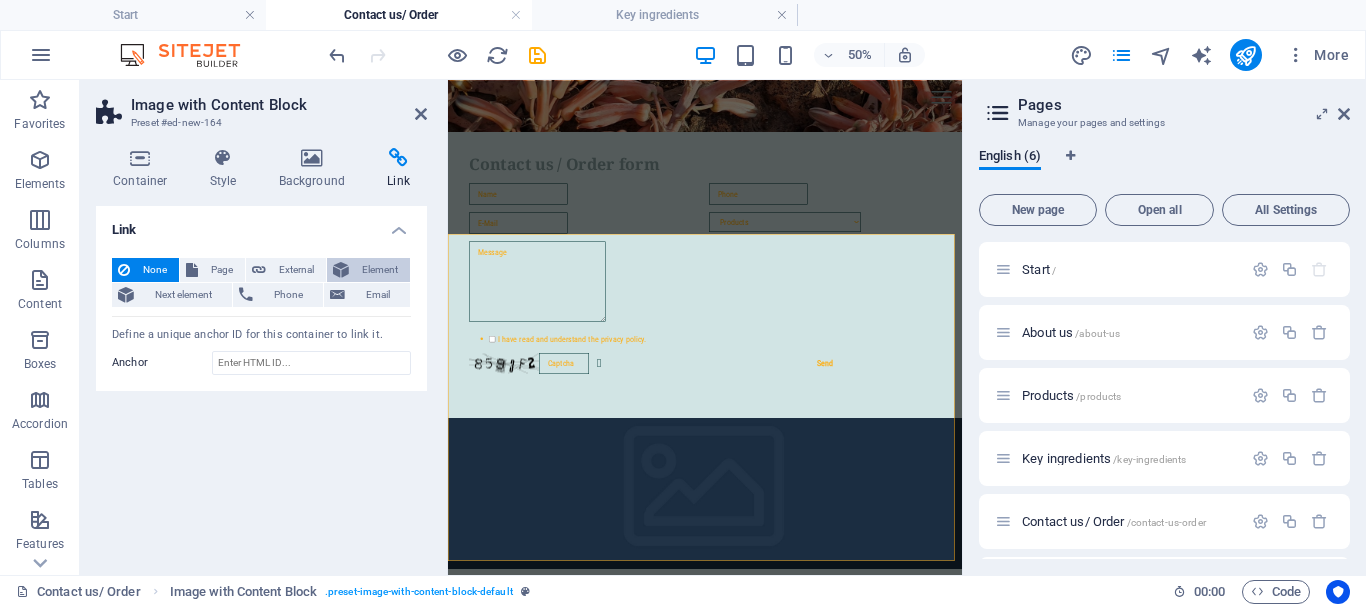 click on "Element" at bounding box center (379, 270) 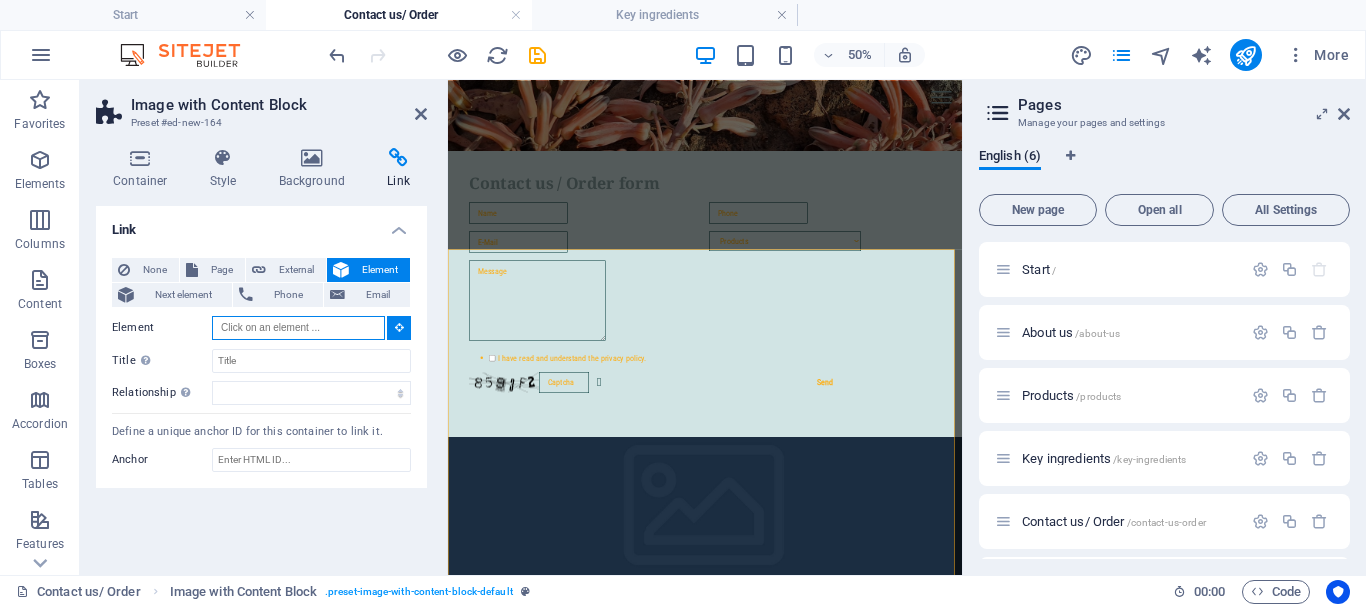 scroll, scrollTop: 823, scrollLeft: 0, axis: vertical 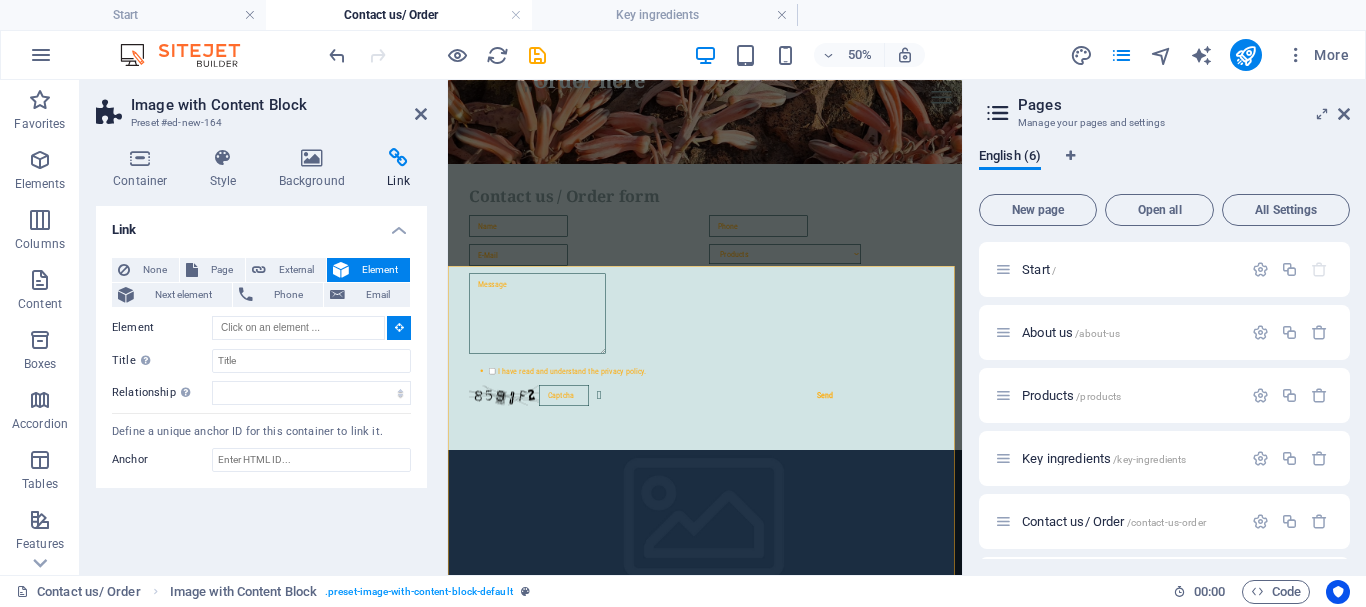 click at bounding box center [399, 327] 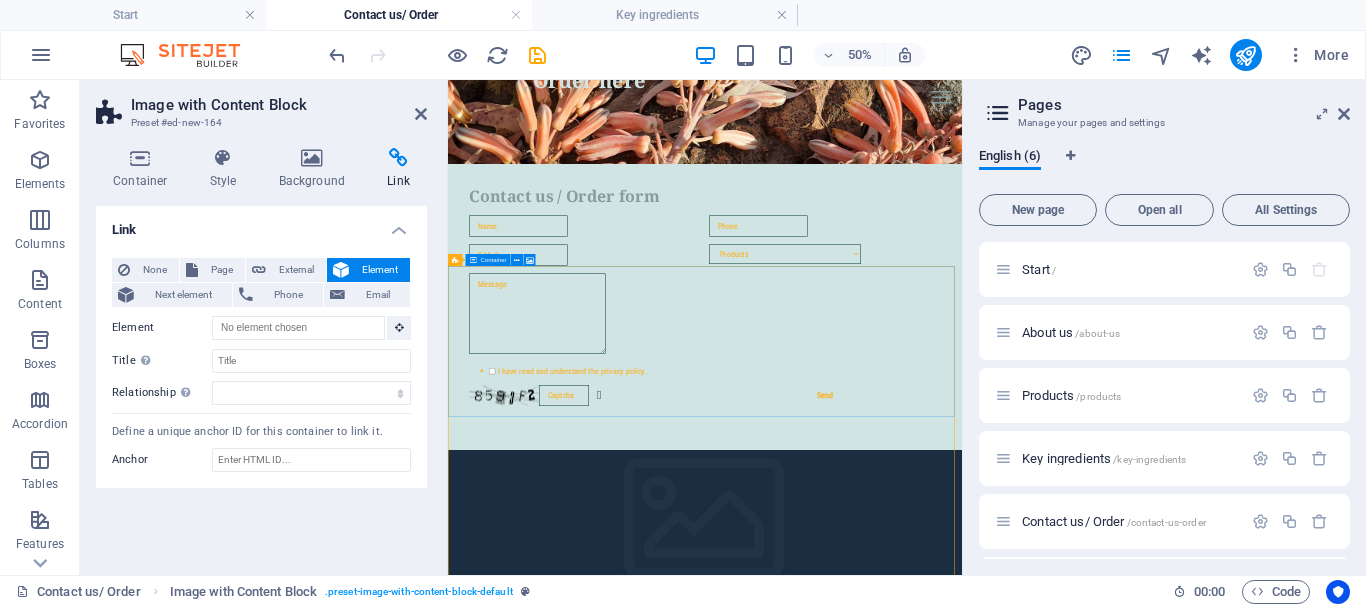 click on "Drop content here or  Add elements  Paste clipboard" at bounding box center (962, 1272) 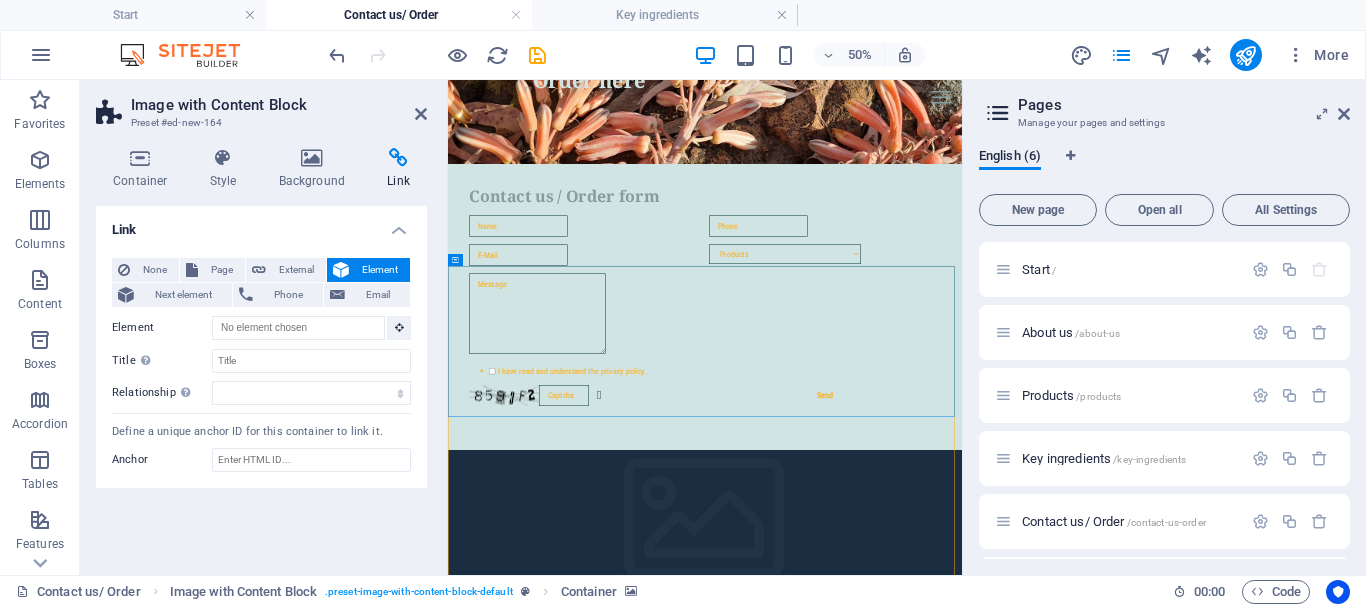 click on "Link" at bounding box center (261, 224) 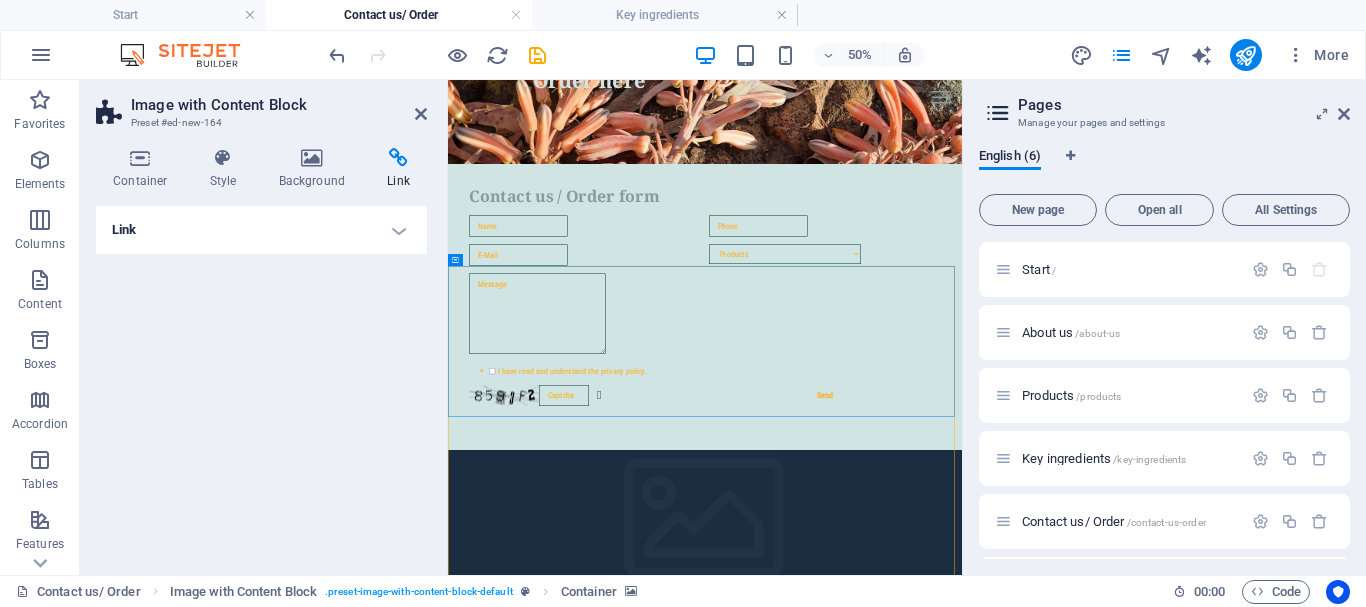 click on "Link" at bounding box center [261, 230] 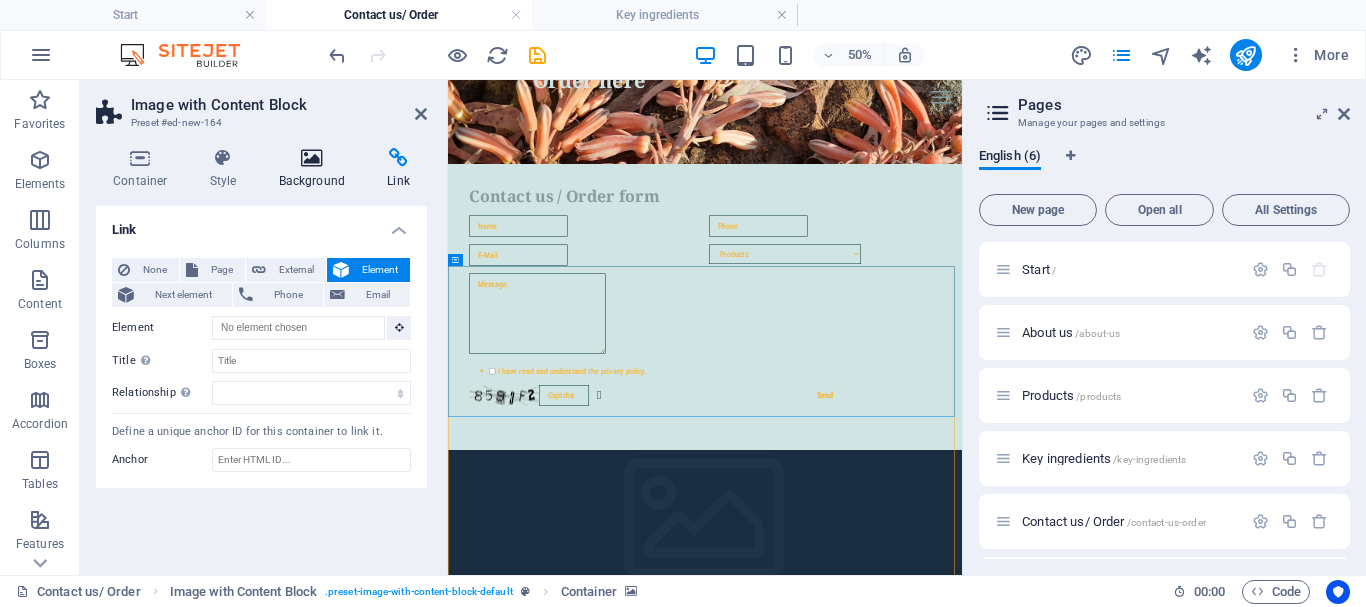 click at bounding box center [312, 158] 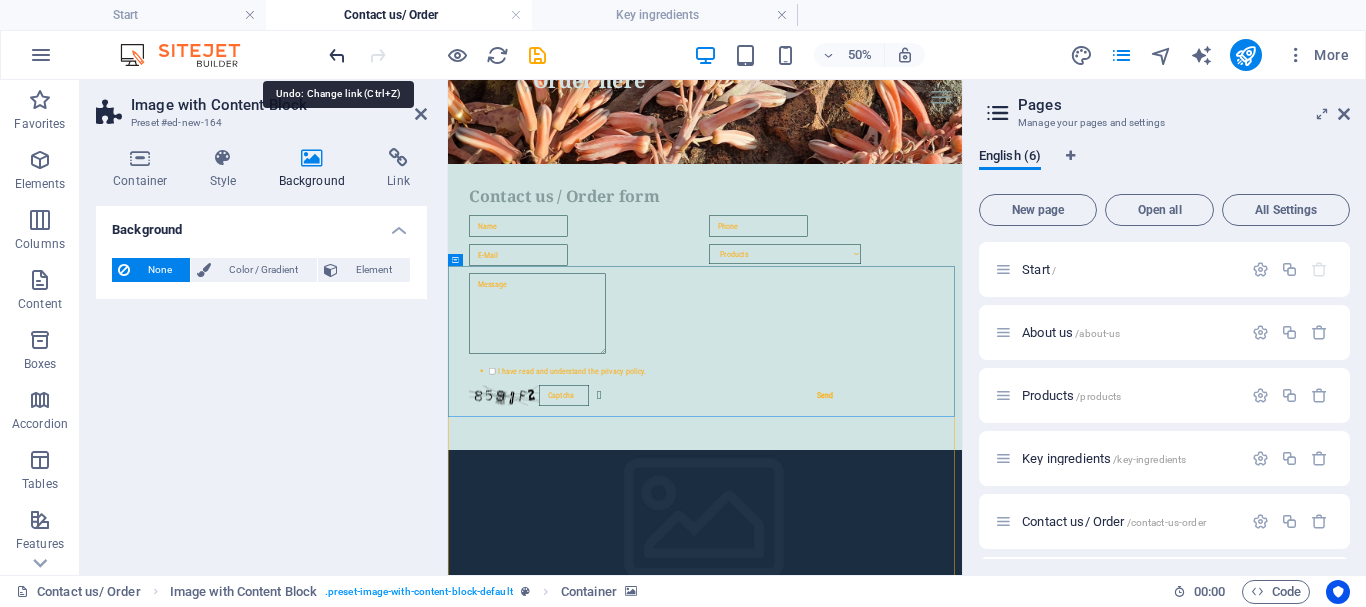 click at bounding box center [337, 55] 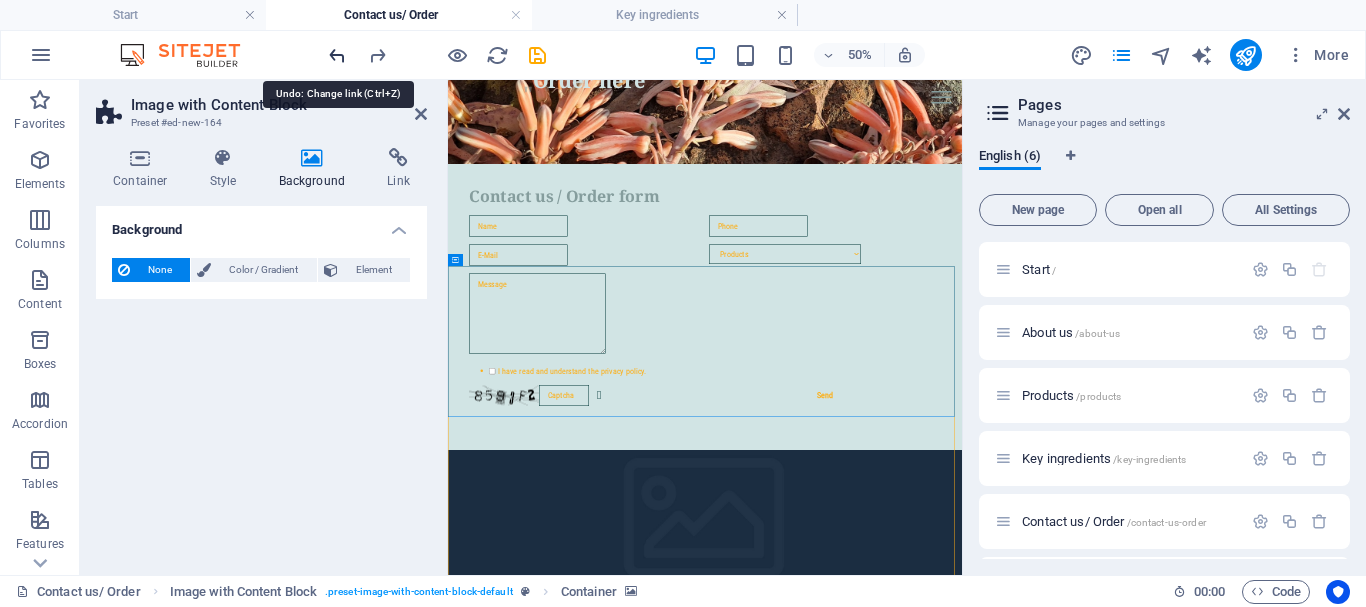 click at bounding box center (337, 55) 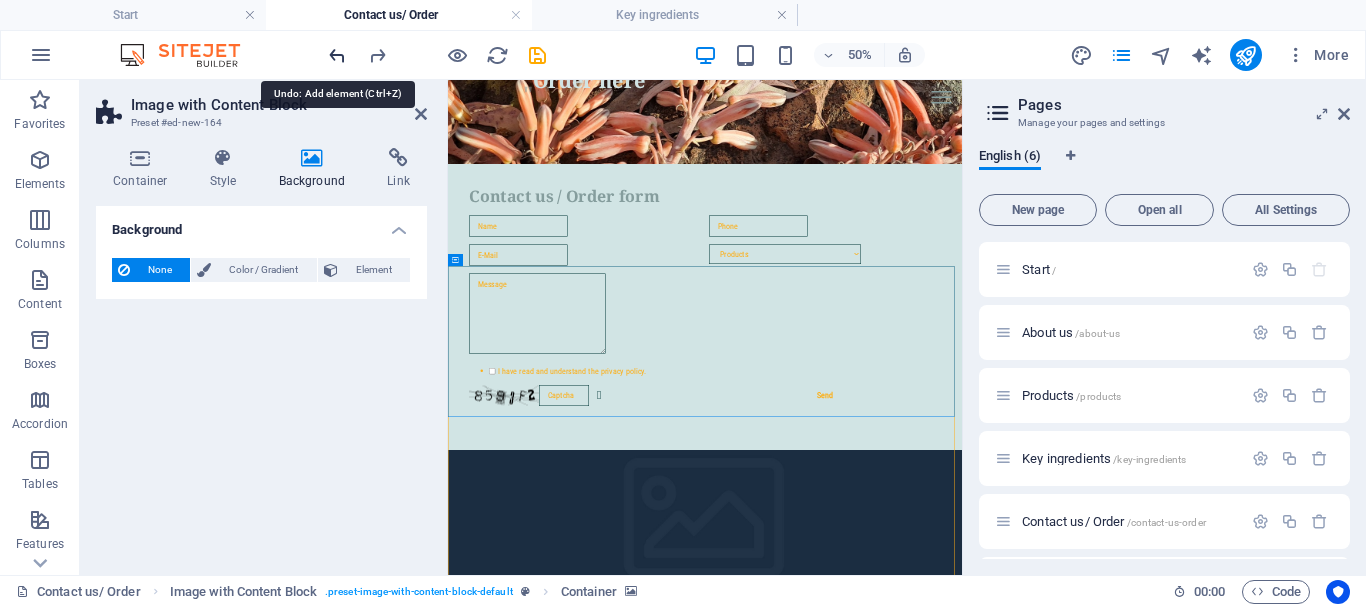 click at bounding box center [337, 55] 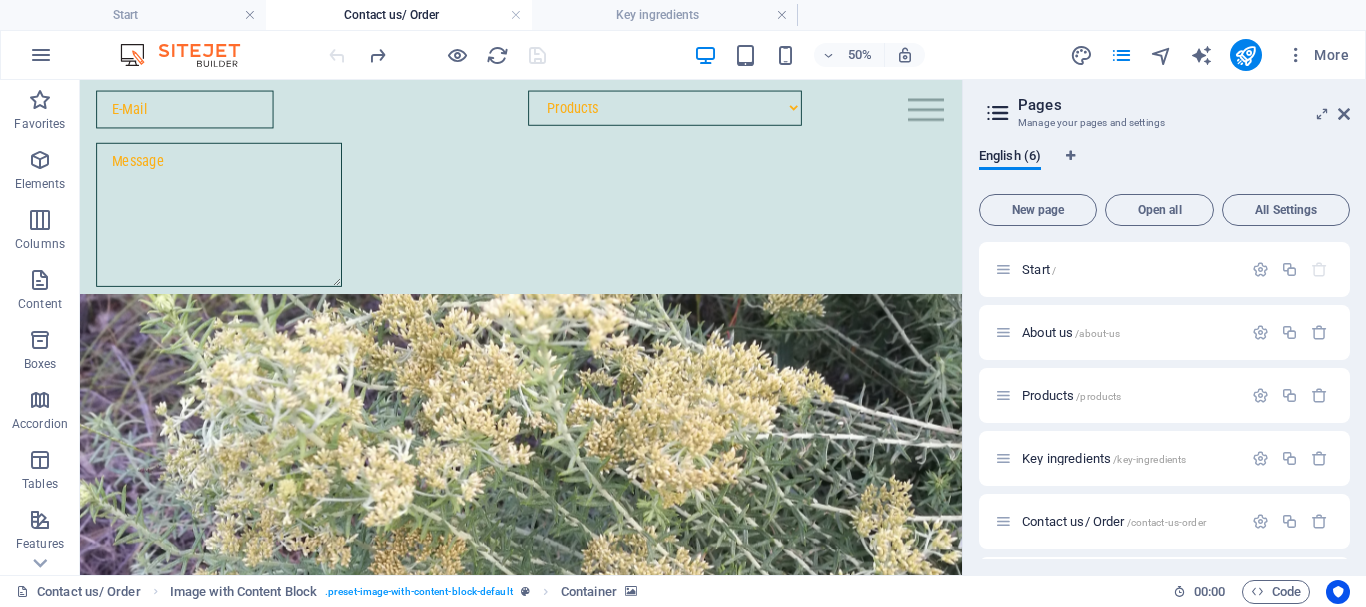 scroll, scrollTop: 559, scrollLeft: 0, axis: vertical 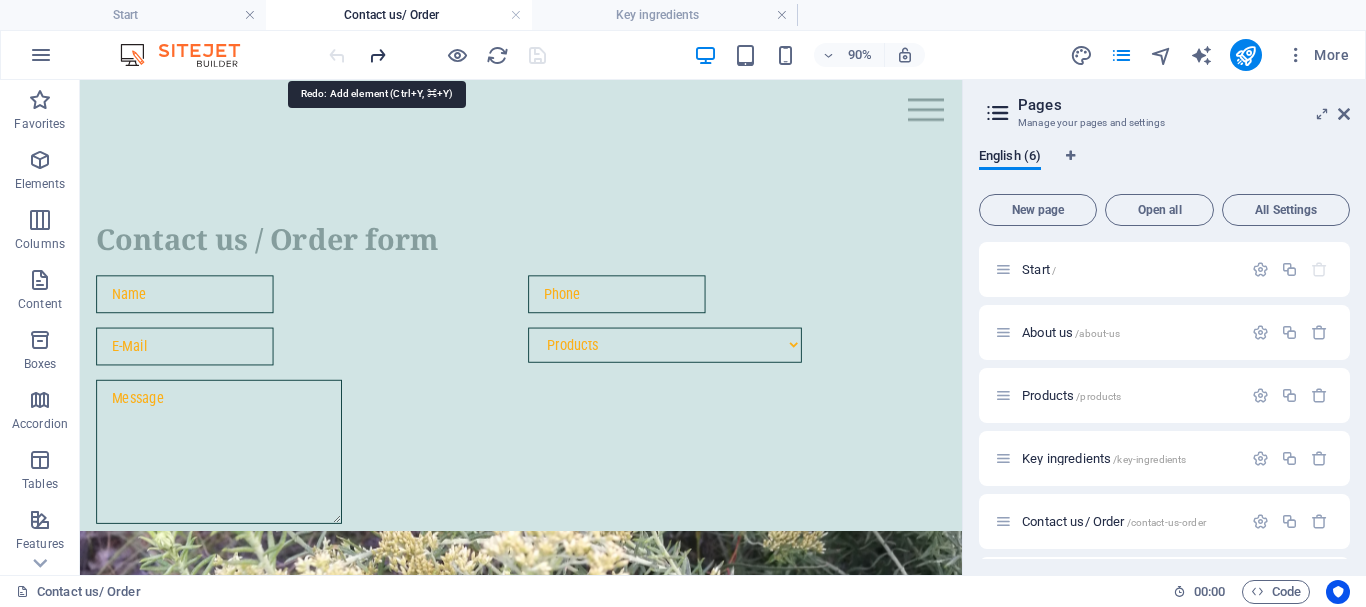 click at bounding box center (377, 55) 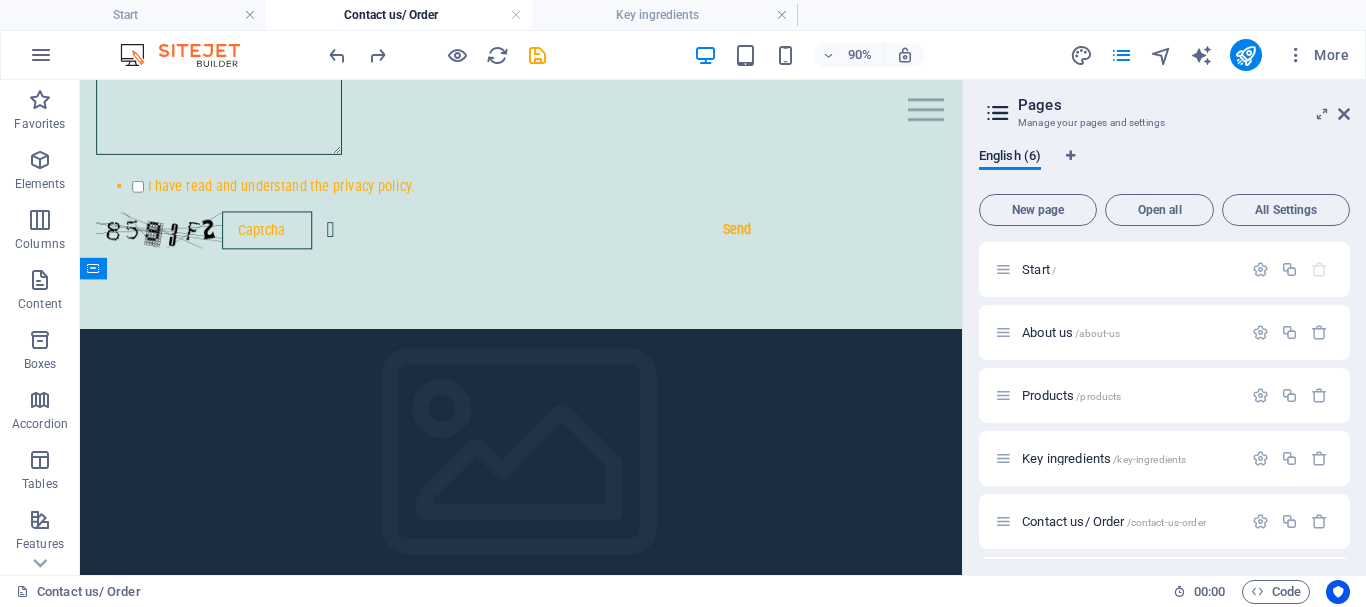scroll, scrollTop: 973, scrollLeft: 0, axis: vertical 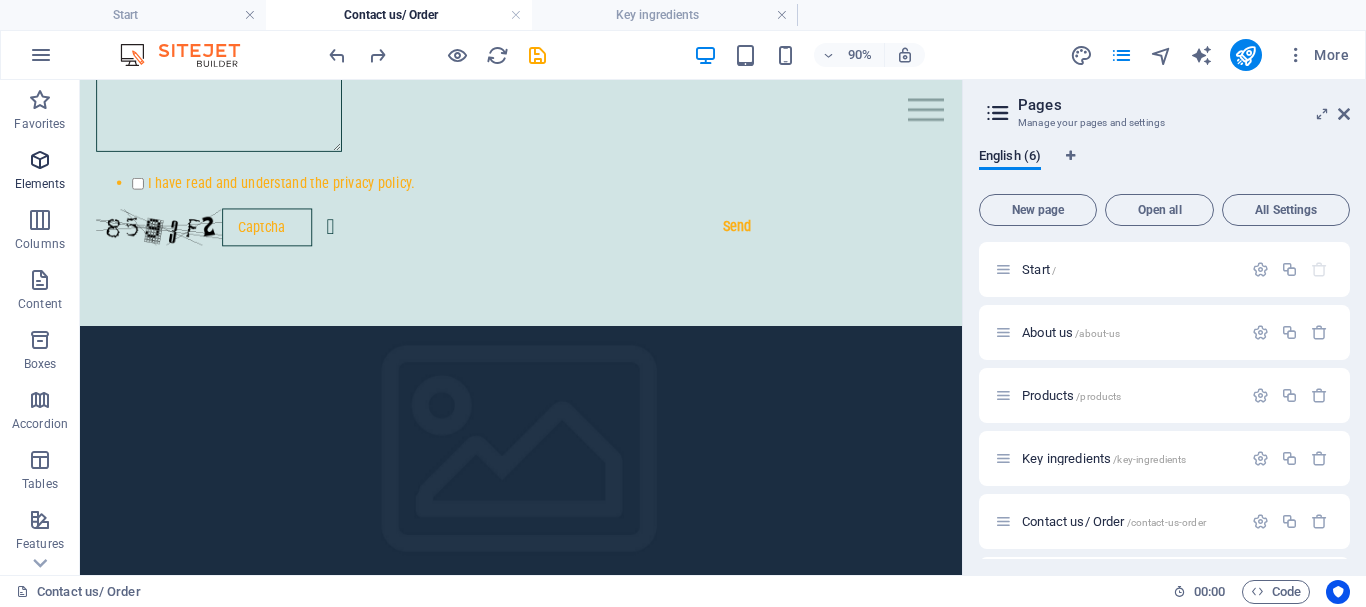 click at bounding box center (40, 160) 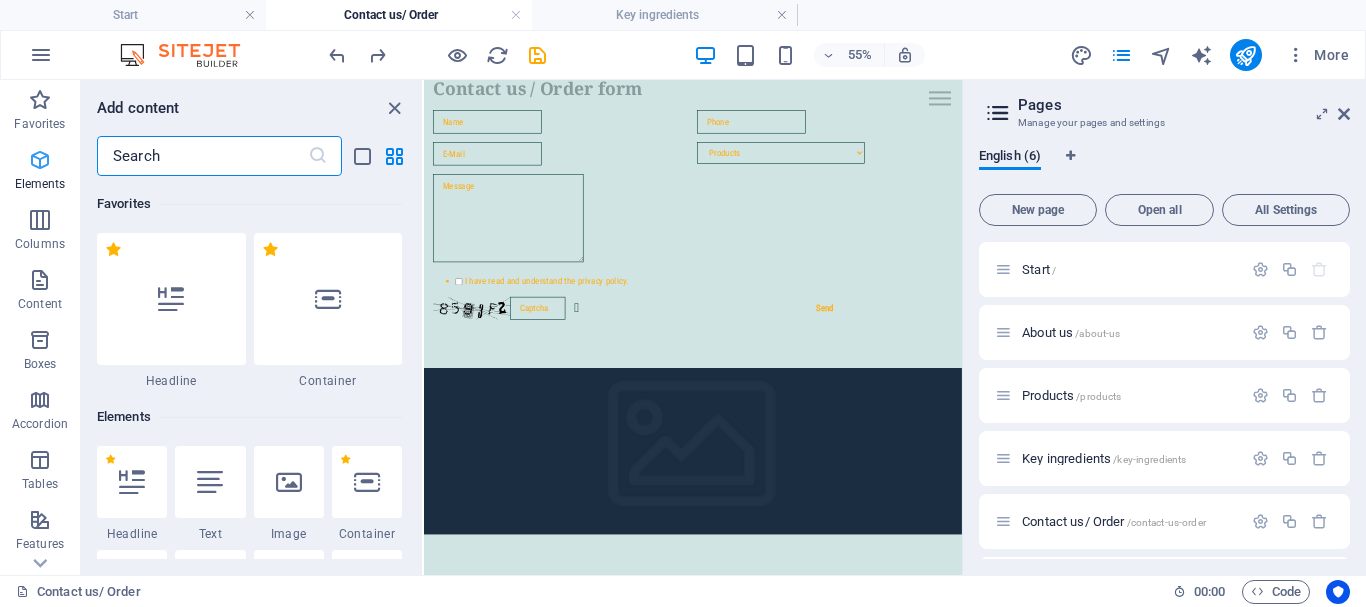 scroll, scrollTop: 1165, scrollLeft: 0, axis: vertical 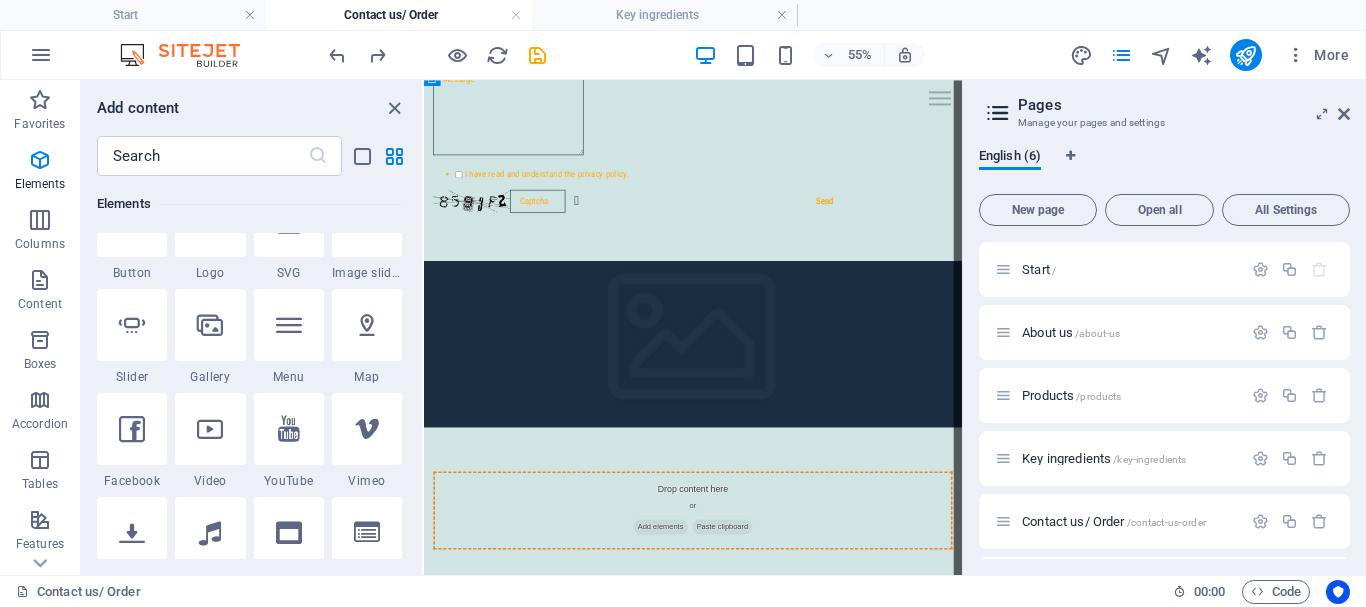 select on "%" 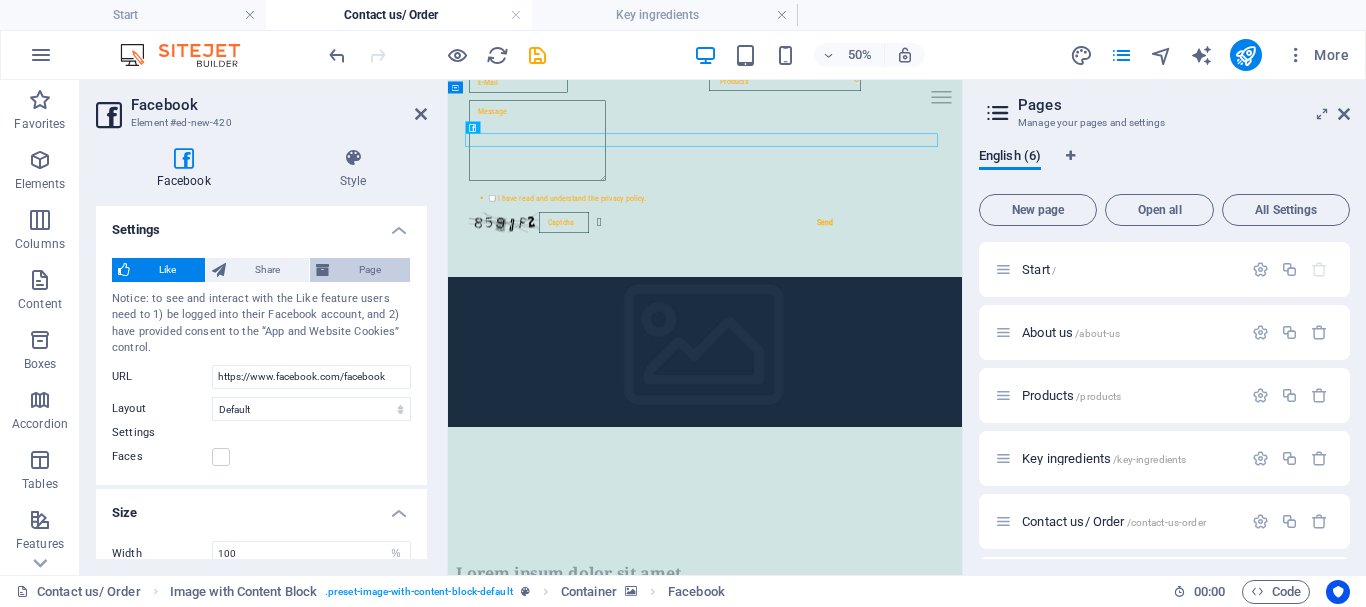 click on "Page" at bounding box center (370, 270) 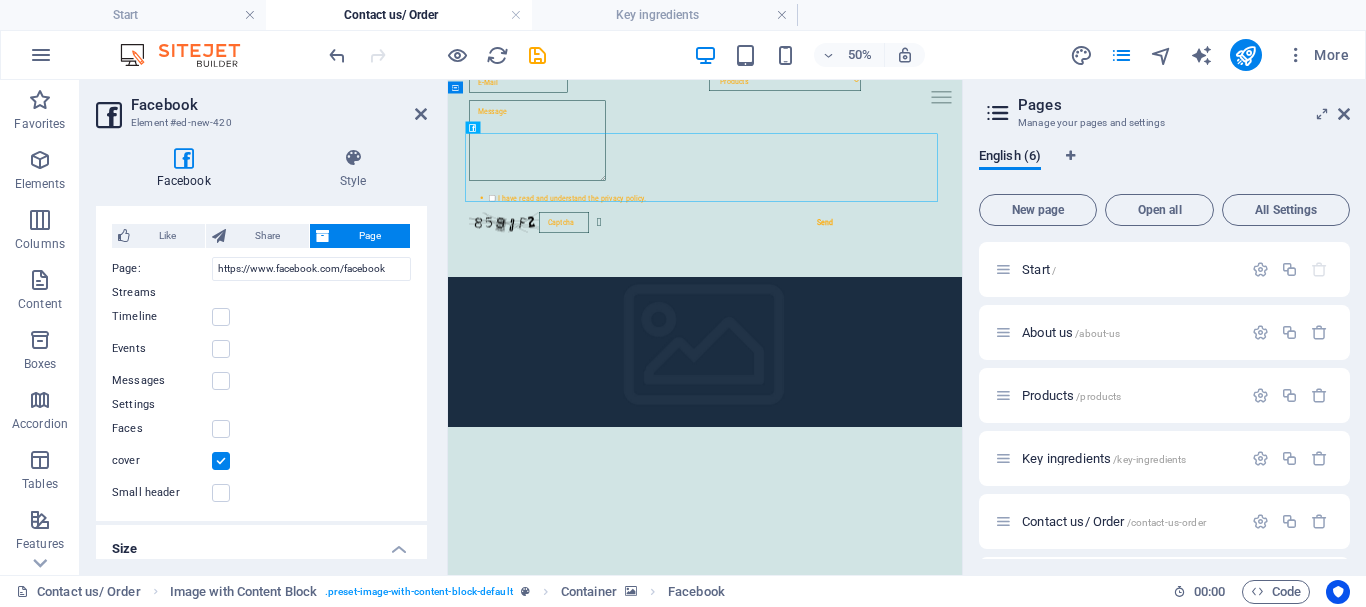 scroll, scrollTop: 0, scrollLeft: 0, axis: both 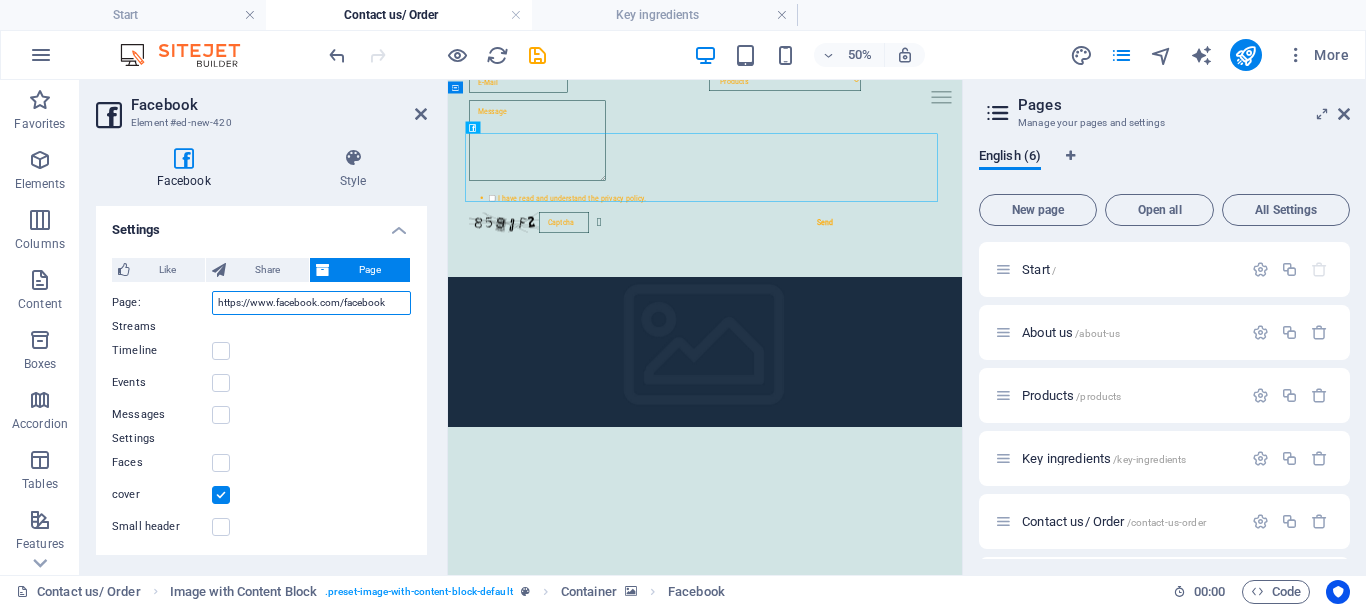 click on "https://www.facebook.com/facebook" at bounding box center [311, 303] 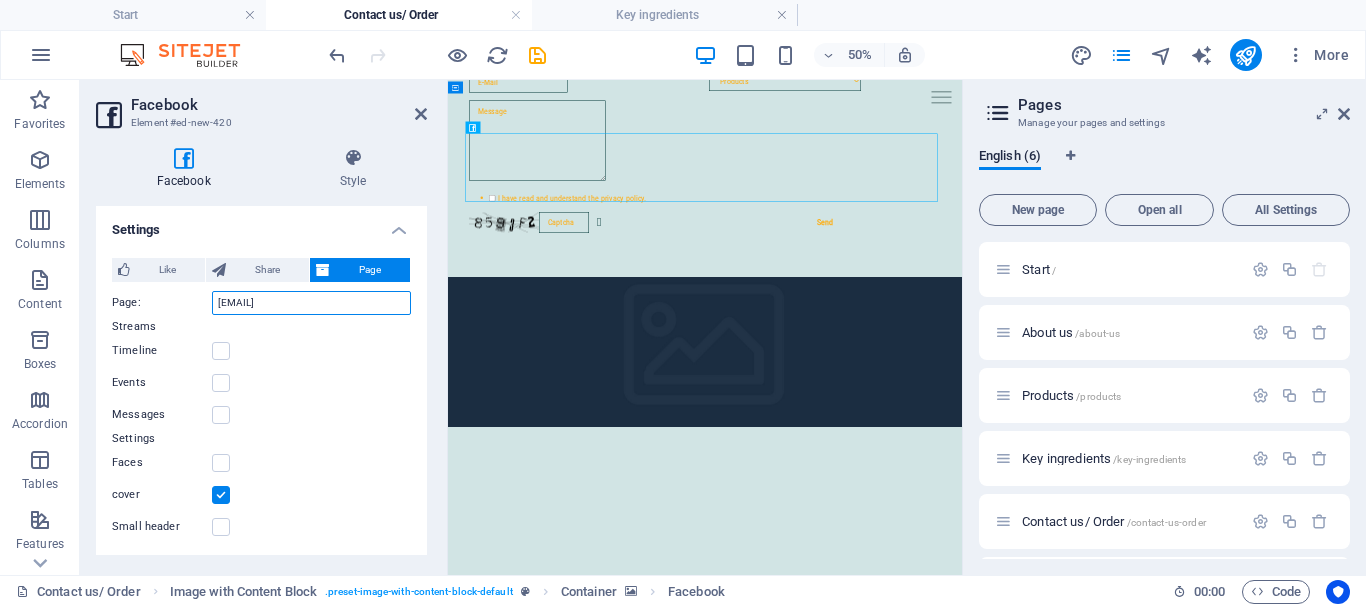 scroll, scrollTop: 0, scrollLeft: 86, axis: horizontal 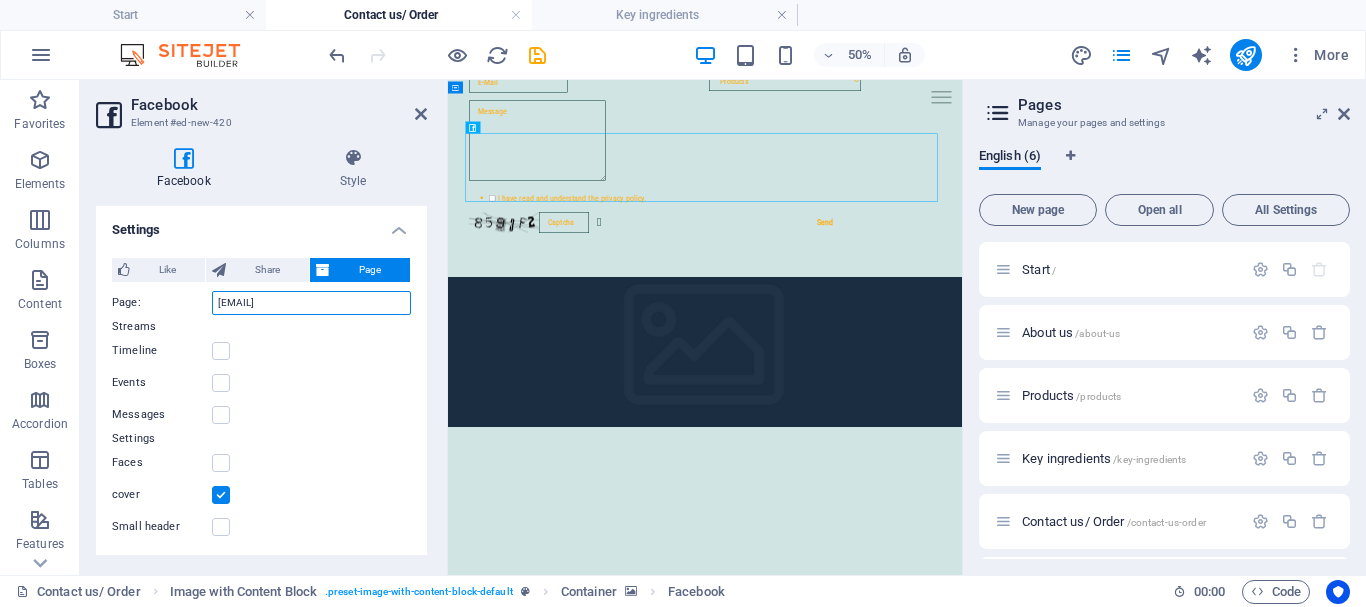 type on "[EMAIL]" 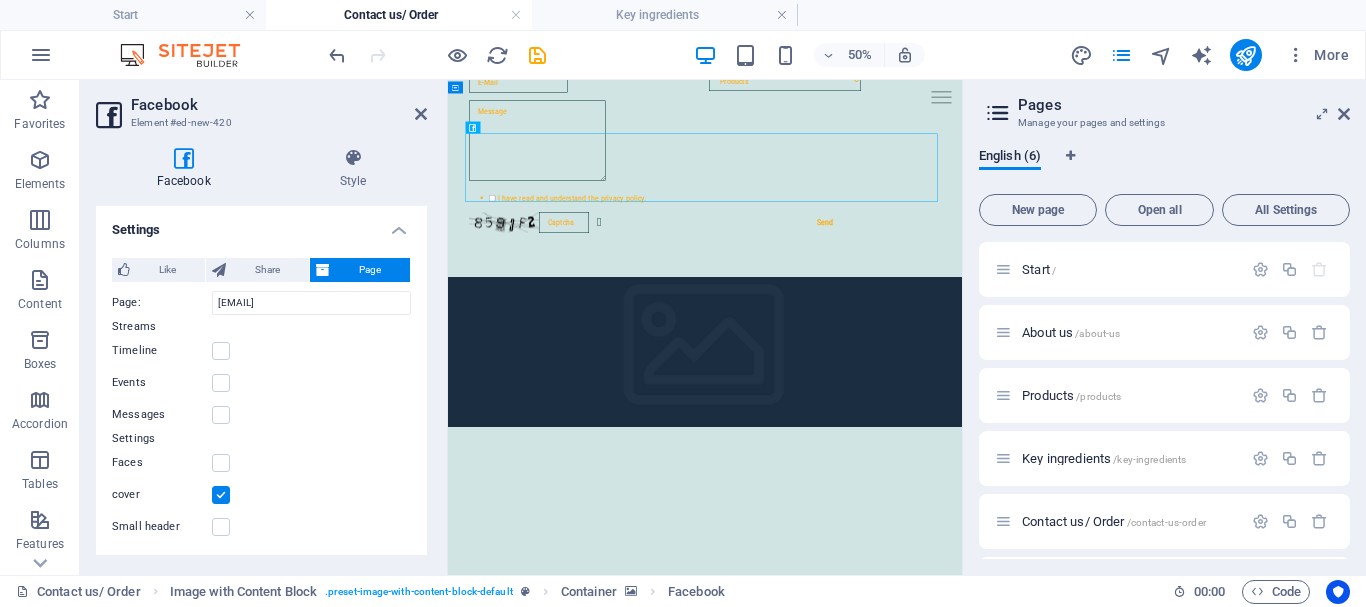 scroll, scrollTop: 0, scrollLeft: 0, axis: both 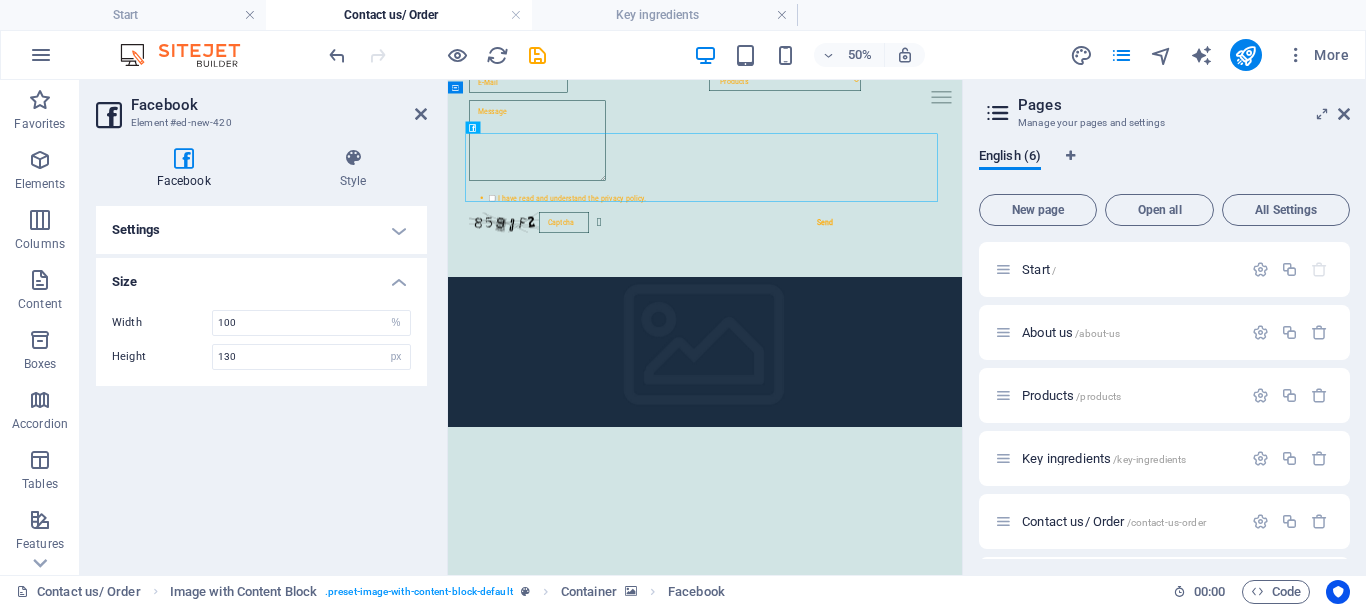 click on "Settings" at bounding box center (261, 230) 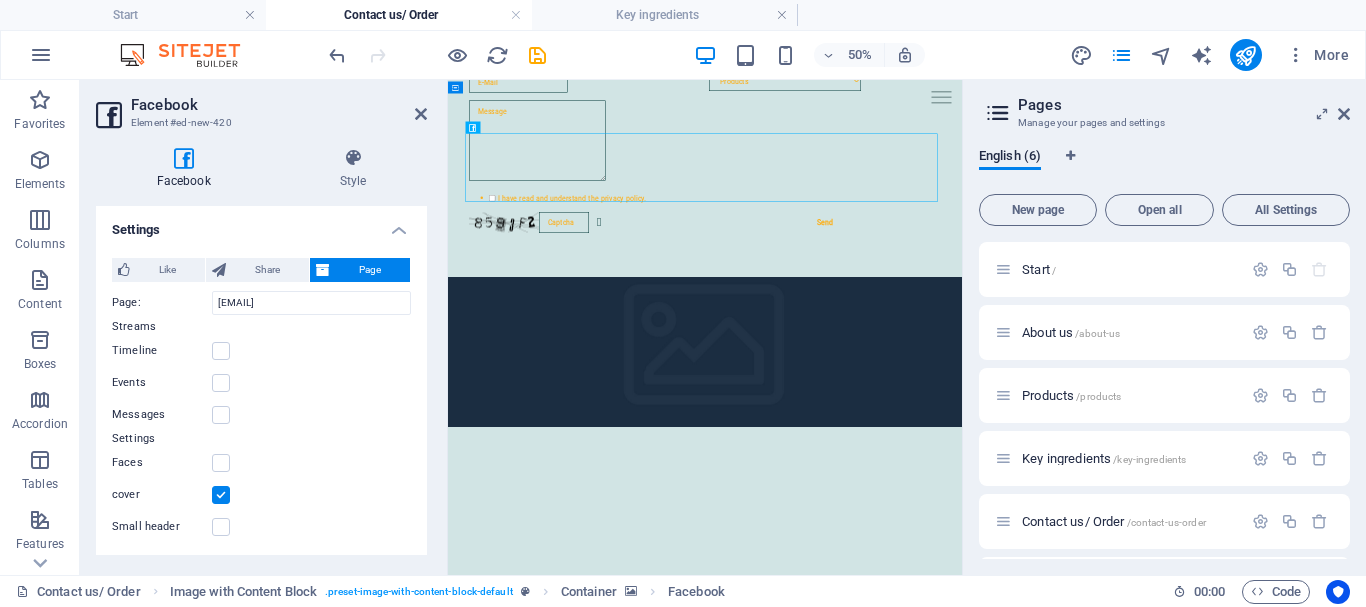 click on "Pages Manage your pages and settings English (6) New page Open all All Settings Start / About us /about-us Products /products Key ingredients /key-ingredients Contact us/ Order /contact-us-order Privacy /privacy" at bounding box center [1164, 327] 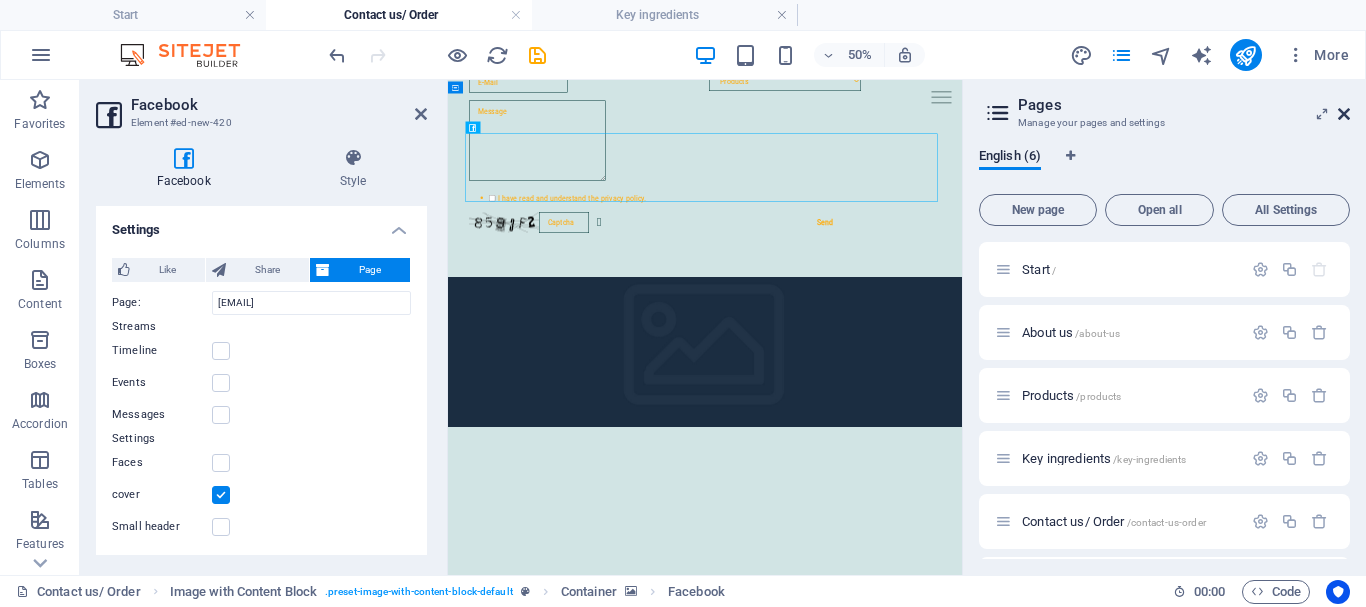 click at bounding box center (1344, 114) 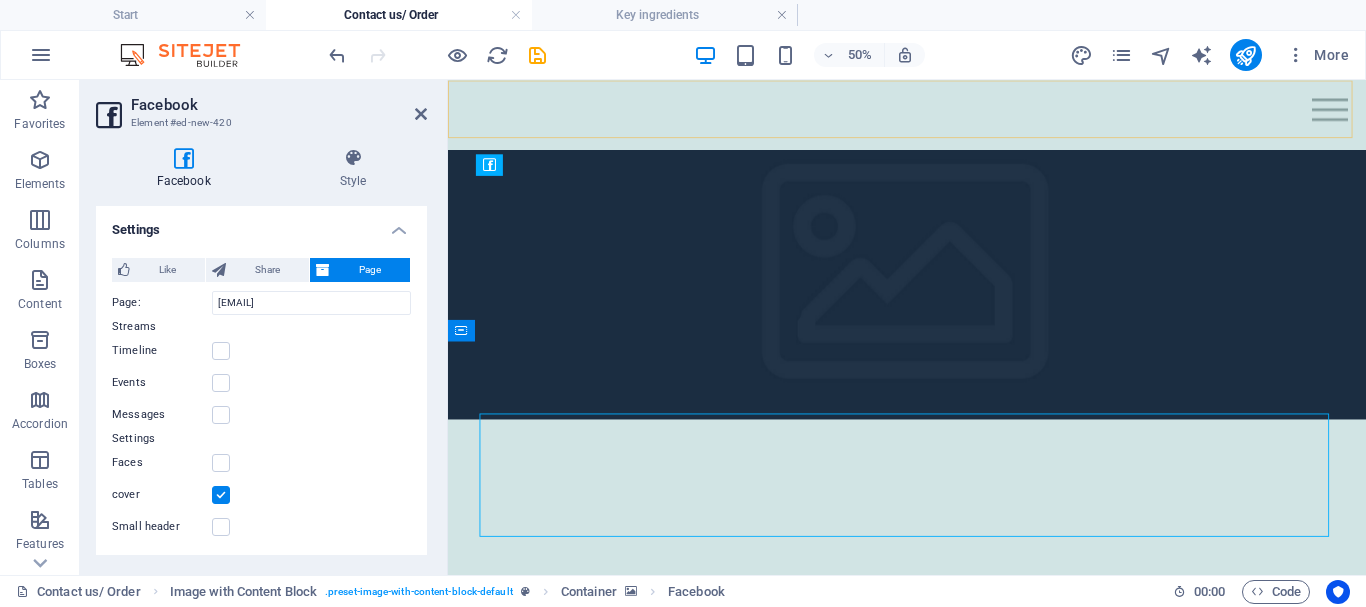 scroll, scrollTop: 904, scrollLeft: 0, axis: vertical 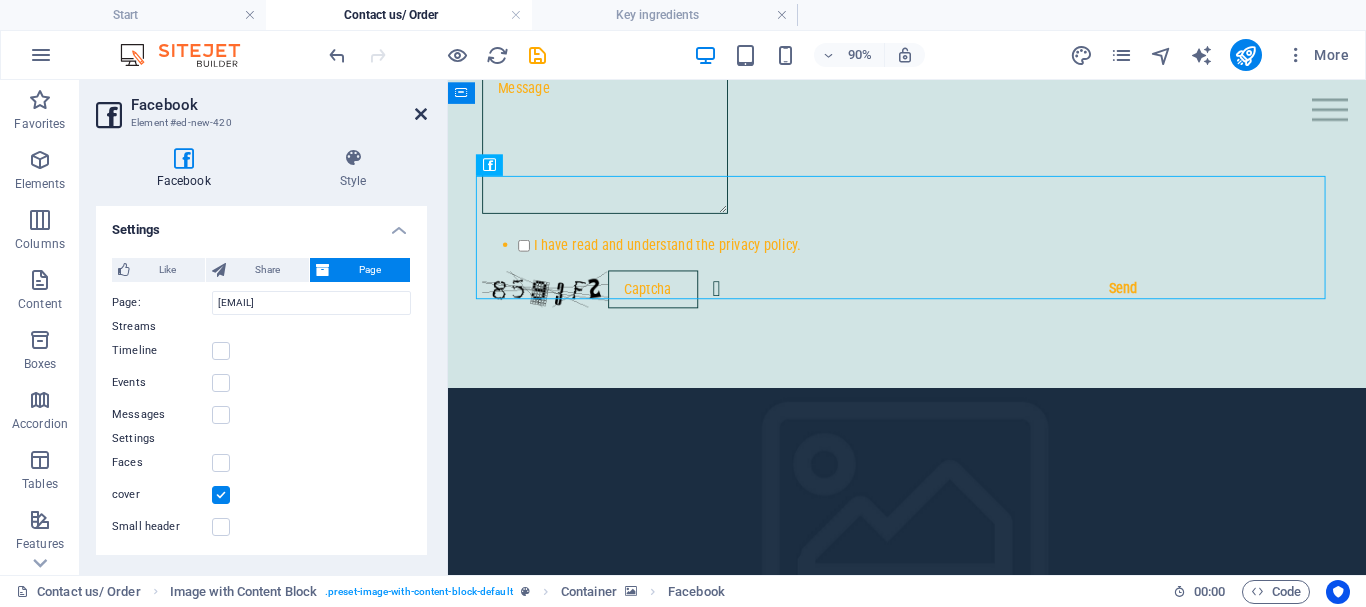 click at bounding box center (421, 114) 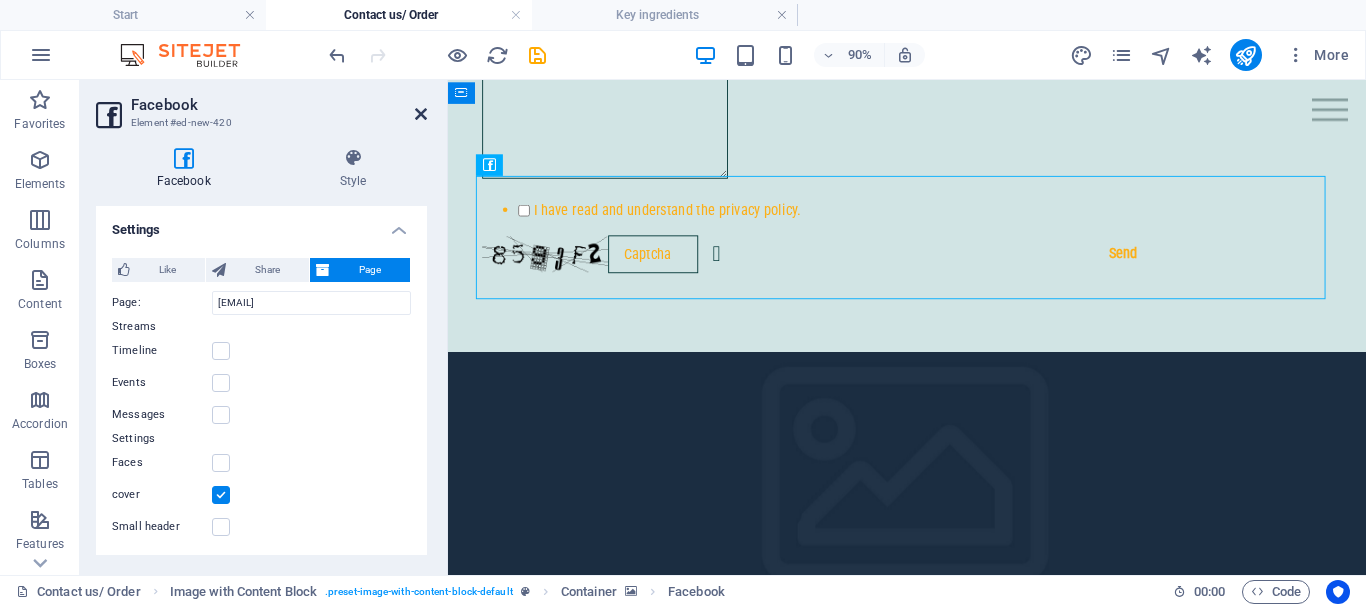 scroll, scrollTop: 871, scrollLeft: 0, axis: vertical 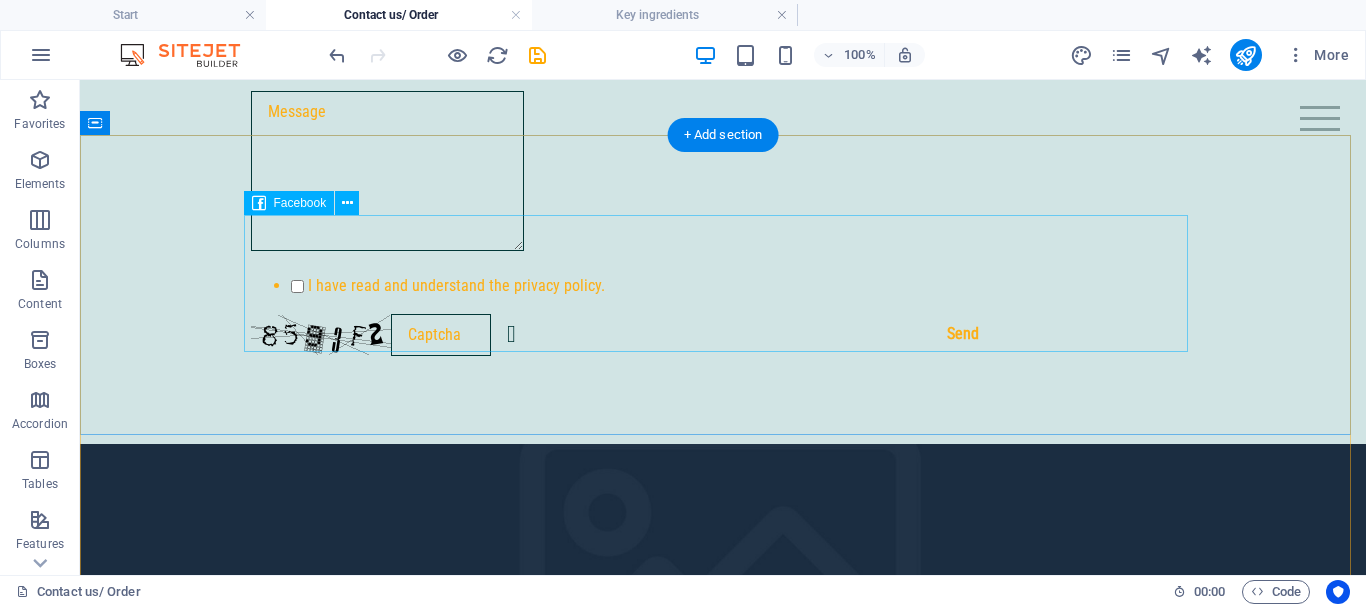 click at bounding box center (723, 892) 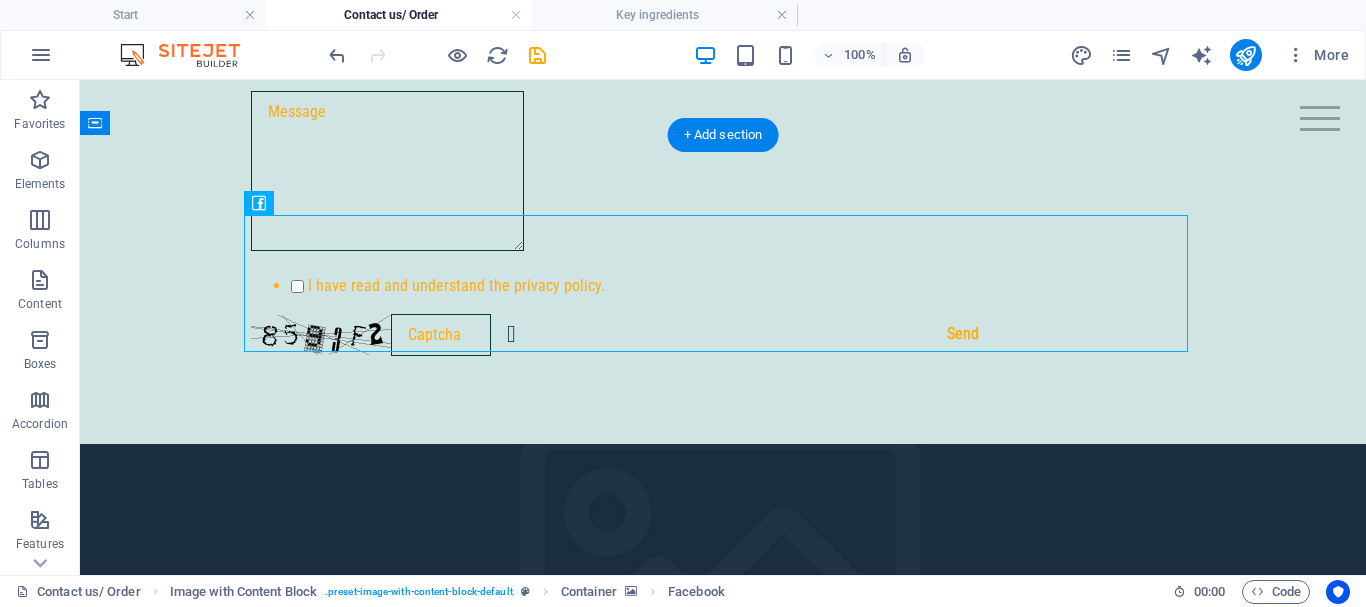 click at bounding box center [723, 594] 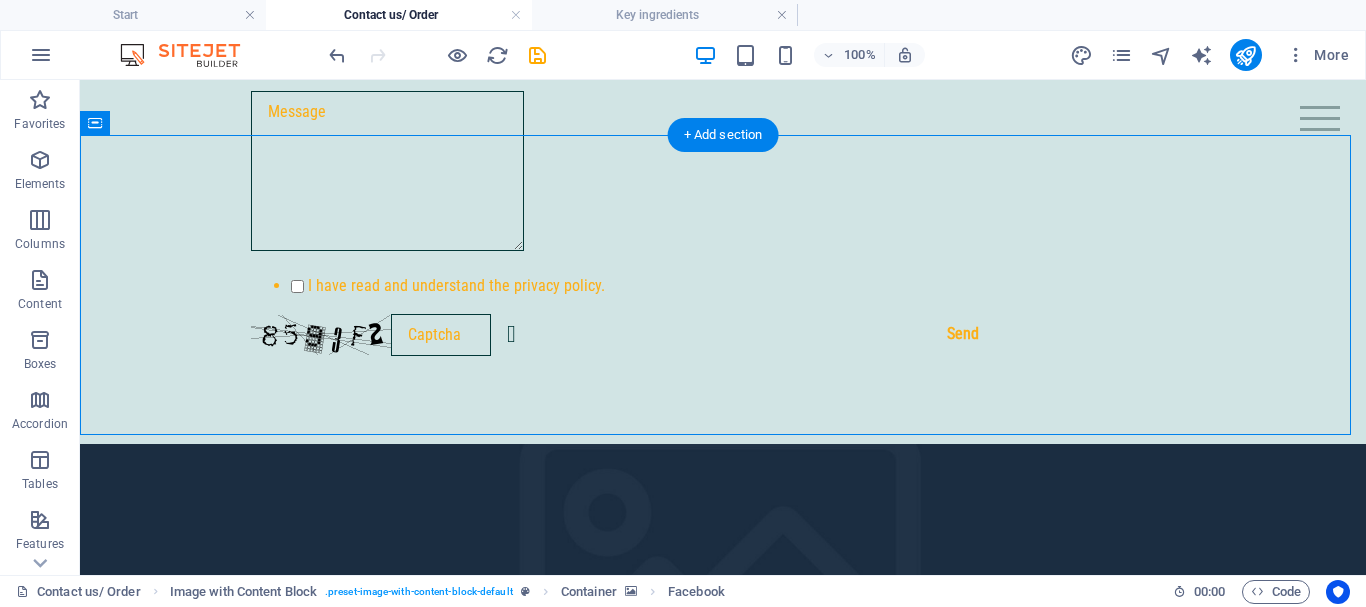 click at bounding box center (723, 594) 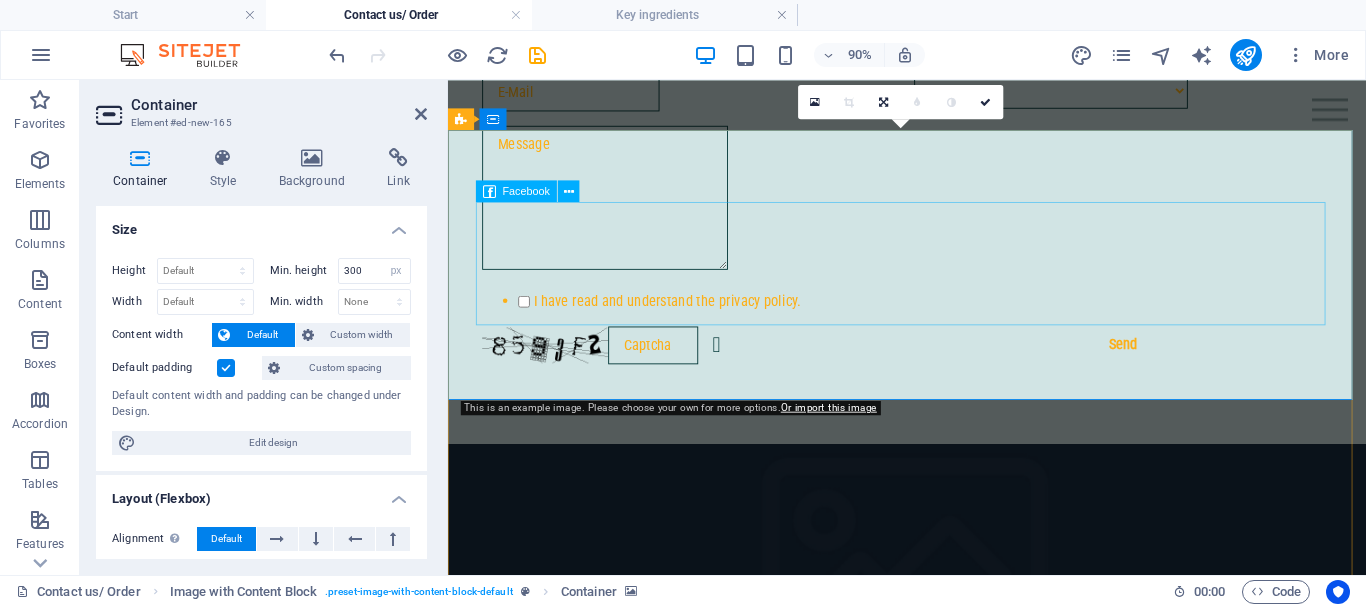 scroll, scrollTop: 875, scrollLeft: 0, axis: vertical 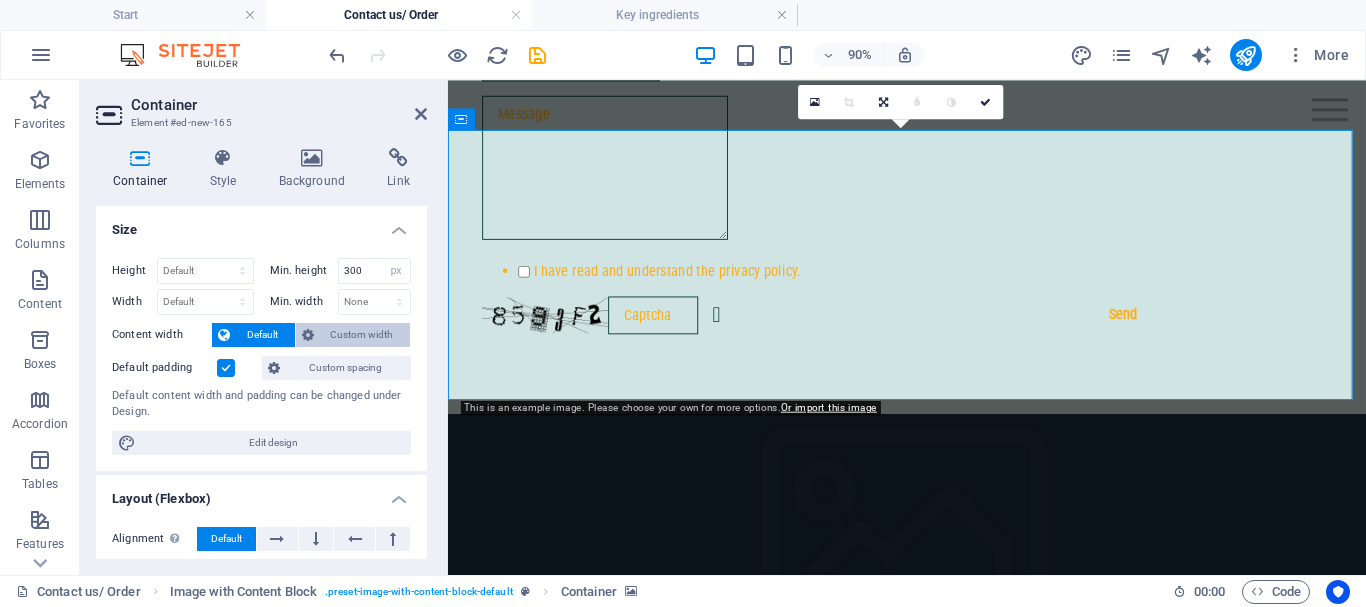 click on "Custom width" at bounding box center (362, 335) 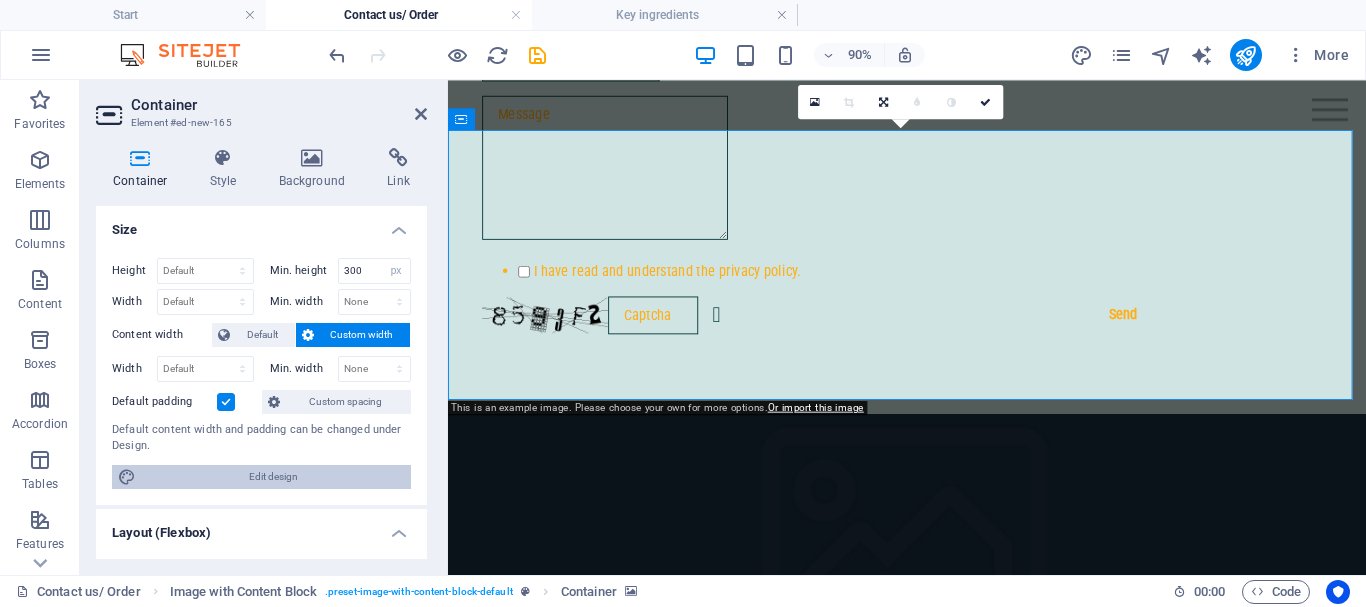 click on "Edit design" at bounding box center (273, 477) 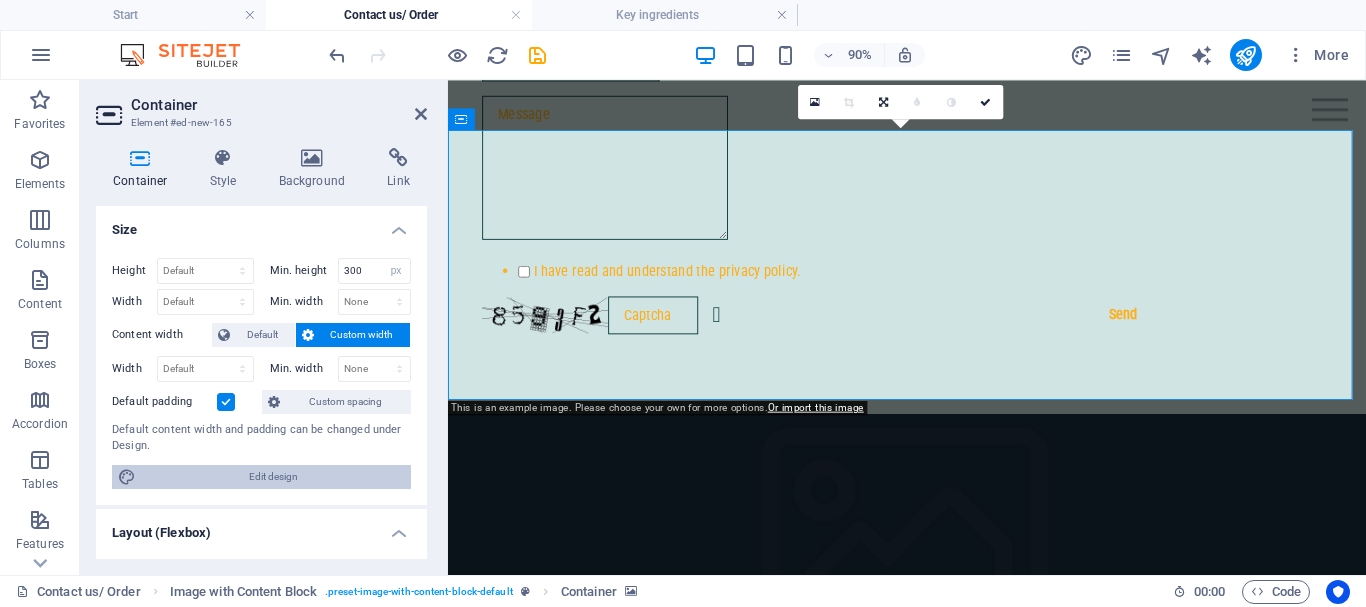 select on "rem" 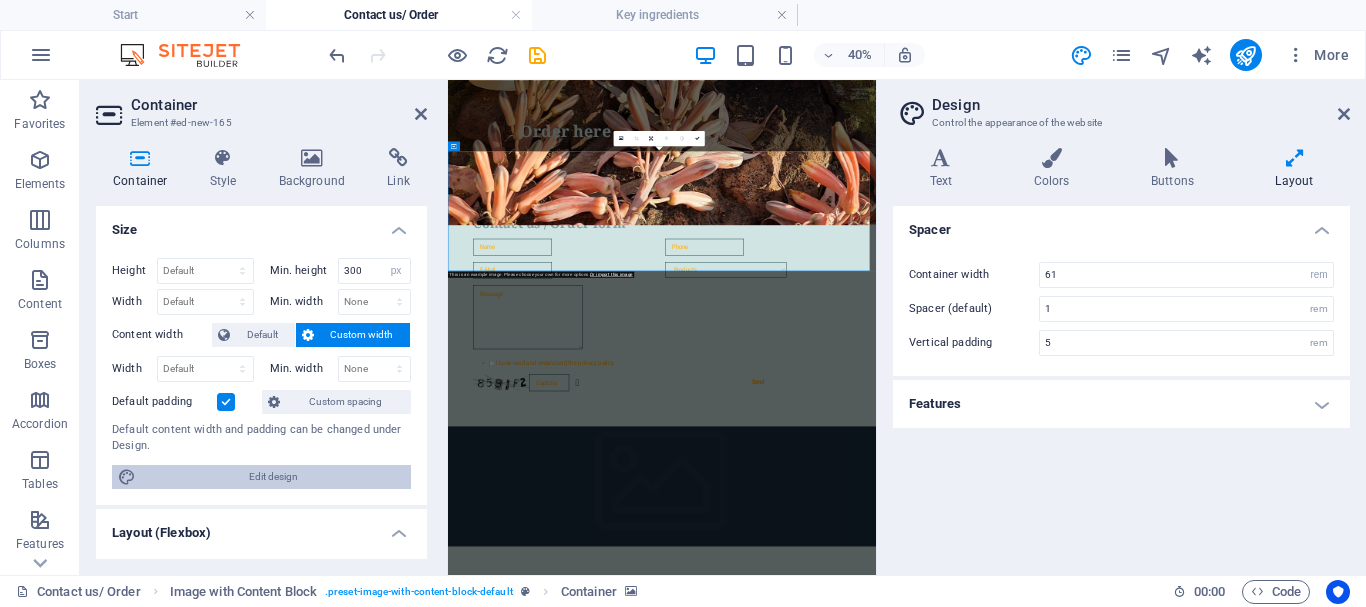 scroll, scrollTop: 1166, scrollLeft: 0, axis: vertical 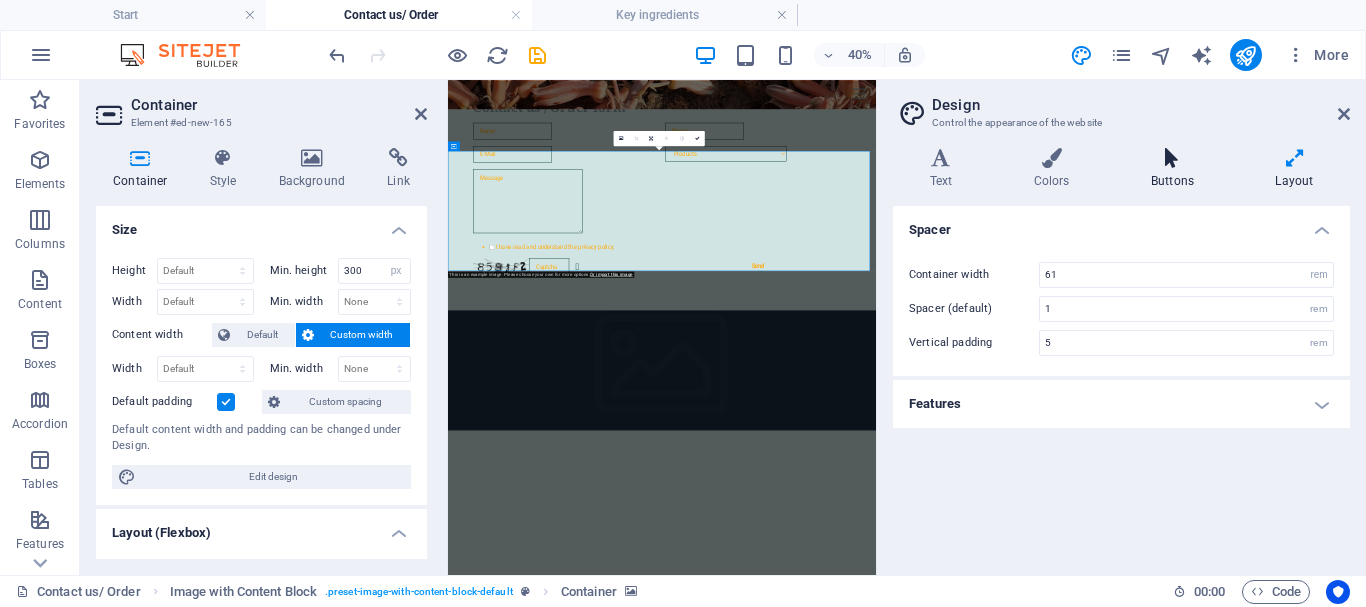 click on "Buttons" at bounding box center (1176, 169) 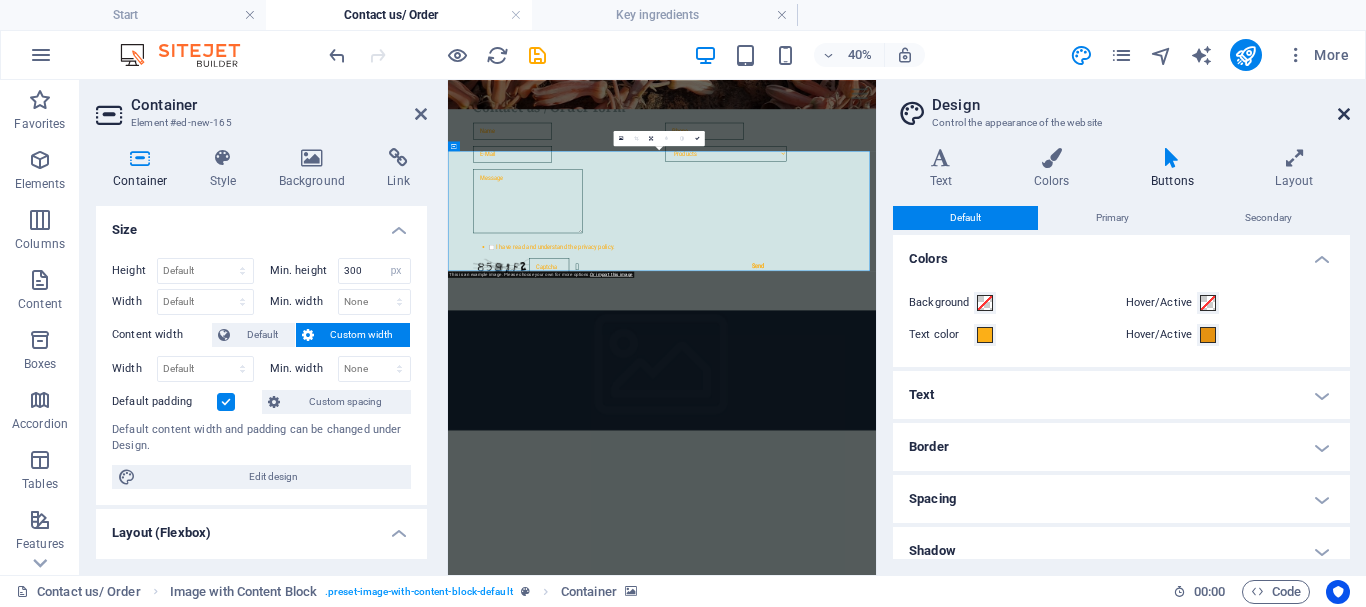 click at bounding box center (1344, 114) 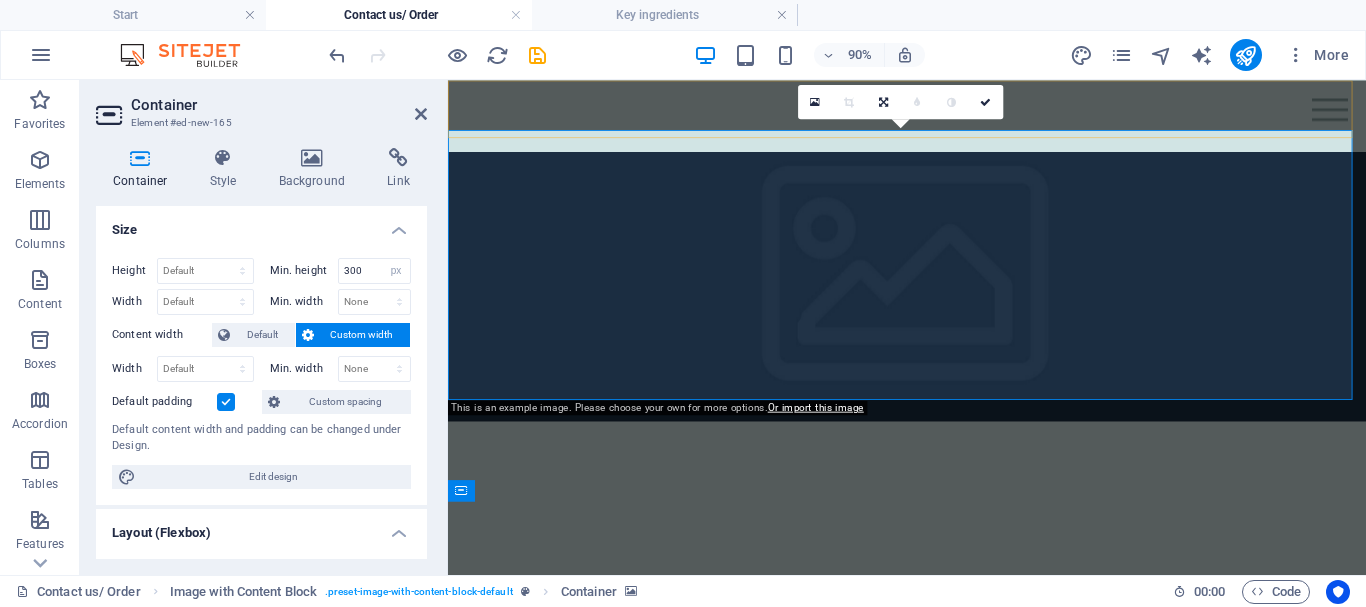 scroll, scrollTop: 875, scrollLeft: 0, axis: vertical 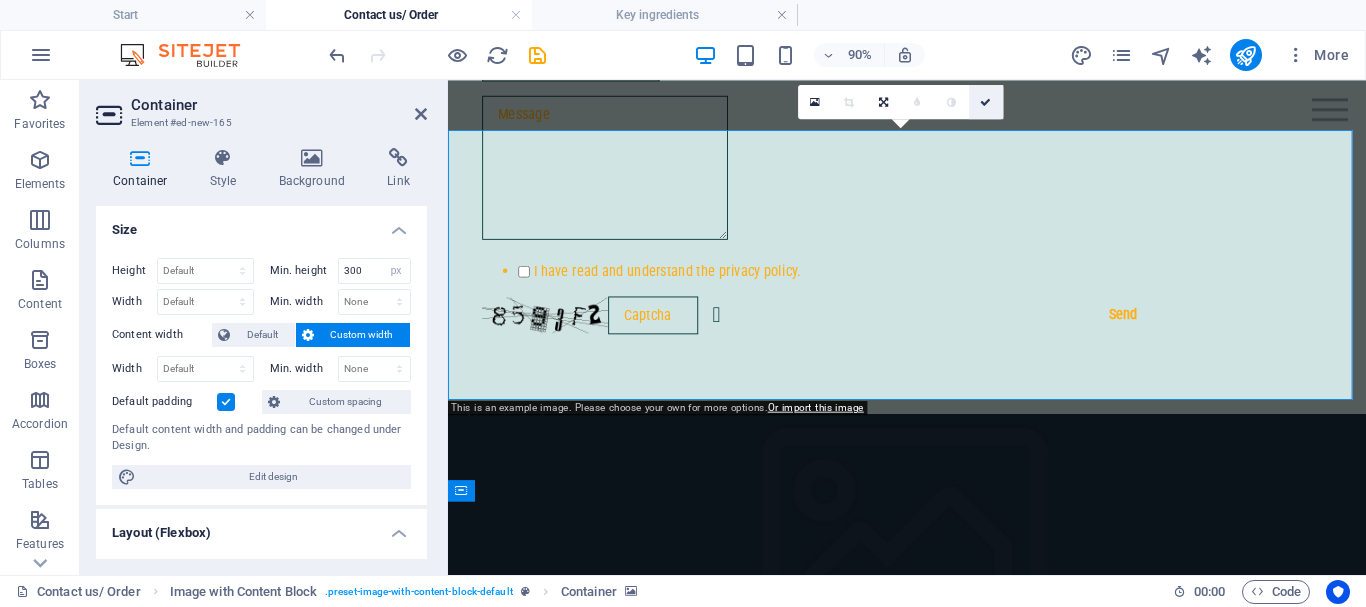 click at bounding box center [985, 101] 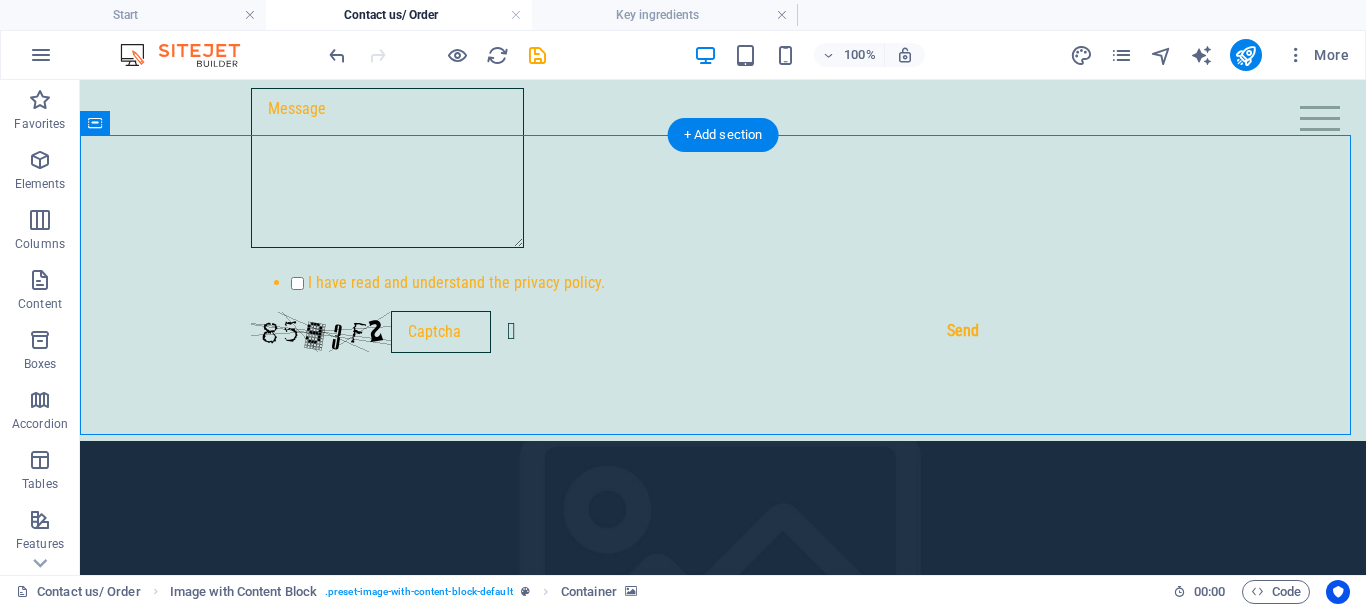 scroll, scrollTop: 847, scrollLeft: 0, axis: vertical 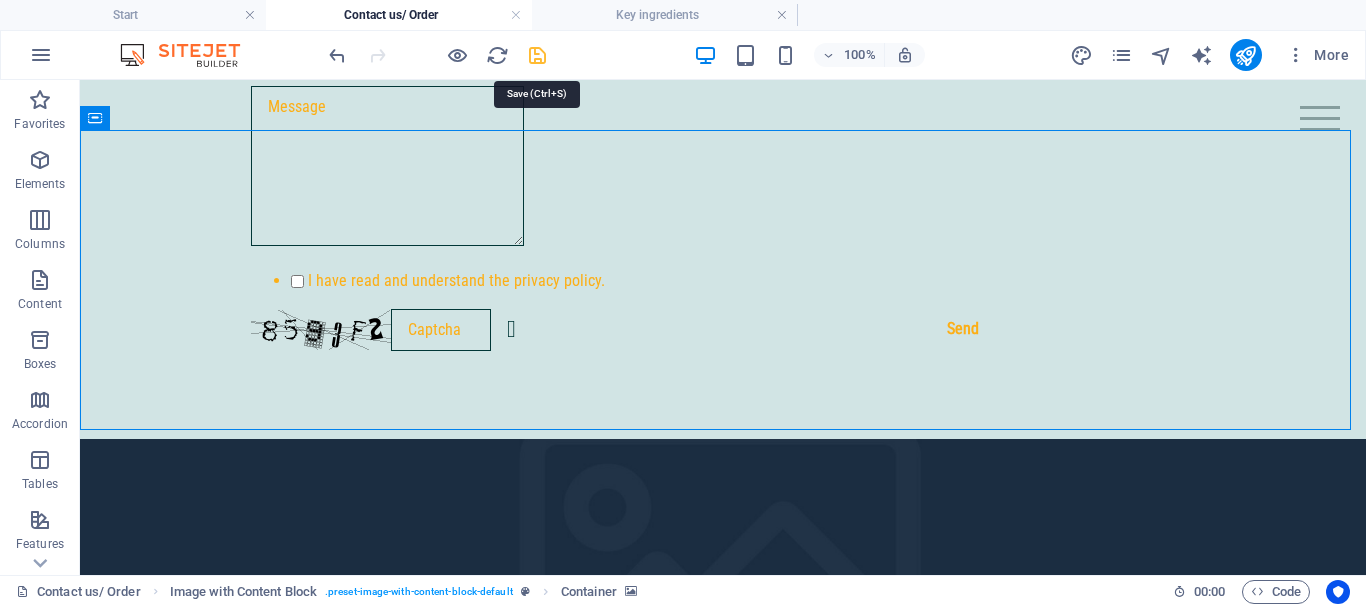click at bounding box center [537, 55] 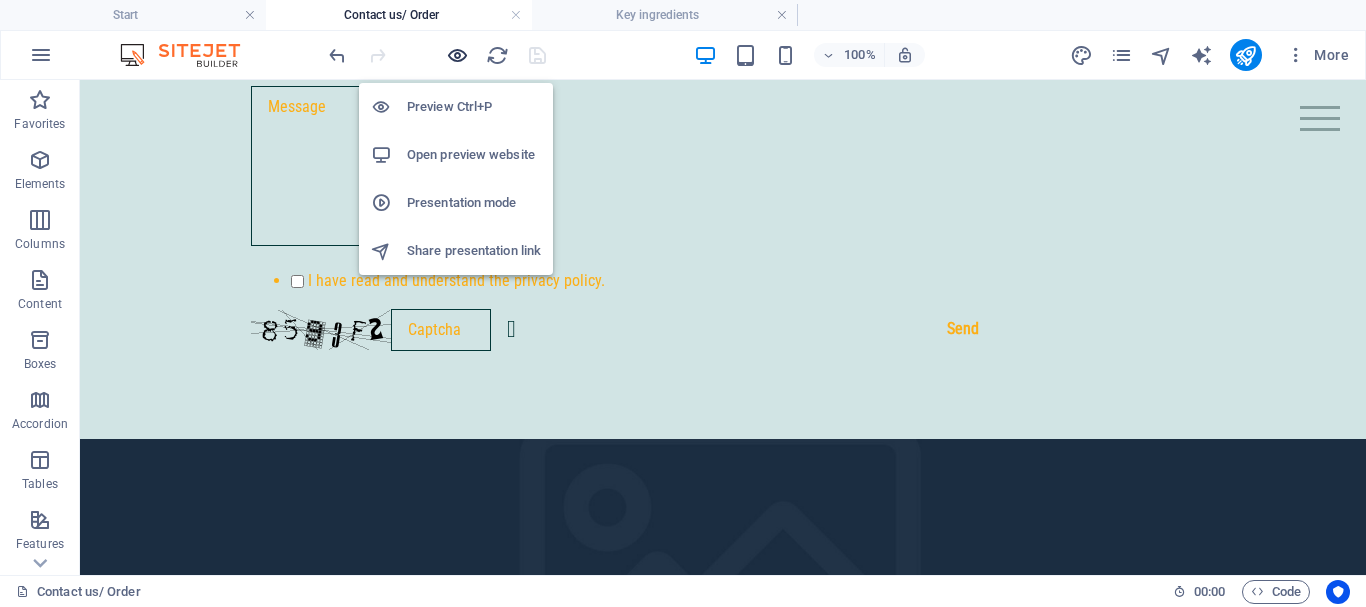 click at bounding box center (457, 55) 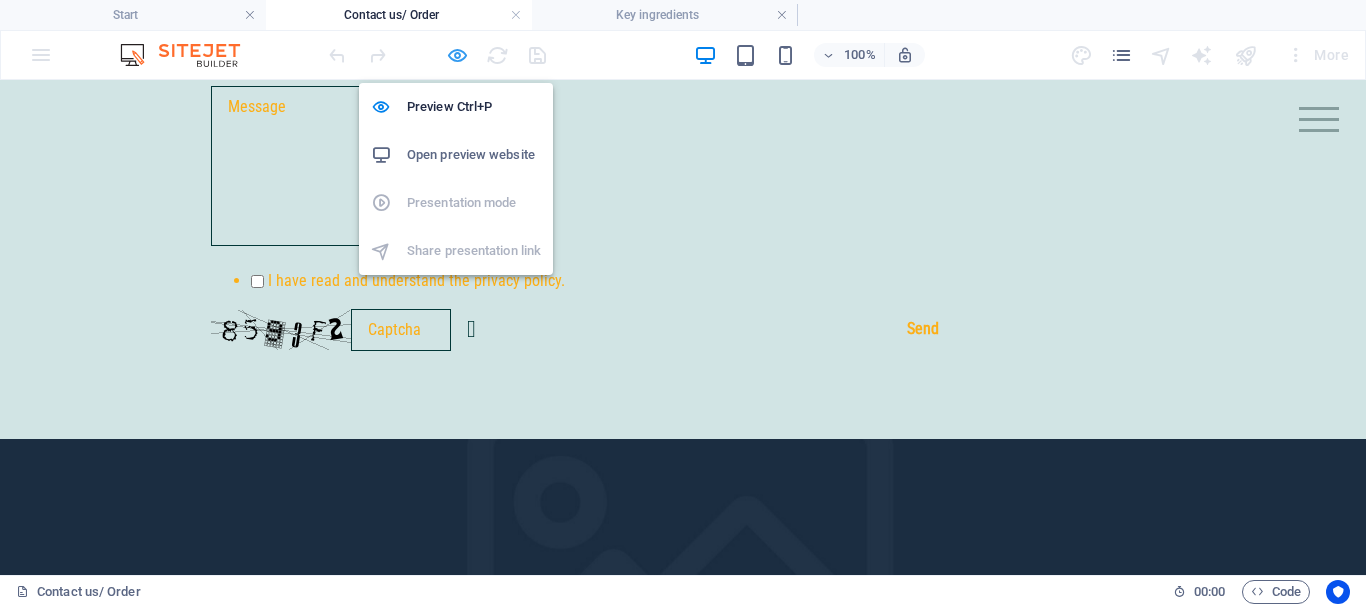 click at bounding box center (457, 55) 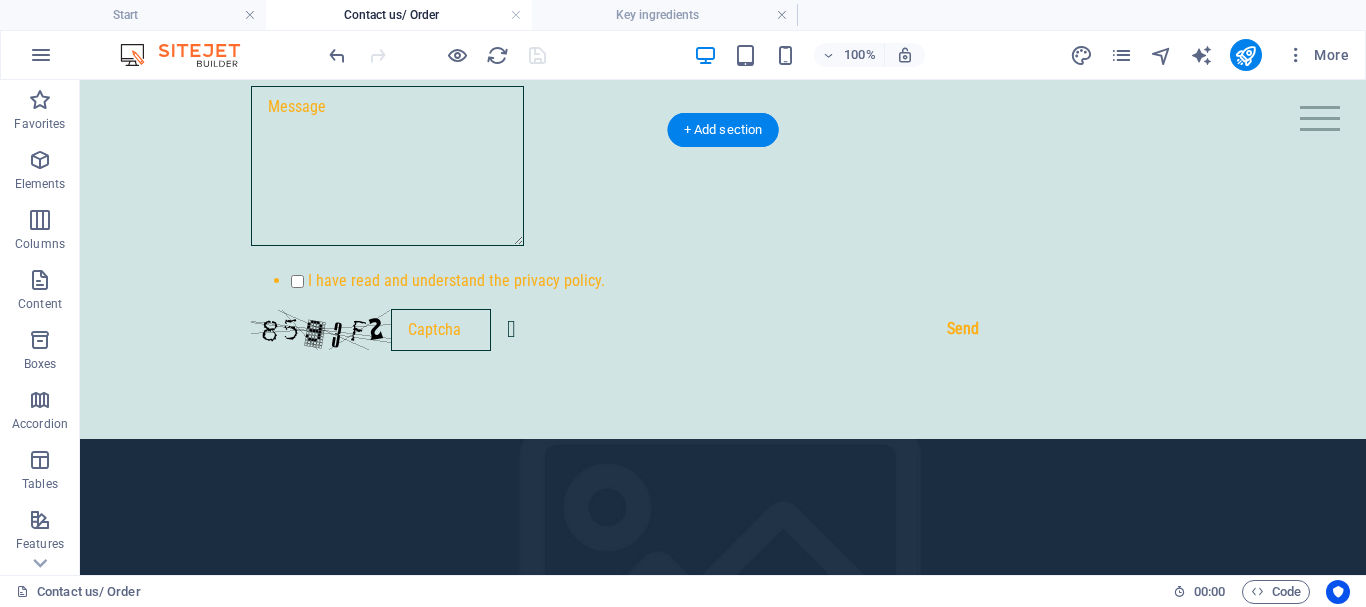 click at bounding box center [723, 589] 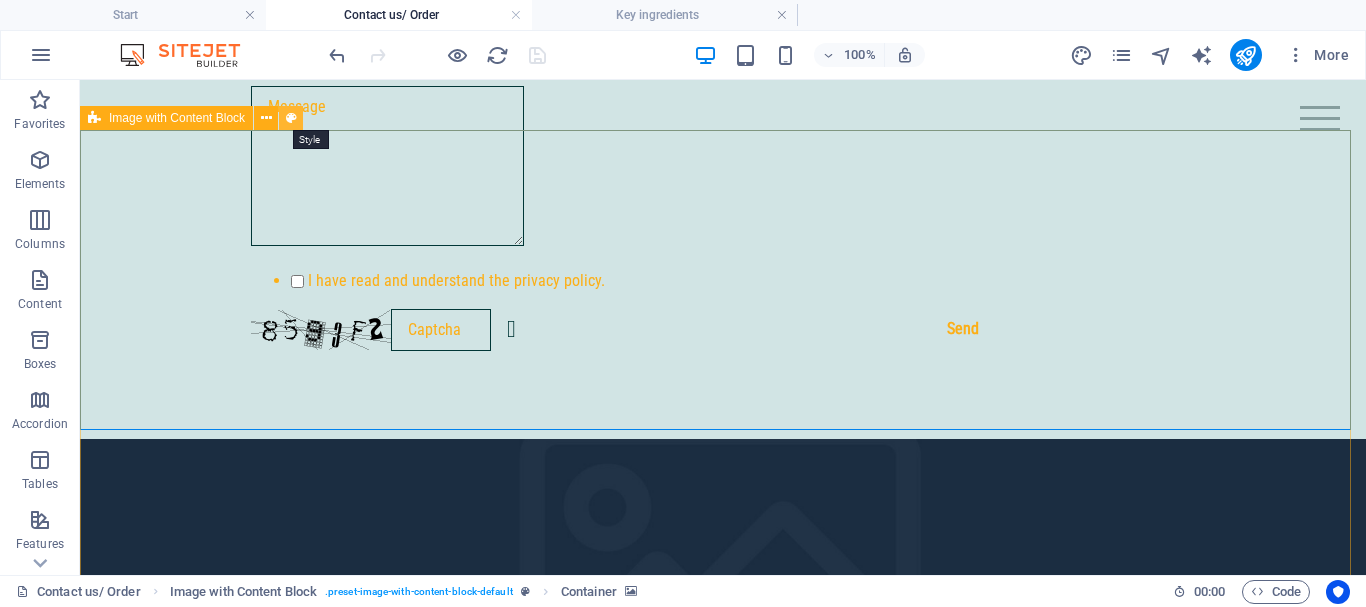 click at bounding box center (291, 118) 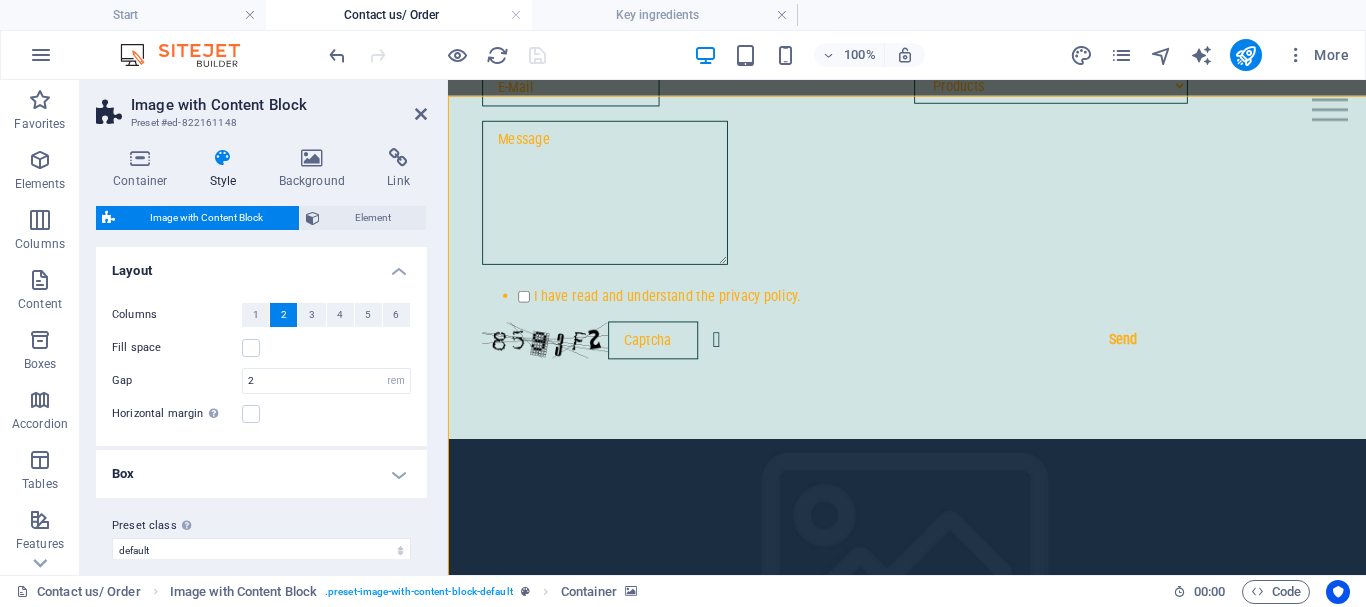 scroll, scrollTop: 880, scrollLeft: 0, axis: vertical 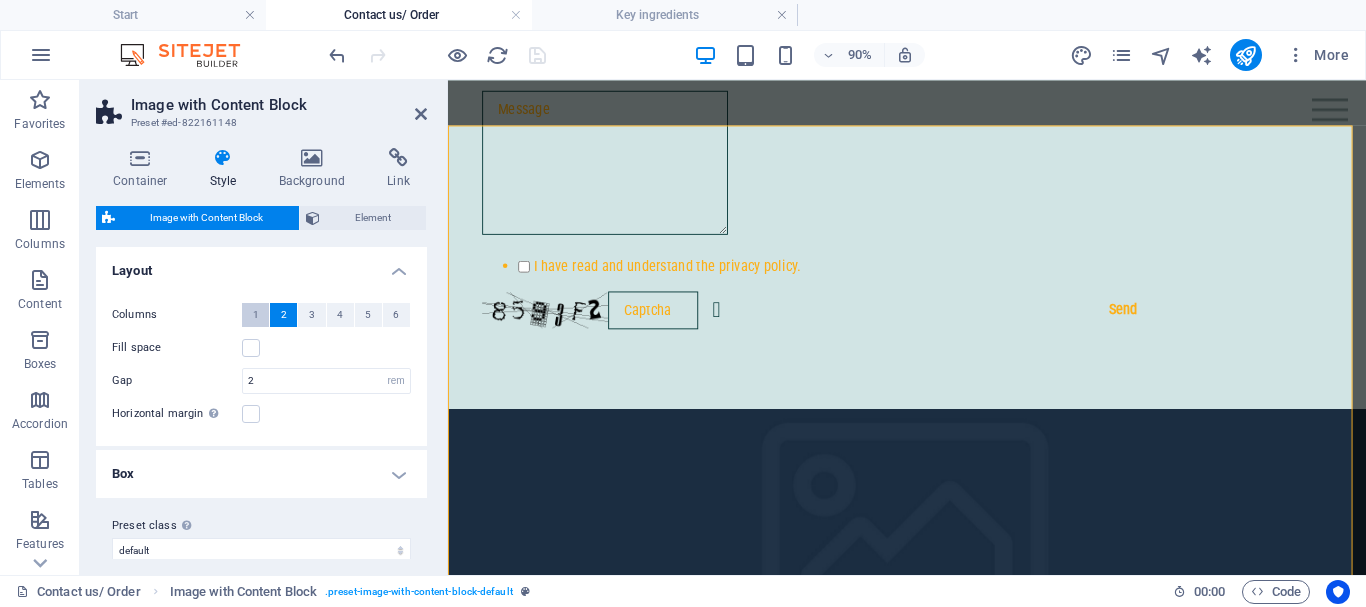 click on "1" at bounding box center [255, 315] 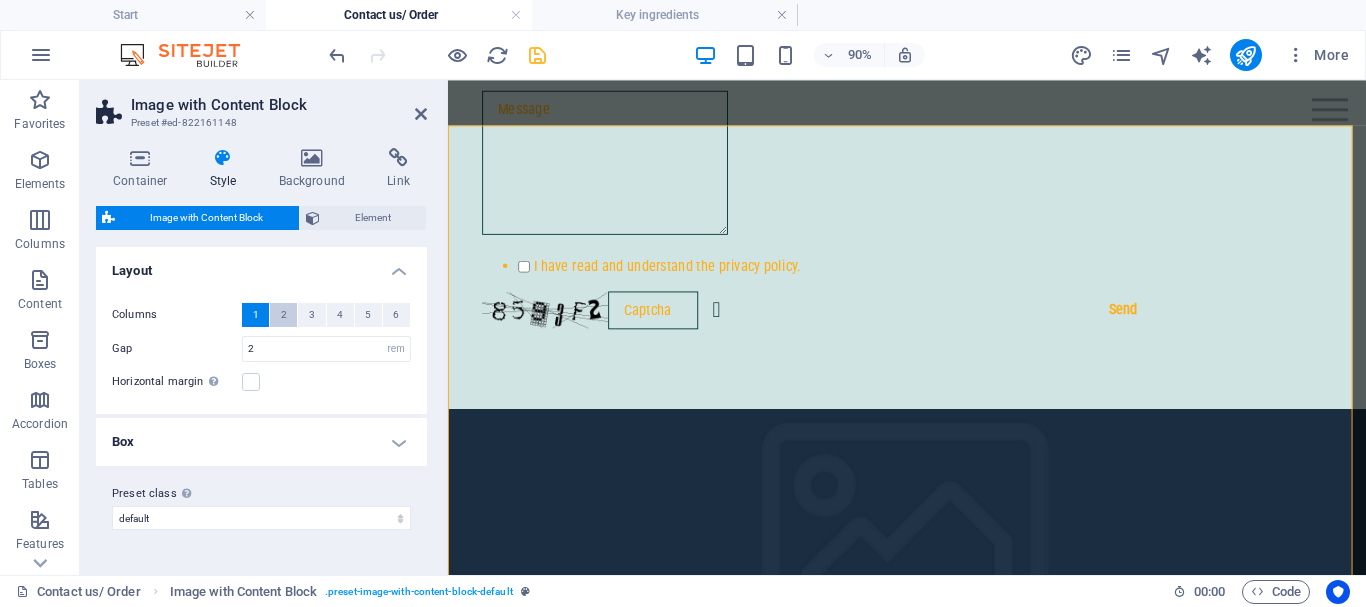 click on "2" at bounding box center (283, 315) 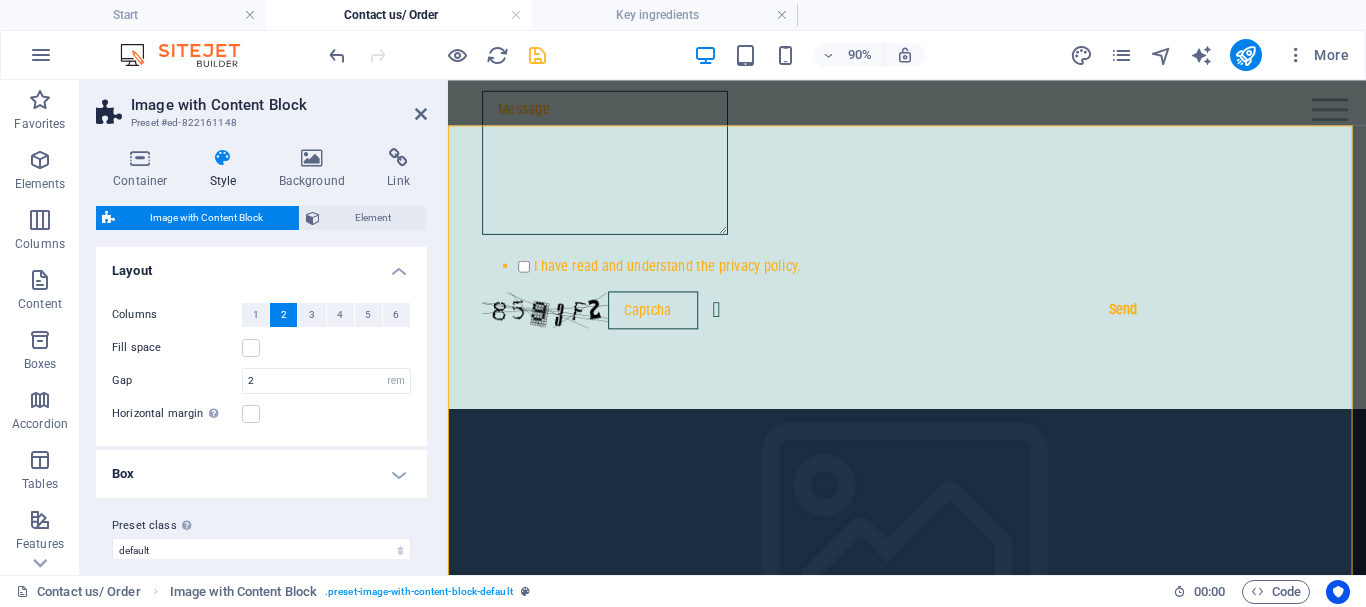 scroll, scrollTop: 19, scrollLeft: 0, axis: vertical 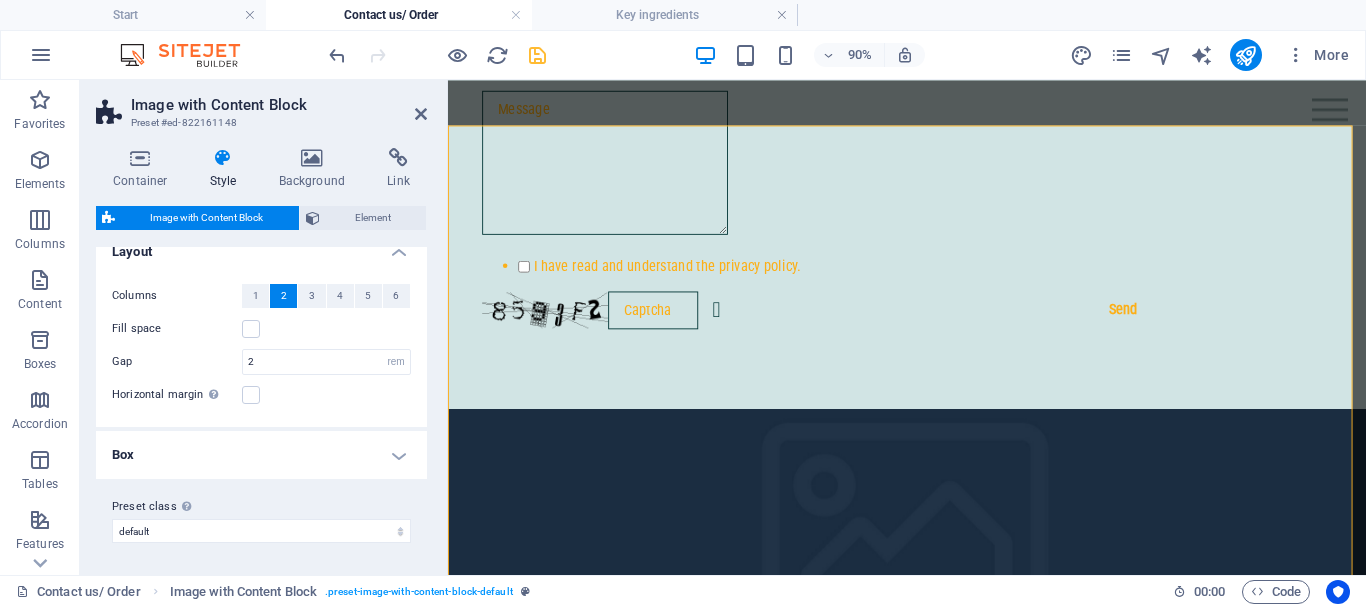 click on "Box" at bounding box center [261, 455] 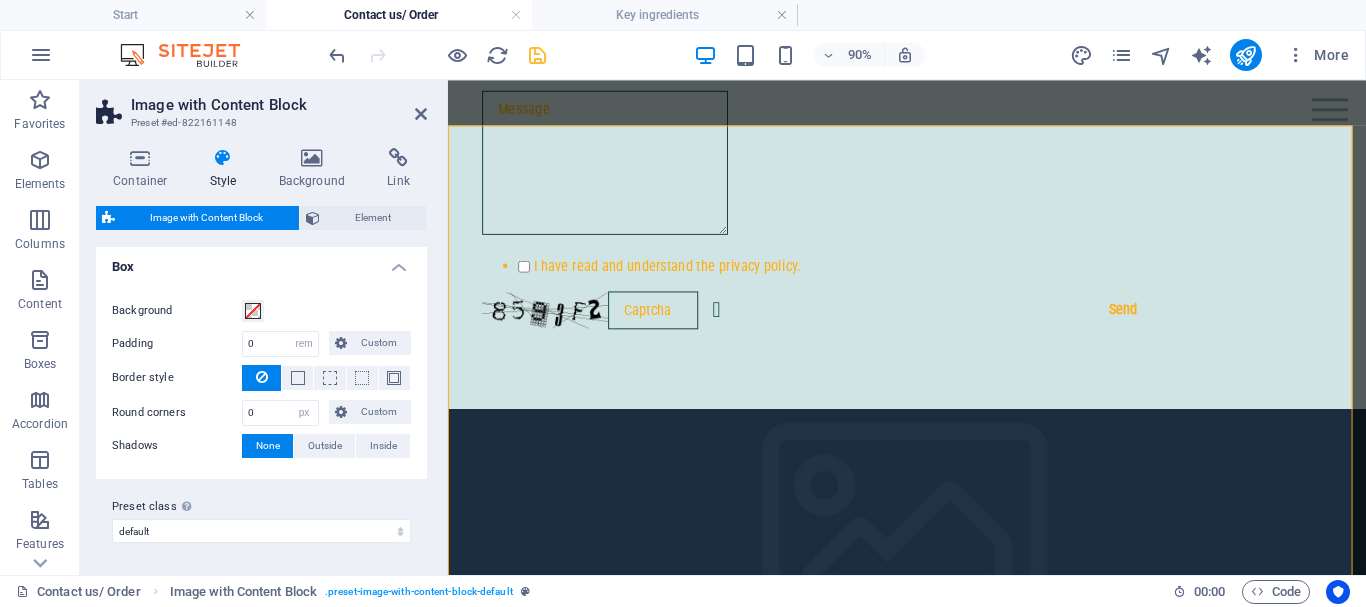 scroll, scrollTop: 0, scrollLeft: 0, axis: both 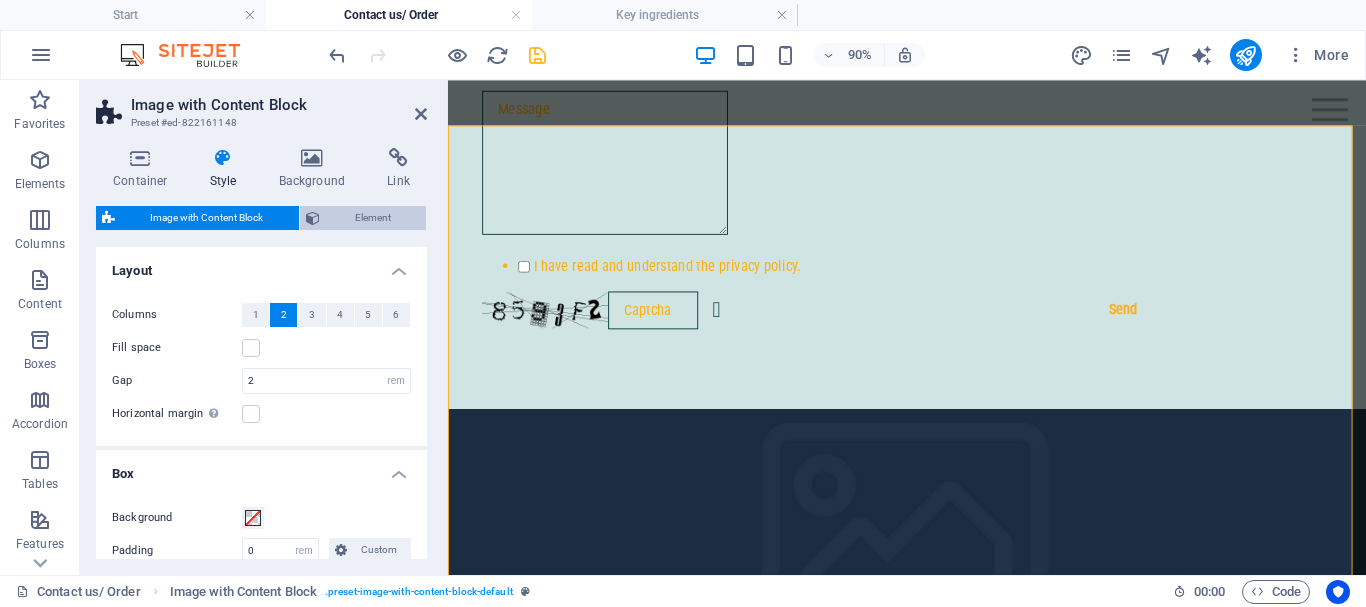 click on "Element" at bounding box center [373, 218] 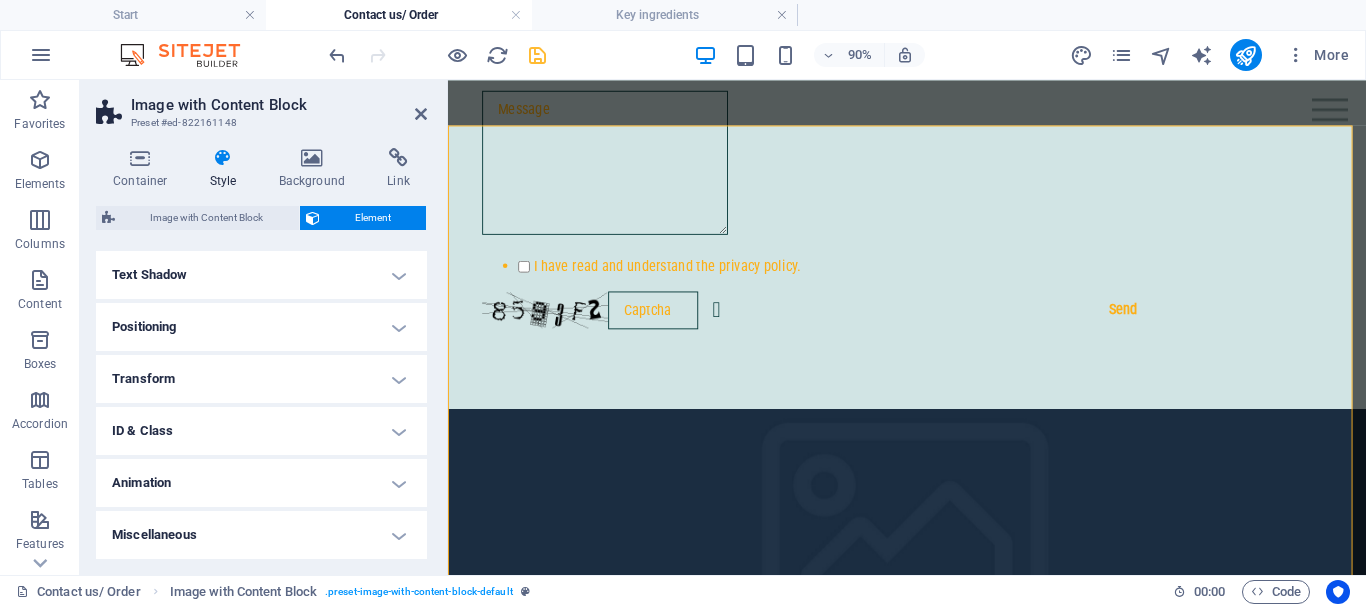 scroll, scrollTop: 0, scrollLeft: 0, axis: both 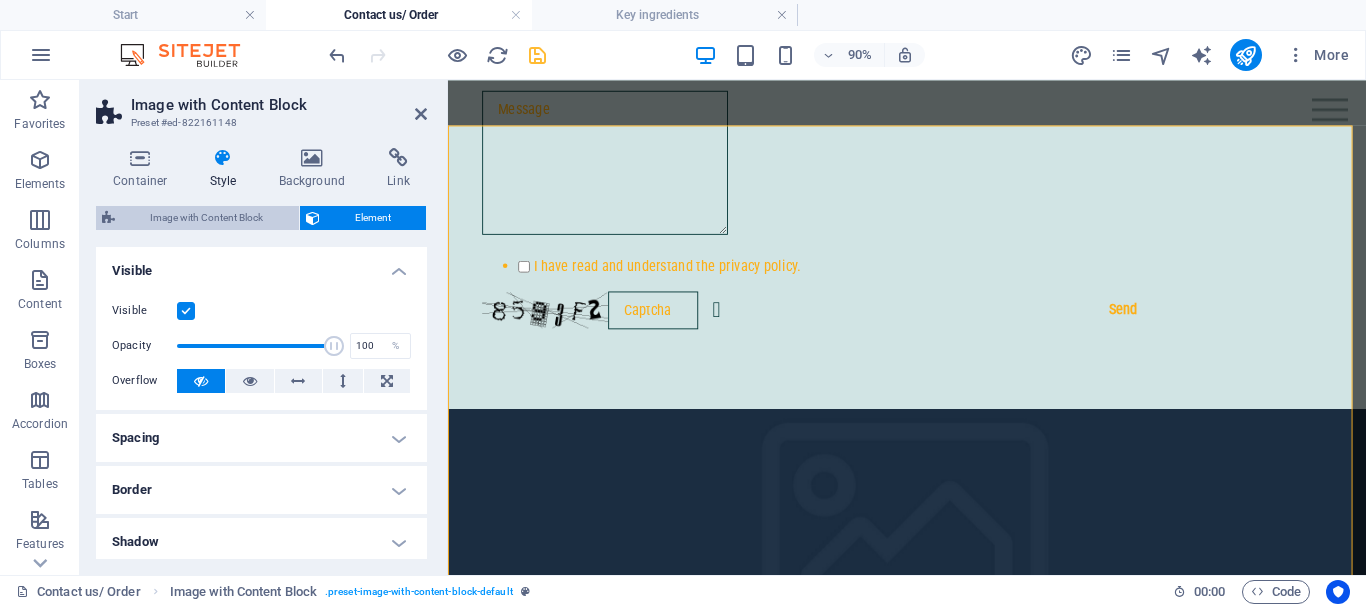 click on "Image with Content Block" at bounding box center [207, 218] 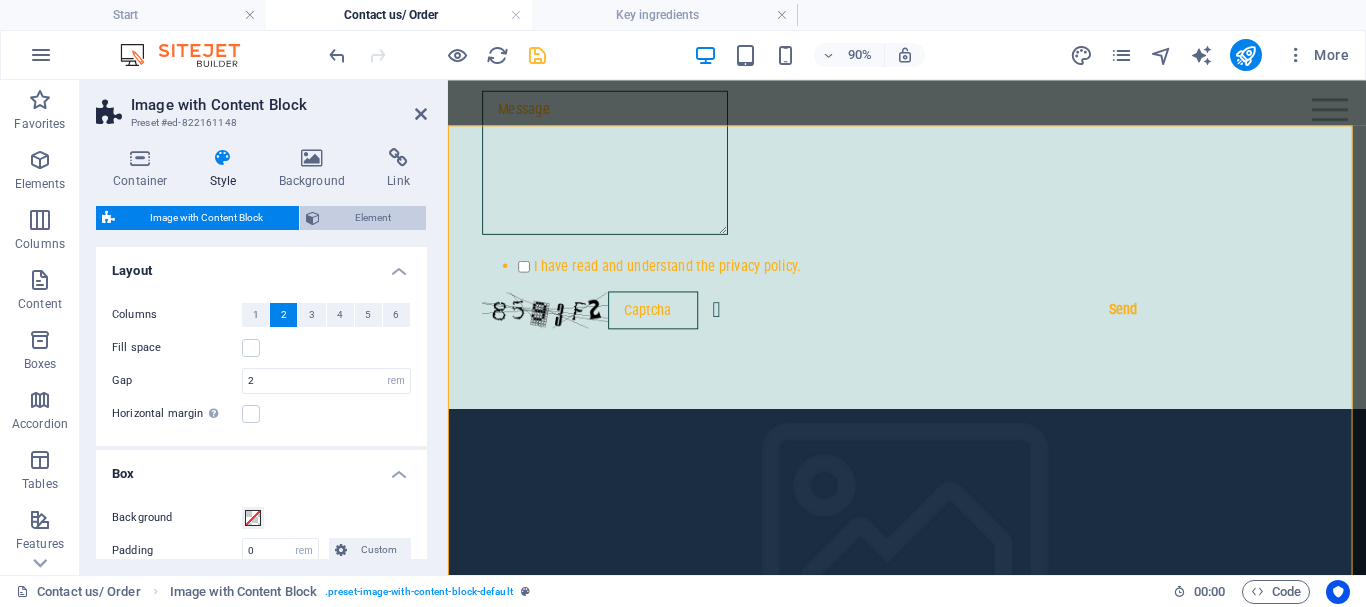 click on "Element" at bounding box center (373, 218) 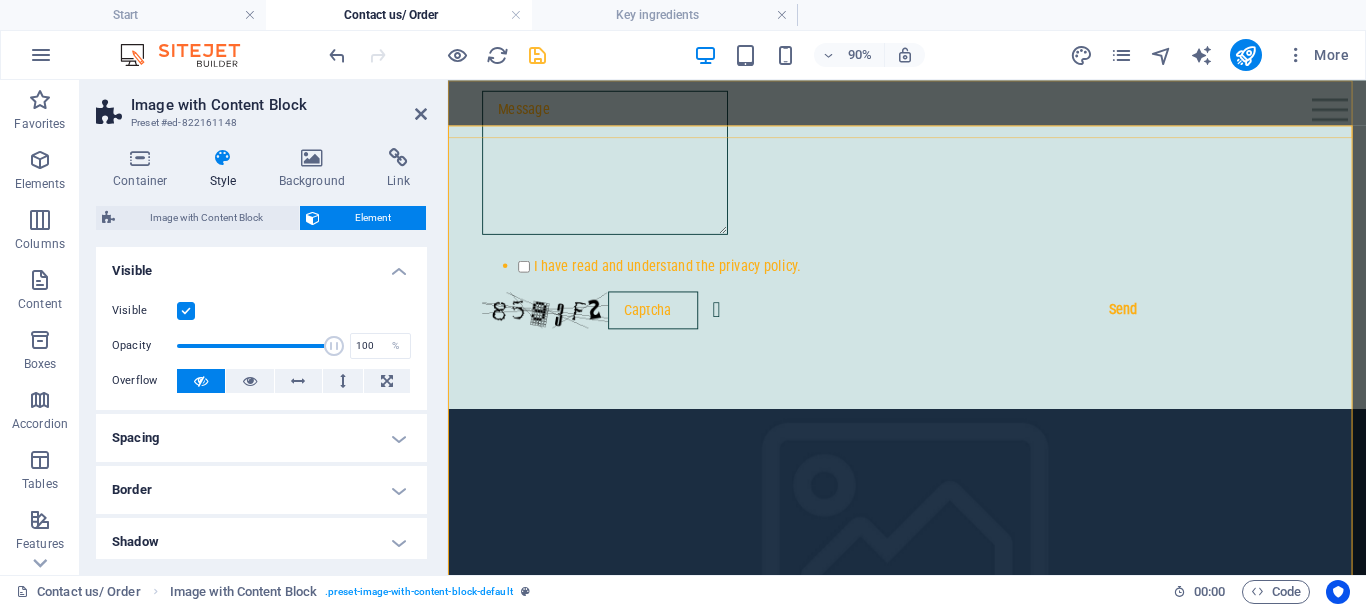 click on "Home About us / our values Products Key ingredients Contact us / Order" at bounding box center [958, 112] 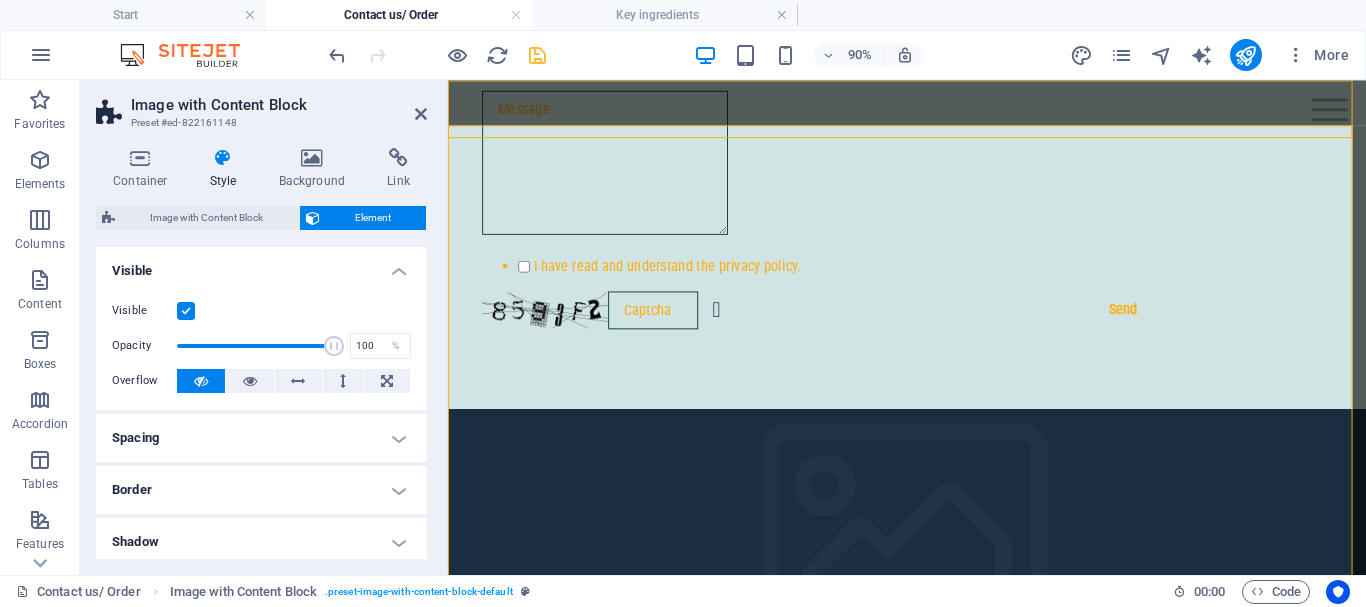 click on "Home About us / our values Products Key ingredients Contact us / Order" at bounding box center (958, 112) 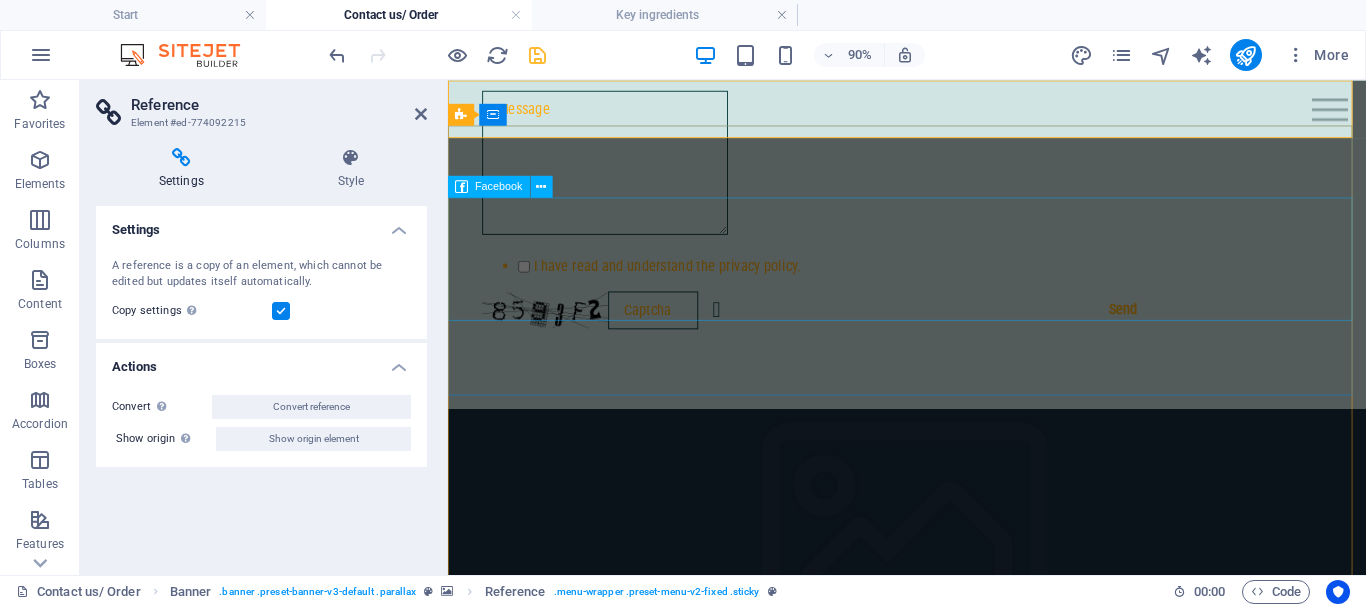 click at bounding box center (958, 893) 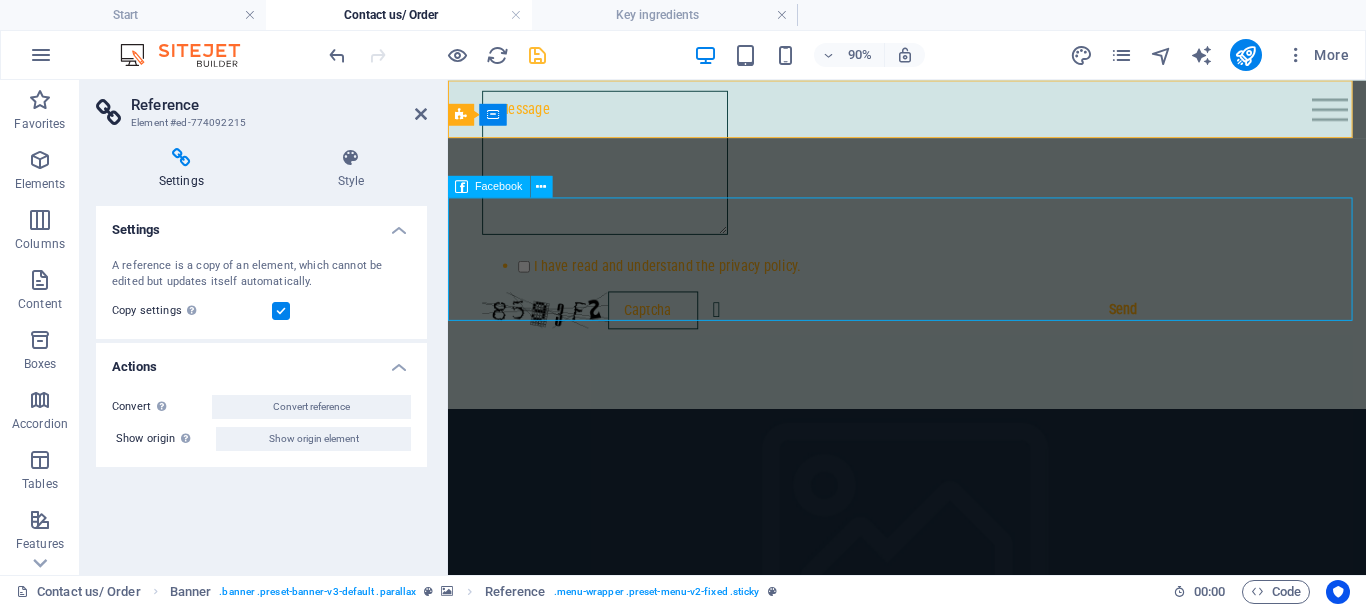 click at bounding box center (958, 893) 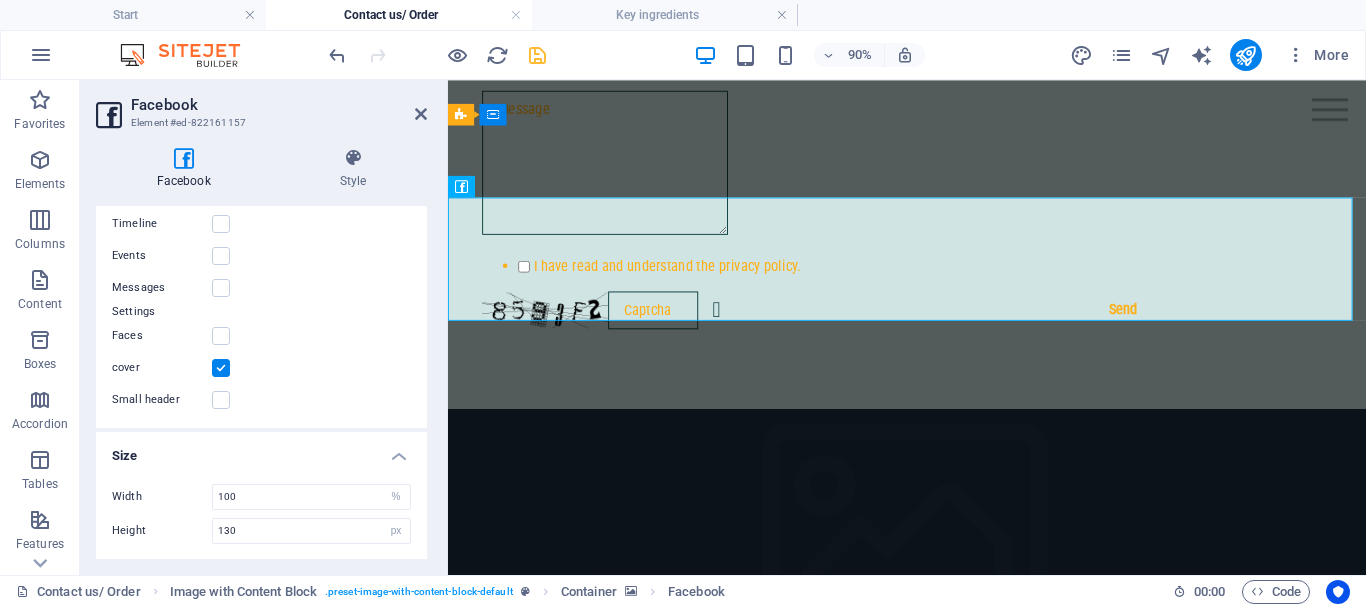 scroll, scrollTop: 128, scrollLeft: 0, axis: vertical 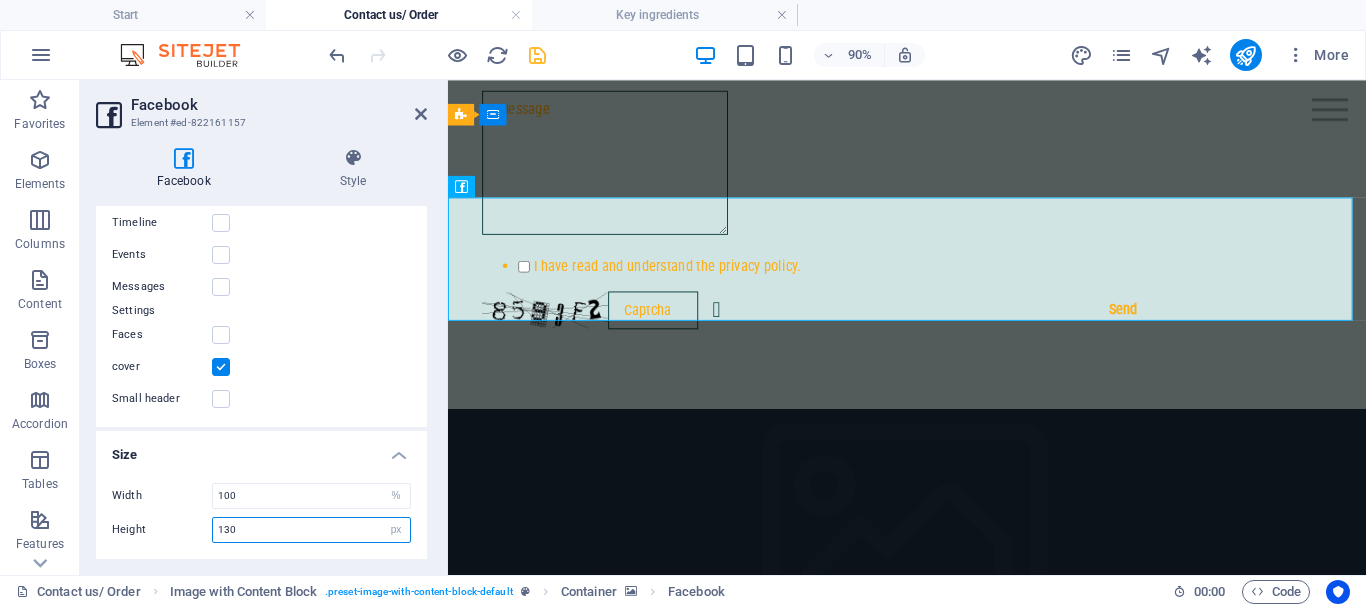 click on "130" at bounding box center (311, 530) 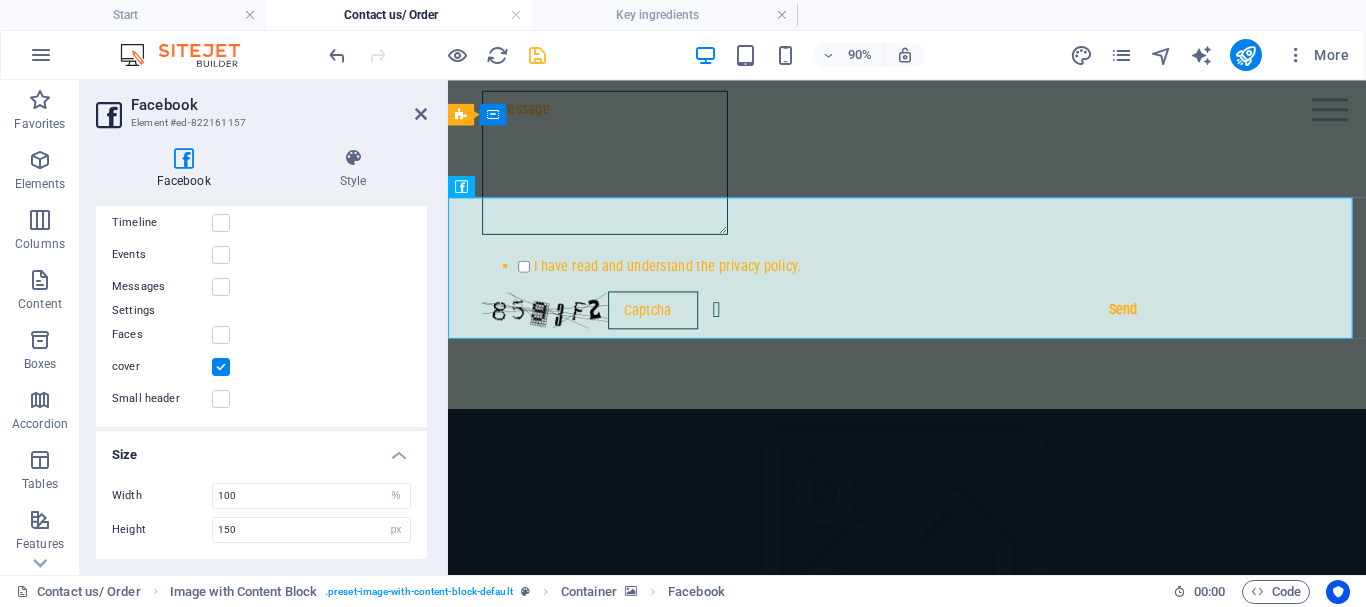 click on "Size" at bounding box center [261, 449] 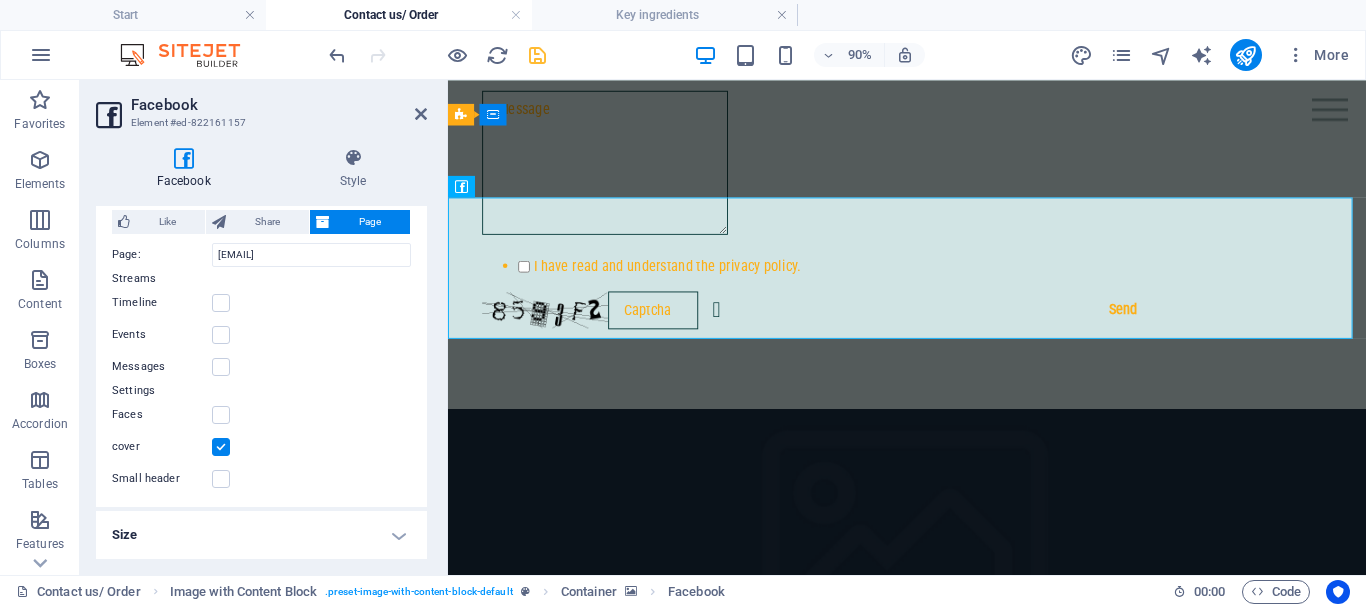 scroll, scrollTop: 48, scrollLeft: 0, axis: vertical 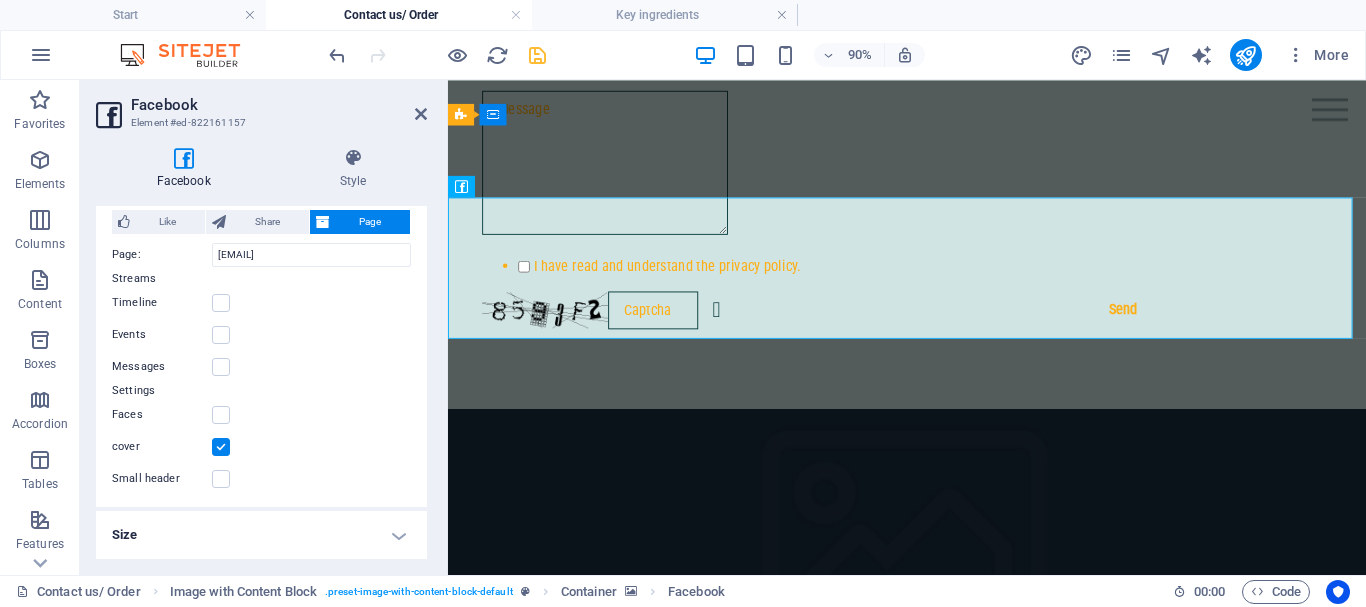 drag, startPoint x: 422, startPoint y: 467, endPoint x: 423, endPoint y: 530, distance: 63.007935 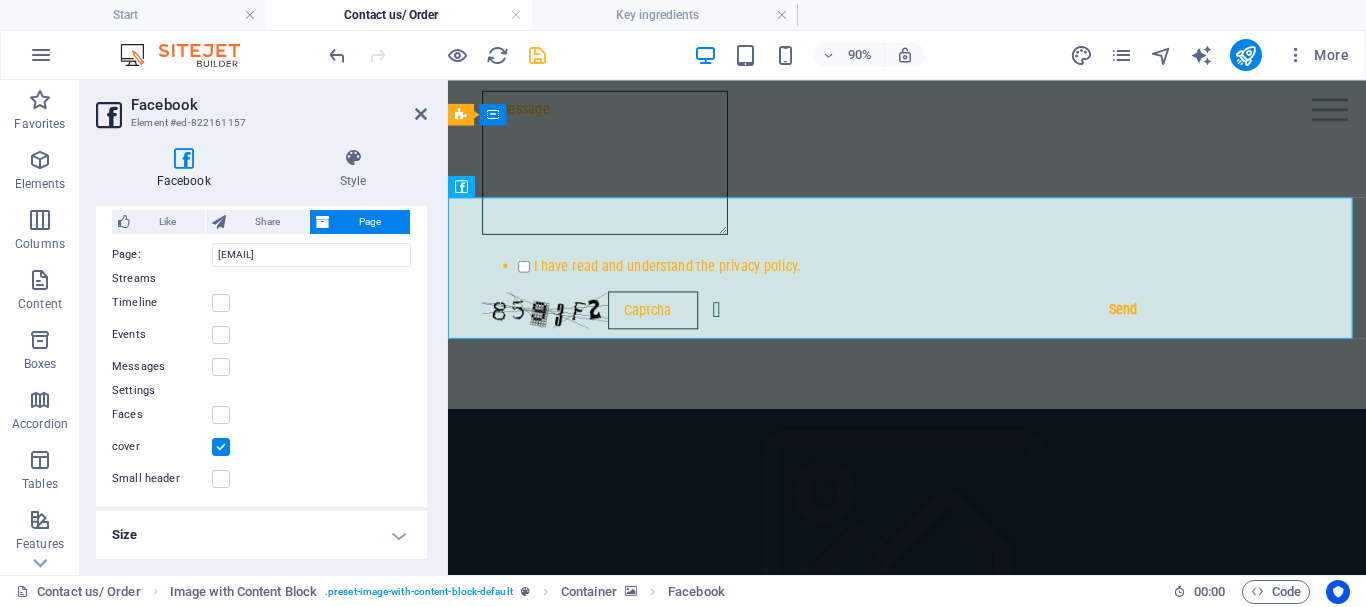 click on "Settings Like Share Page Notice: to see and interact with the Like feature users need to 1) be logged into their Facebook account, and 2) have provided consent to the “App and Website Cookies” control. Page:  https://www.facebook.com/profile.php?id=[ID] Layout Default Button Box counter Button counter Streams Timeline Events Messages Settings Faces cover Small header Size Width 100 px % Height 150 px %" at bounding box center [261, 382] 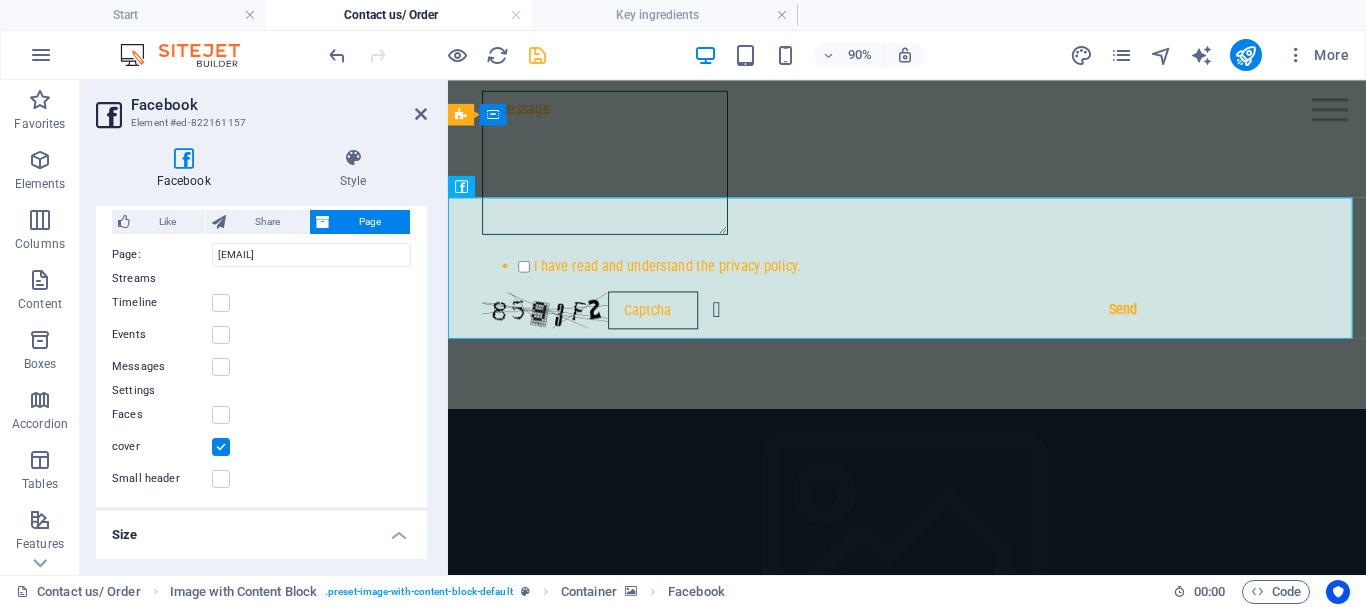 scroll, scrollTop: 128, scrollLeft: 0, axis: vertical 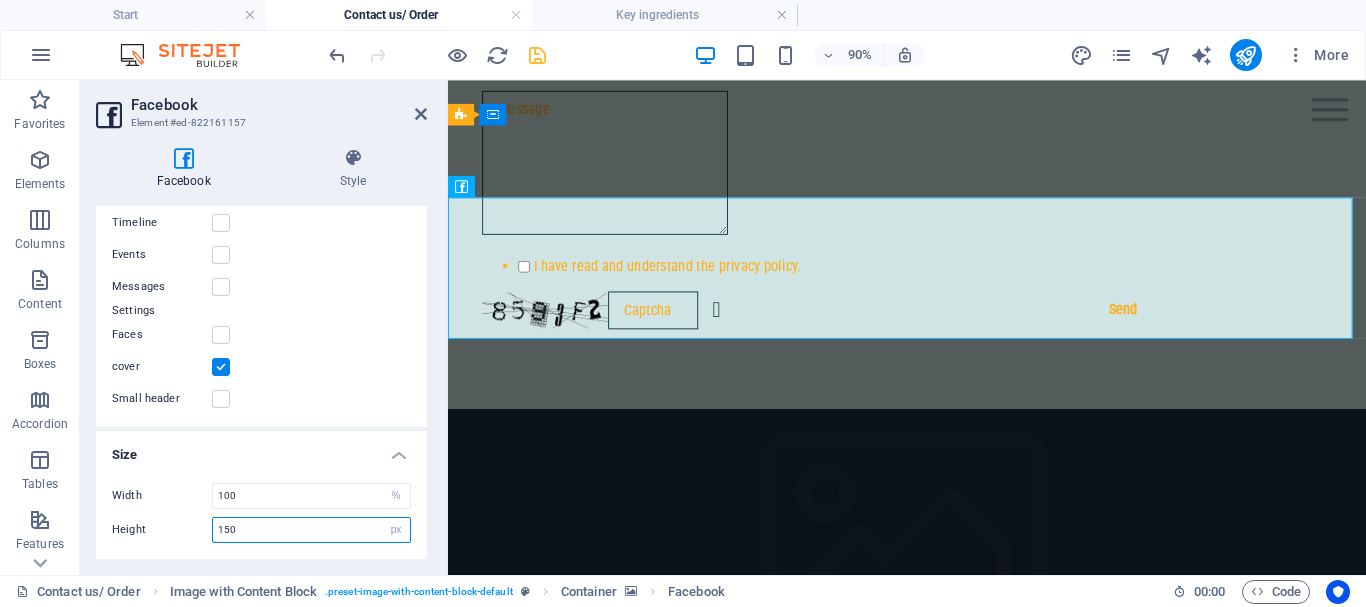 click on "150" at bounding box center (311, 530) 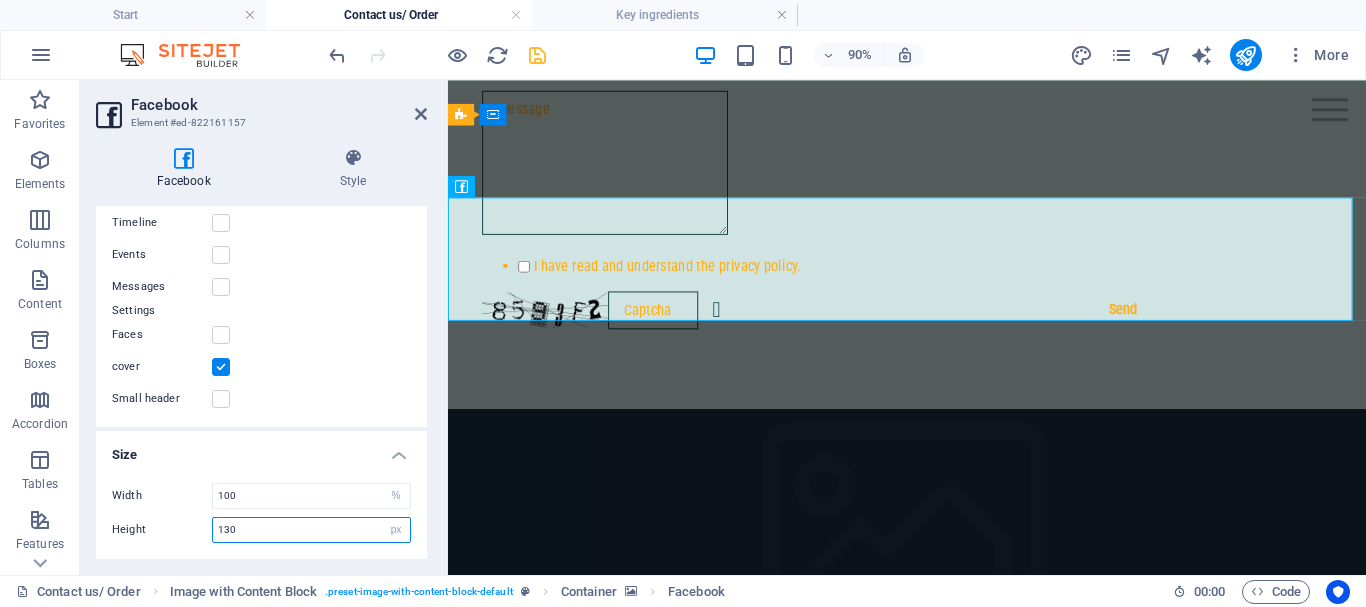 type on "130" 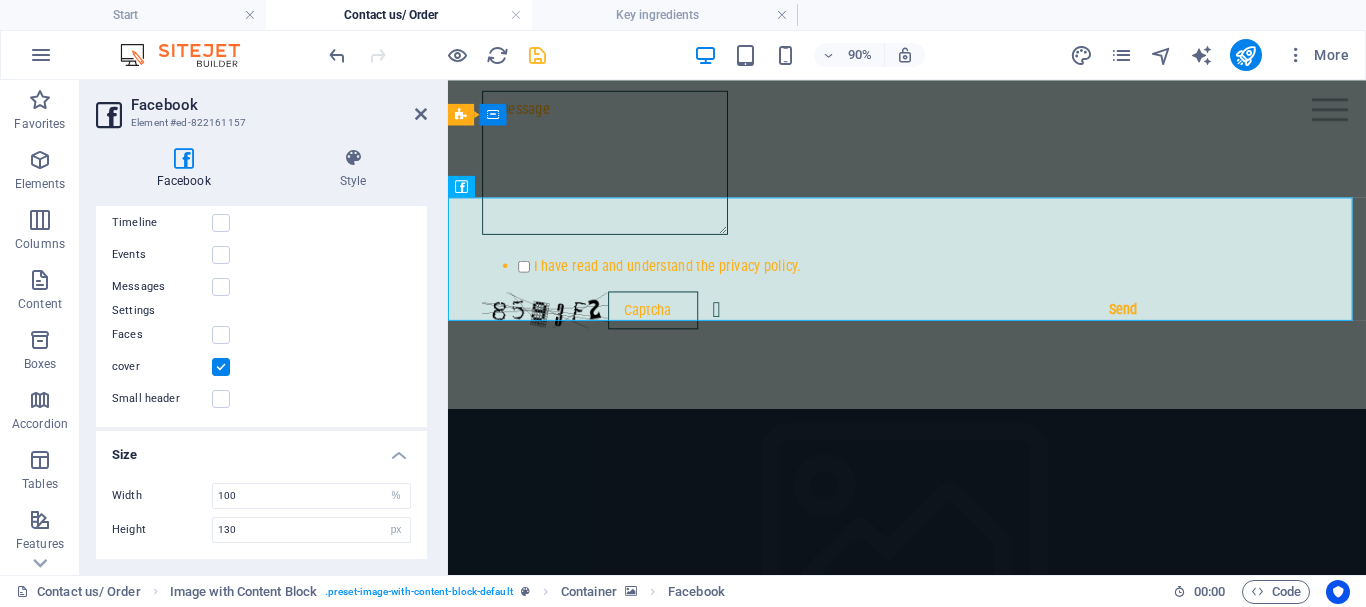 click on "Size" at bounding box center (261, 449) 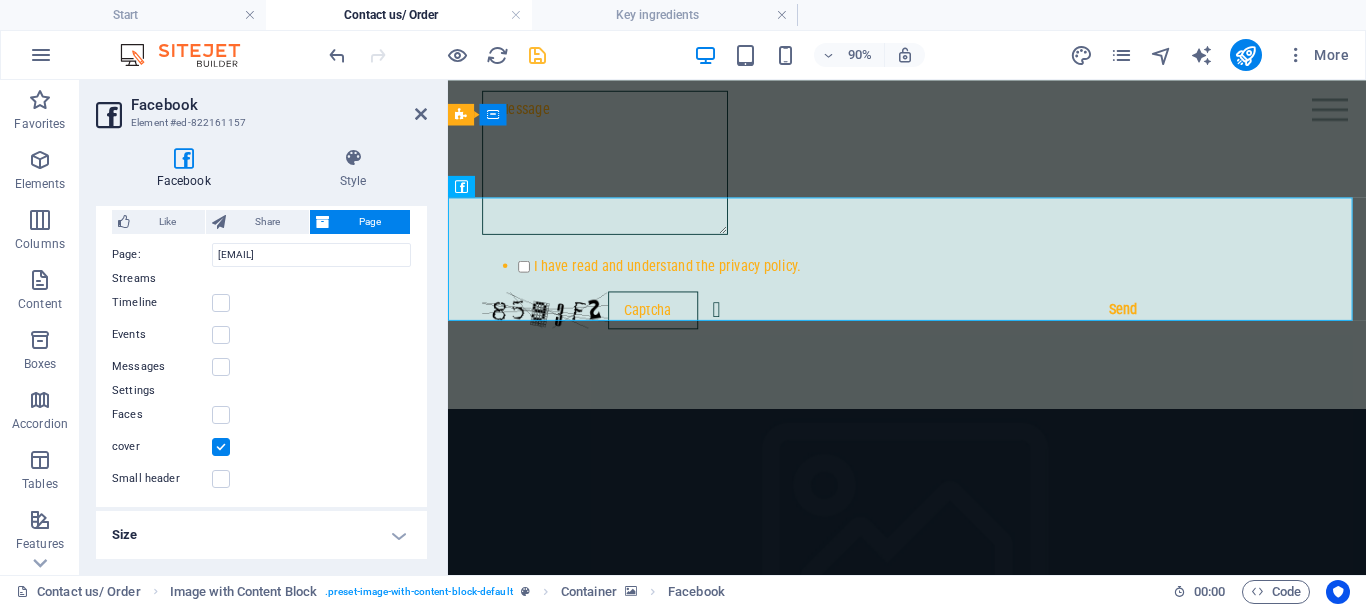 click at bounding box center [183, 158] 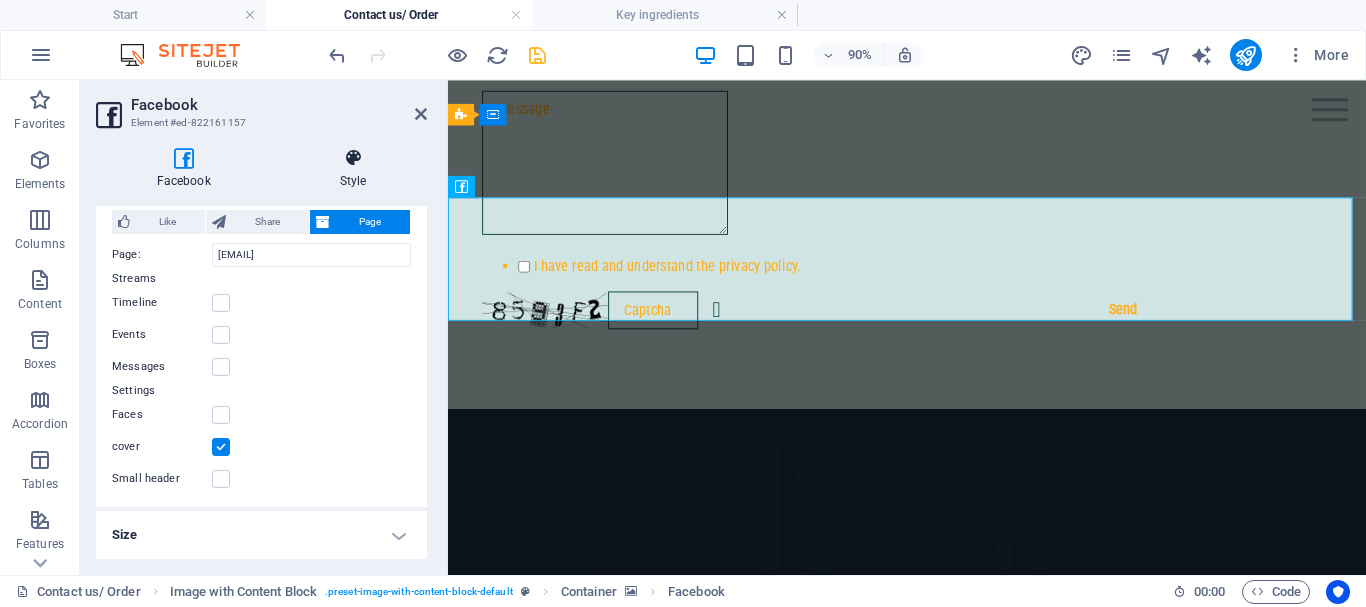 click at bounding box center (353, 158) 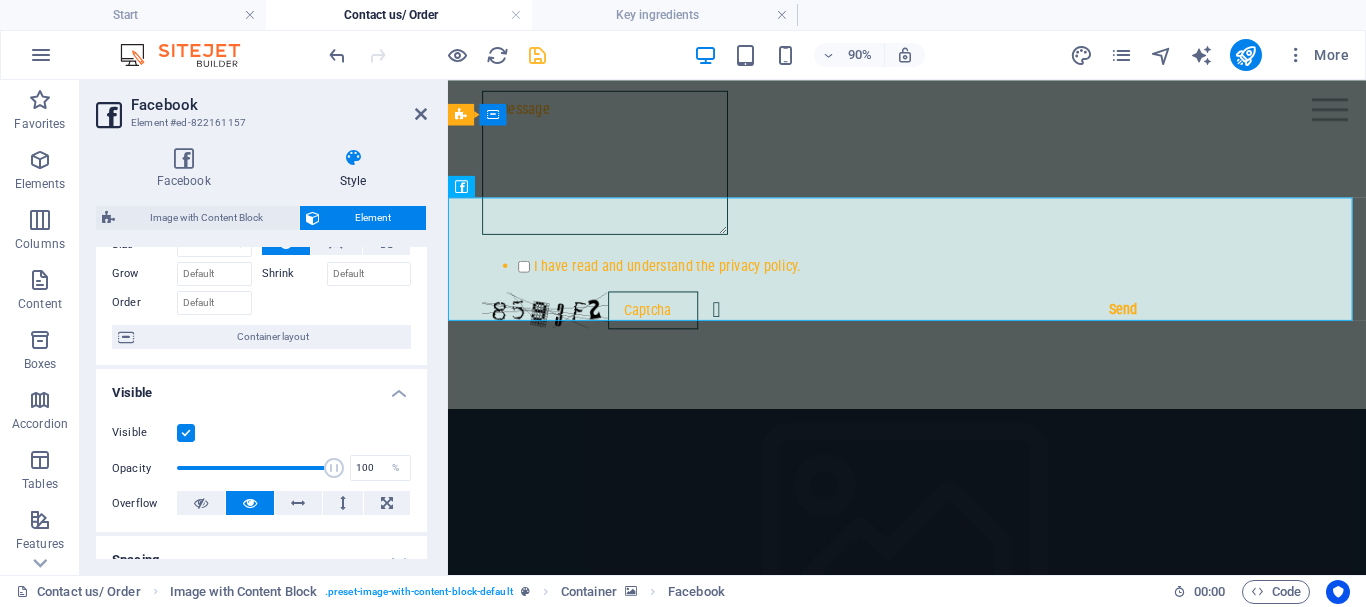 scroll, scrollTop: 0, scrollLeft: 0, axis: both 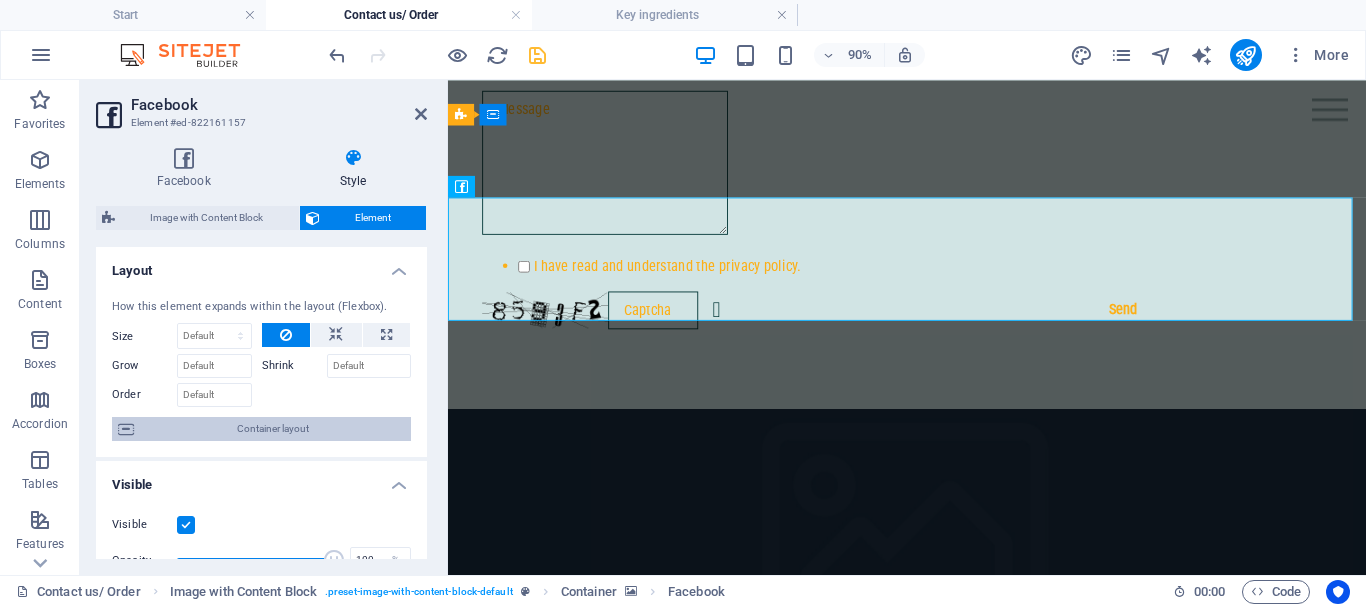 click on "Container layout" at bounding box center (272, 429) 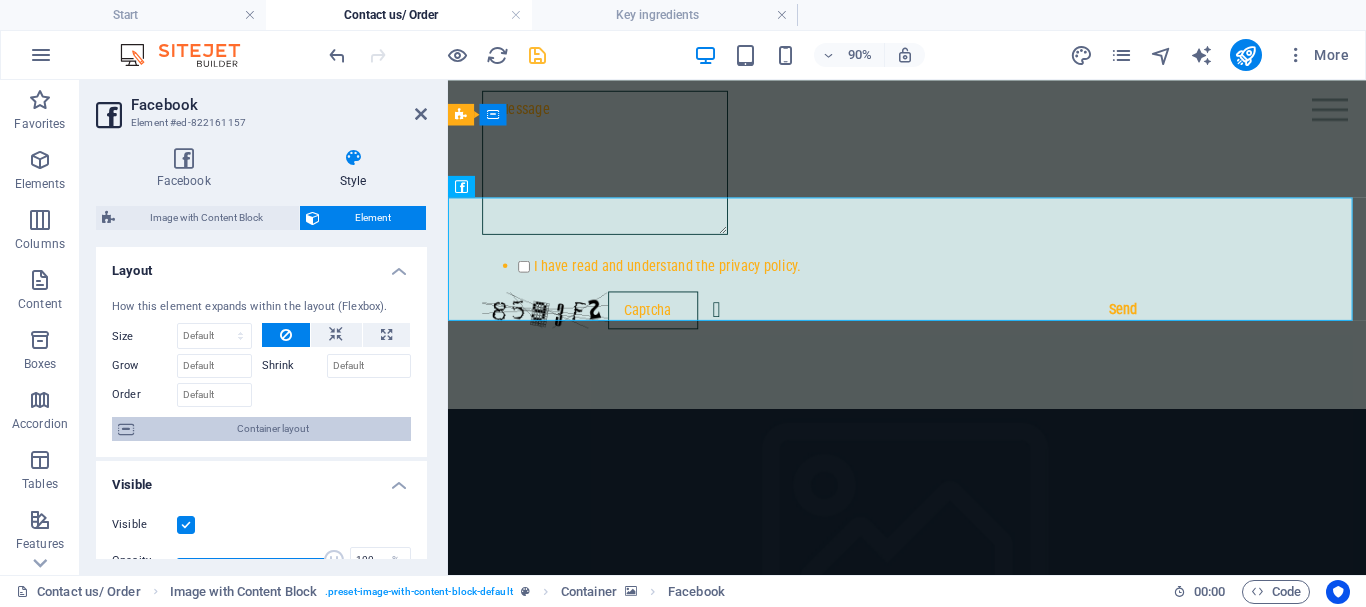 select on "px" 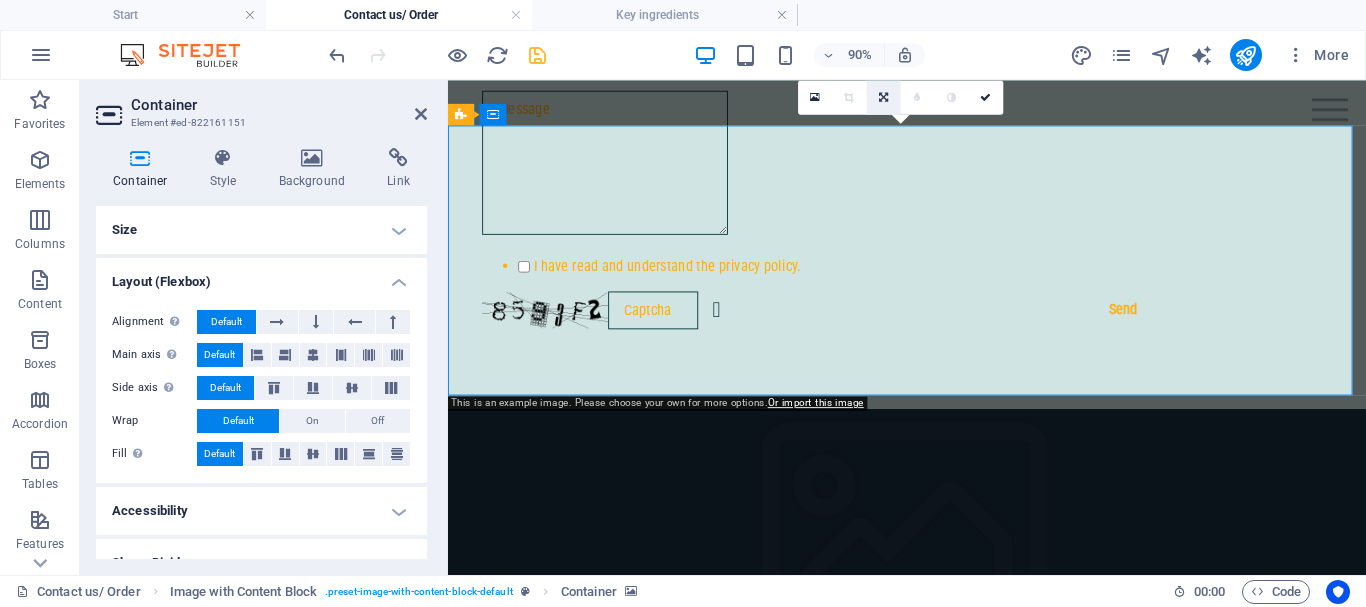 click at bounding box center (883, 97) 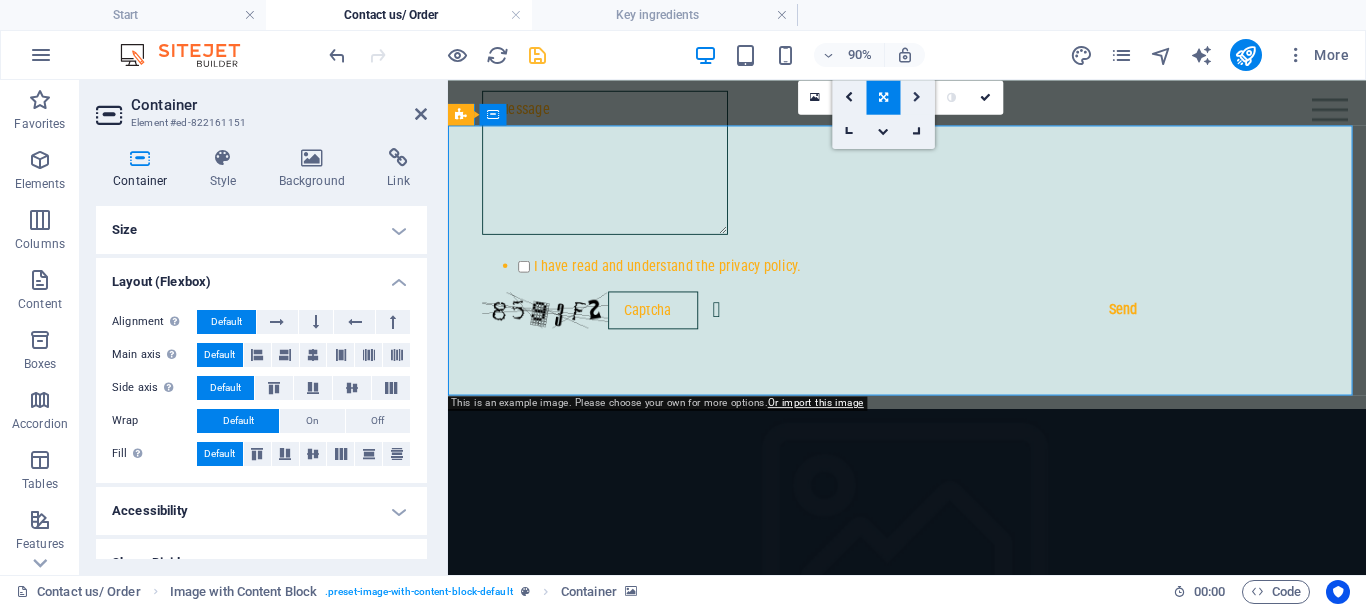 click at bounding box center [917, 97] 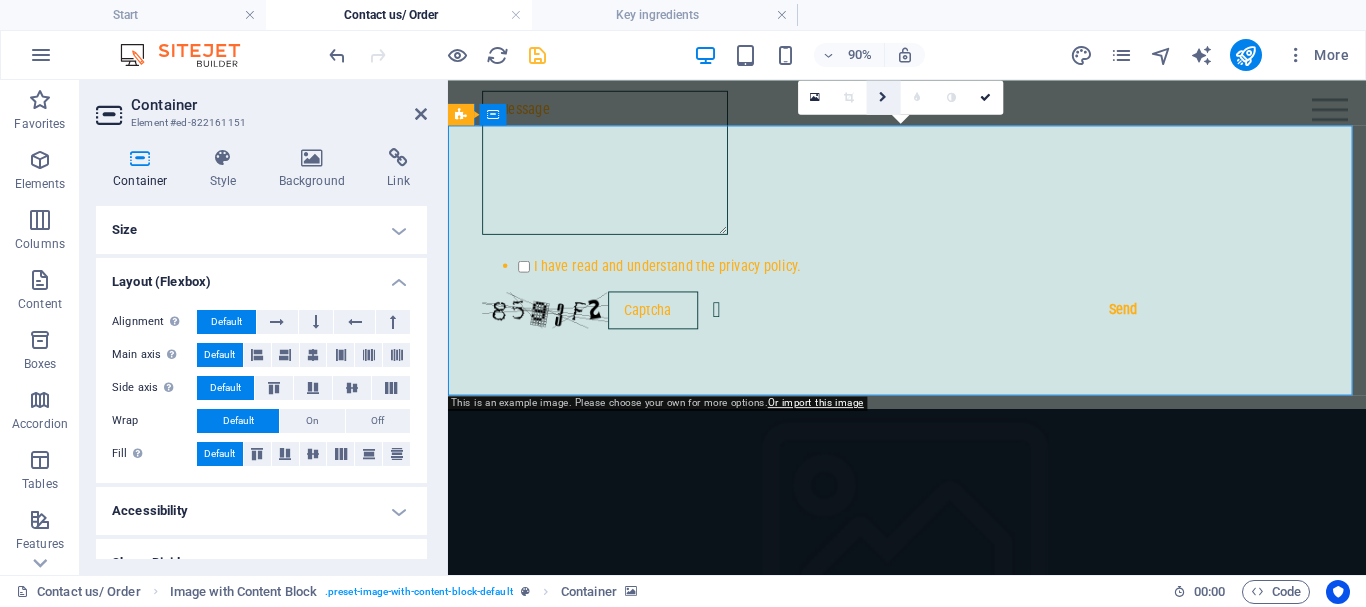 click at bounding box center (883, 97) 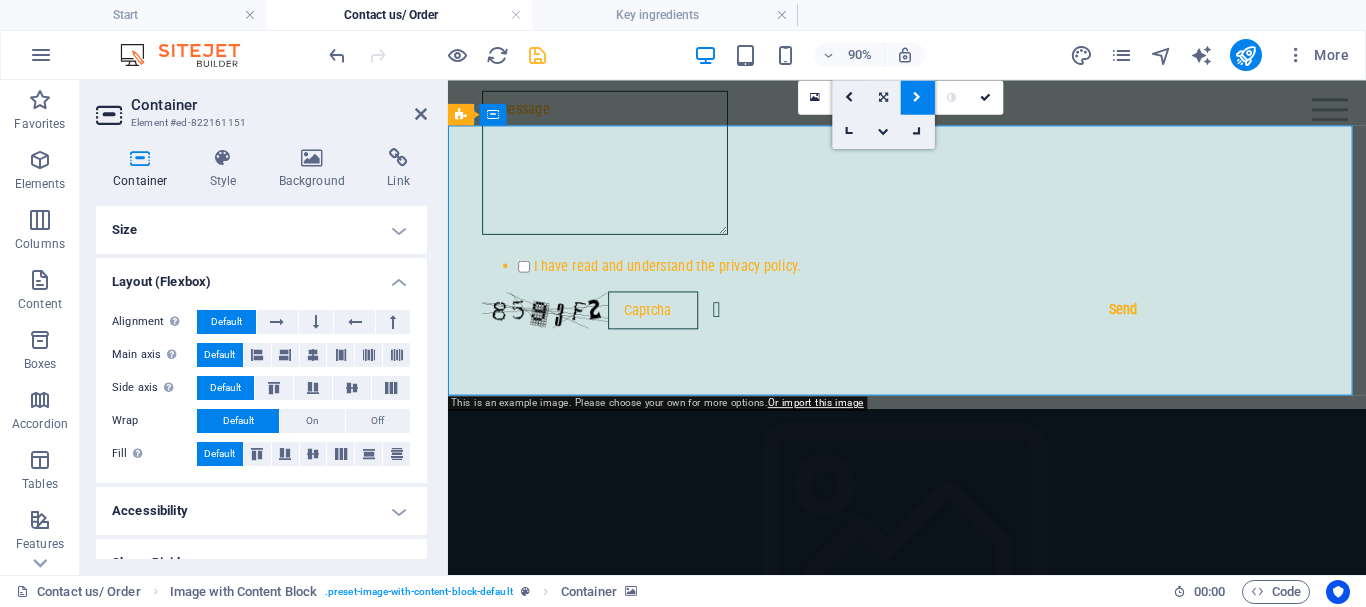 click at bounding box center [883, 97] 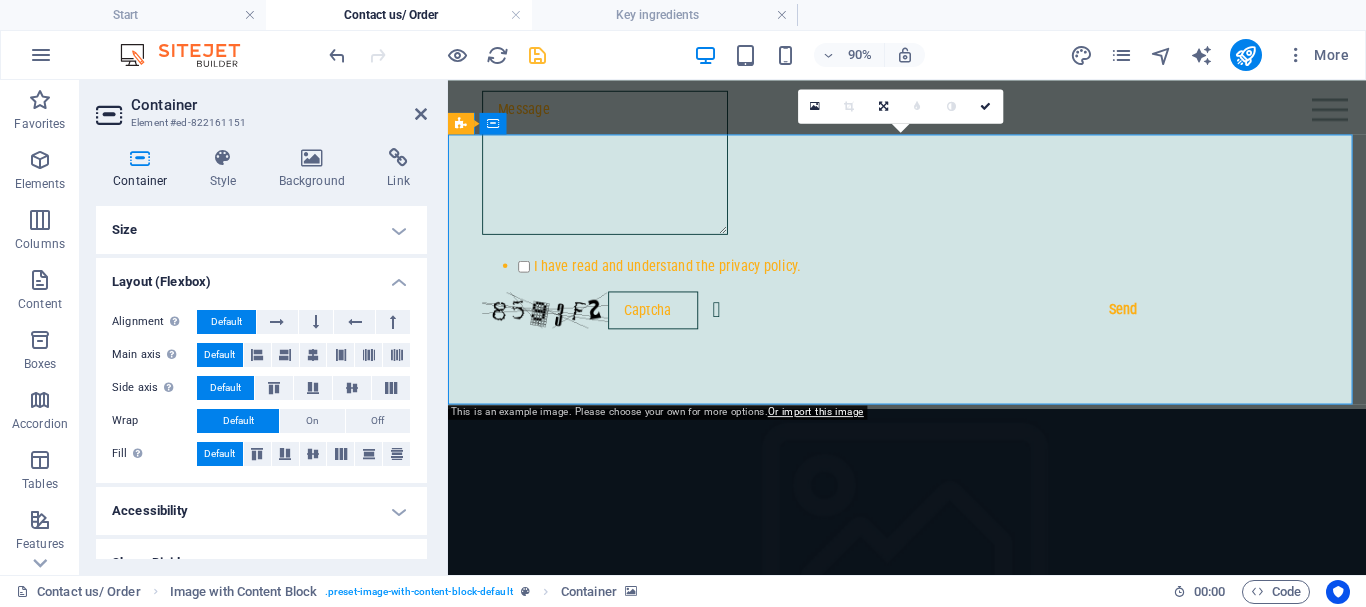 scroll, scrollTop: 869, scrollLeft: 0, axis: vertical 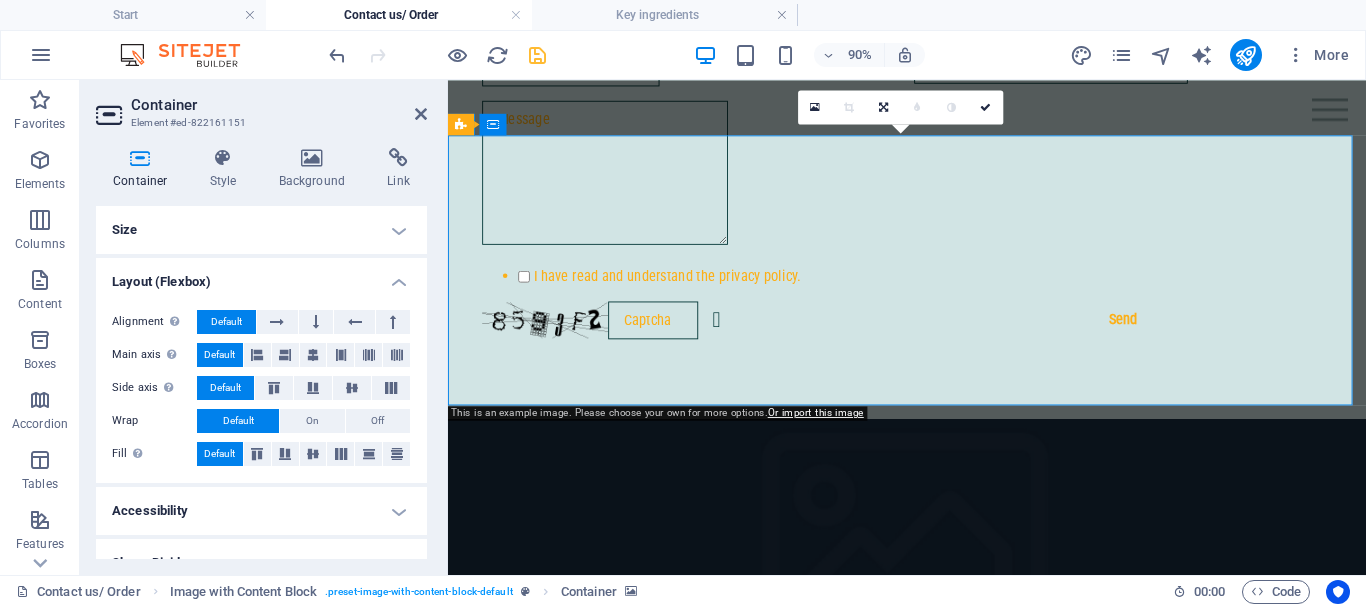 click on "Size" at bounding box center [261, 230] 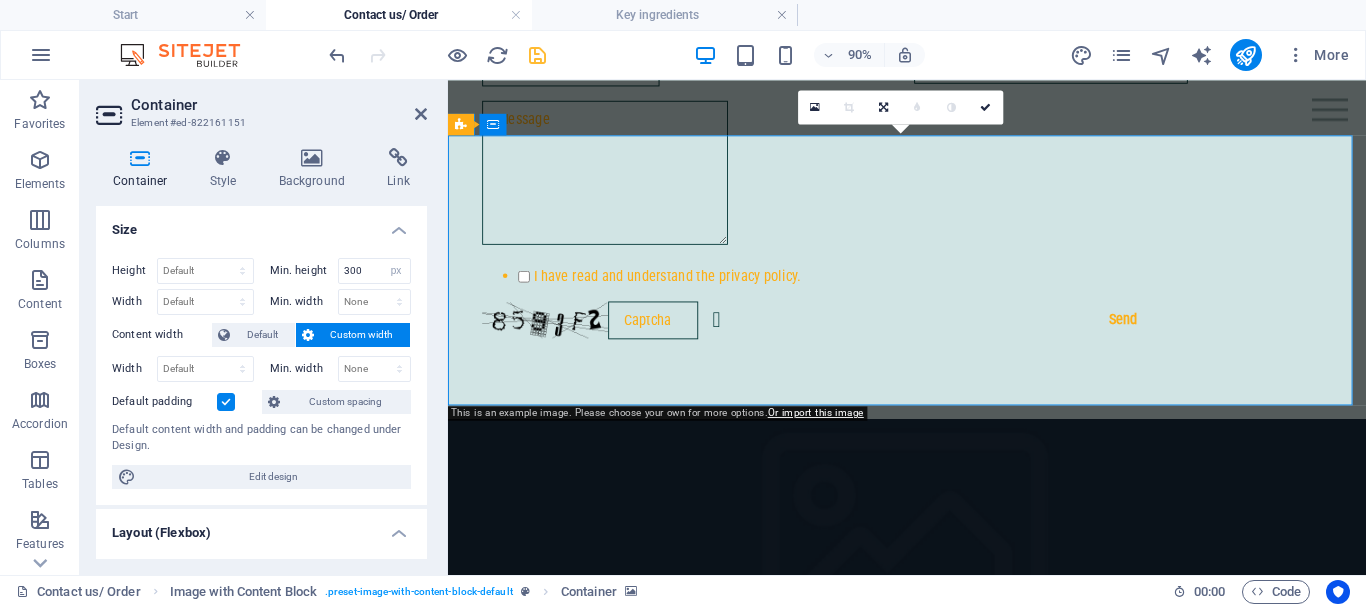 drag, startPoint x: 1452, startPoint y: 186, endPoint x: 1102, endPoint y: 188, distance: 350.0057 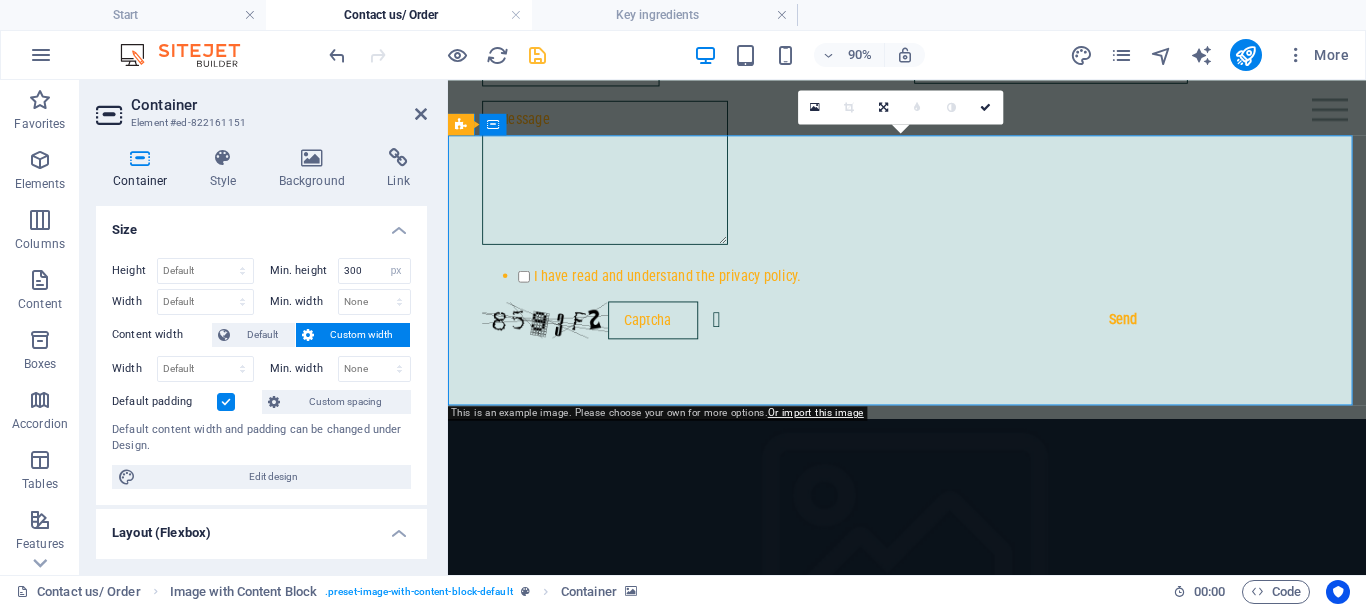 click at bounding box center [958, 606] 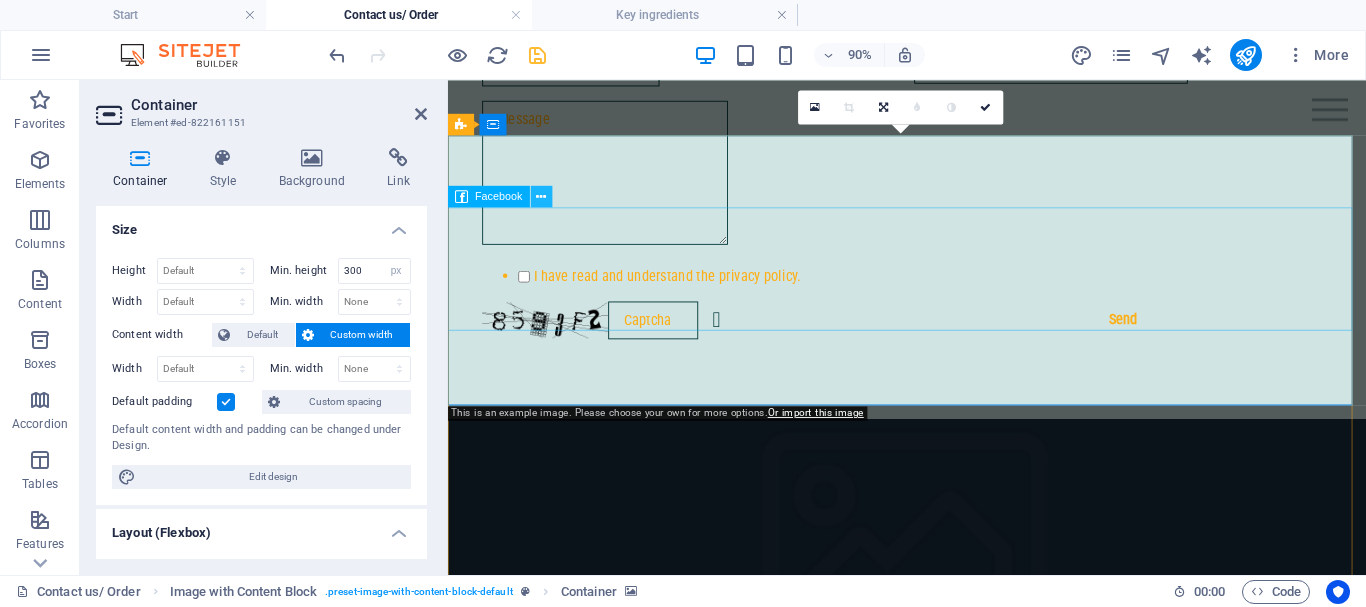 click at bounding box center (542, 196) 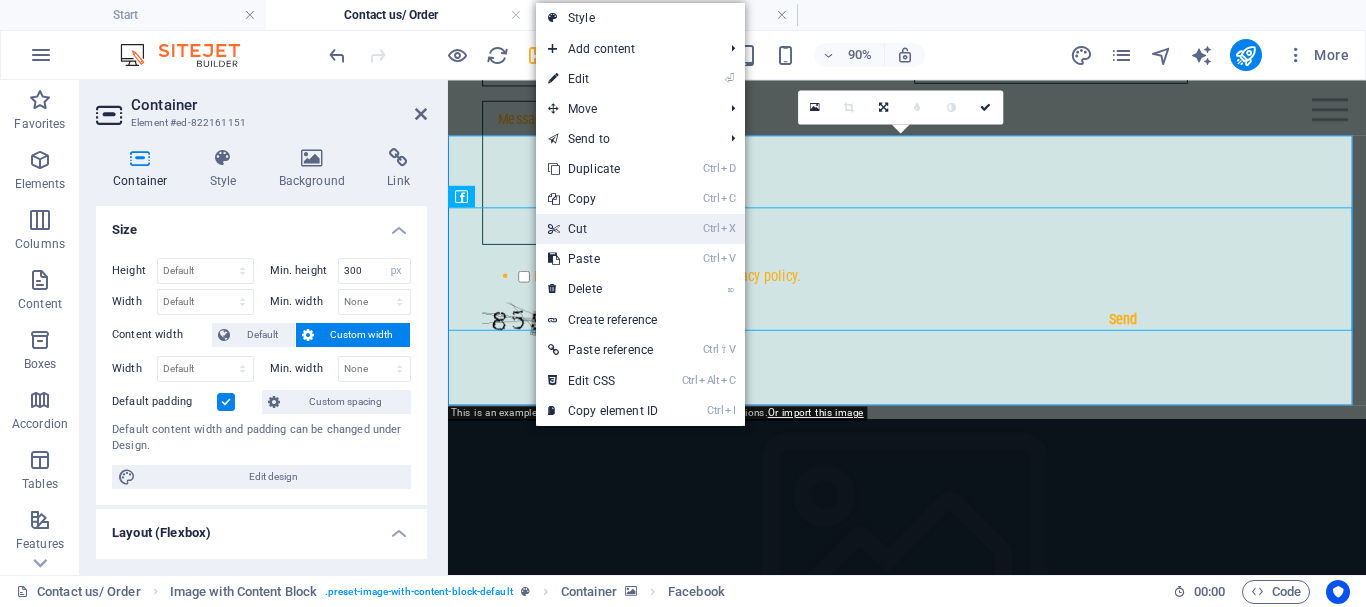click on "Ctrl X  Cut" at bounding box center [603, 229] 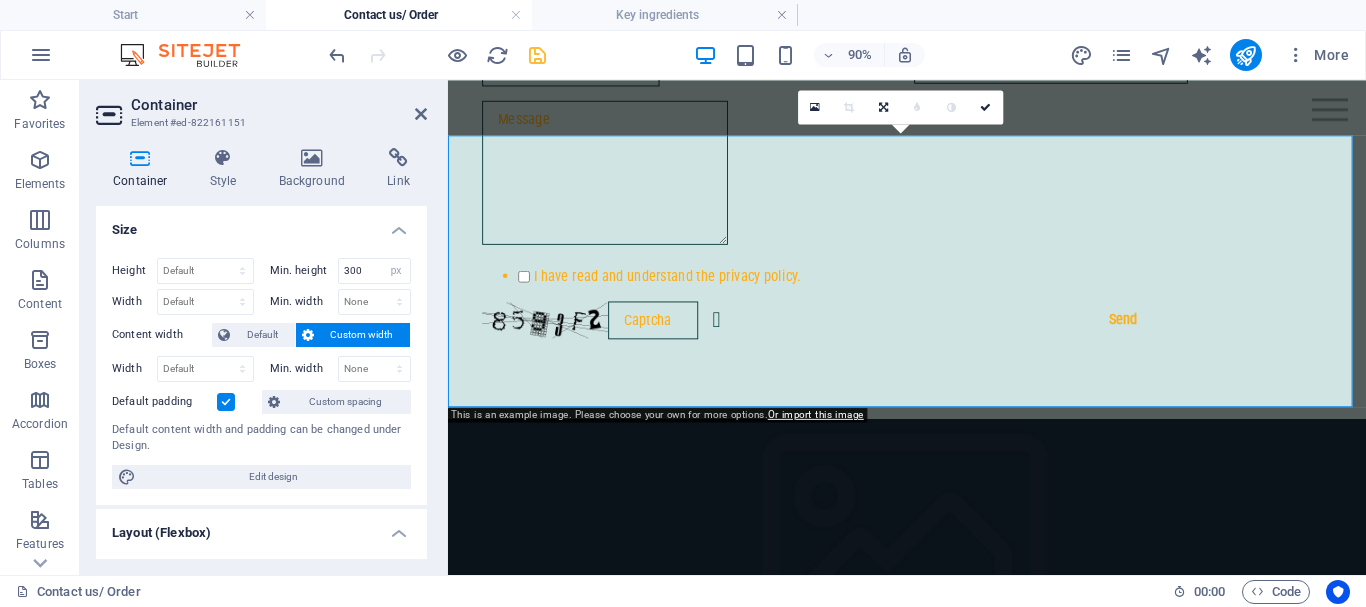 click at bounding box center [958, 607] 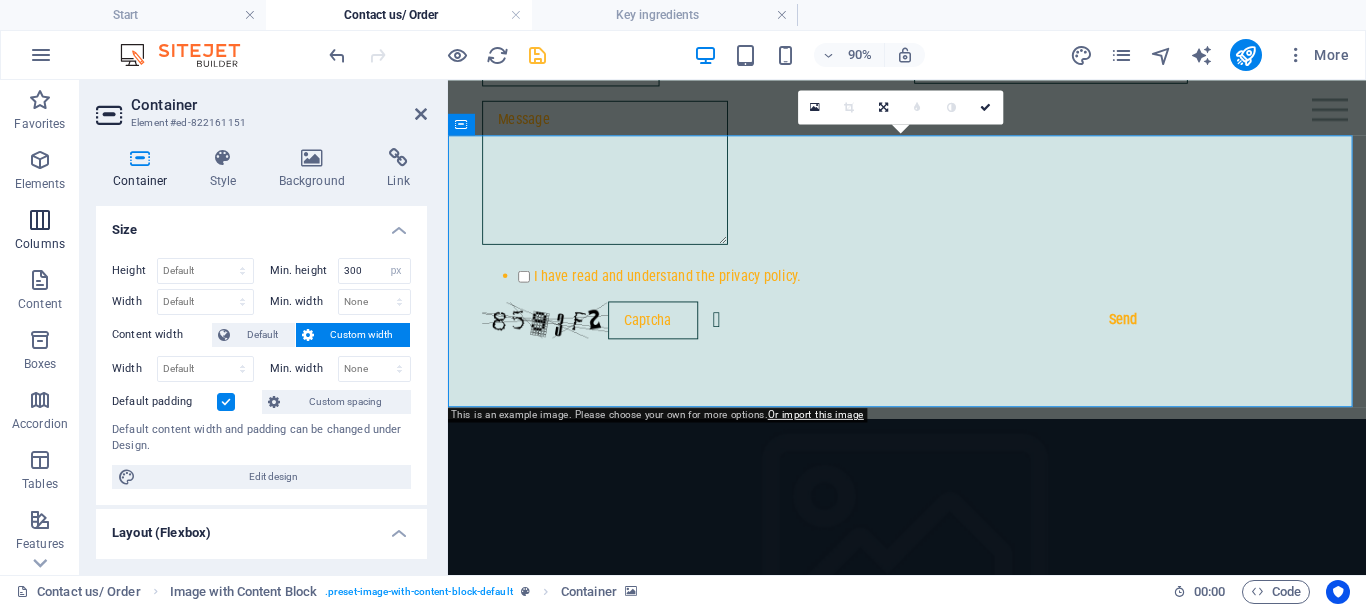 click on "Columns" at bounding box center (40, 244) 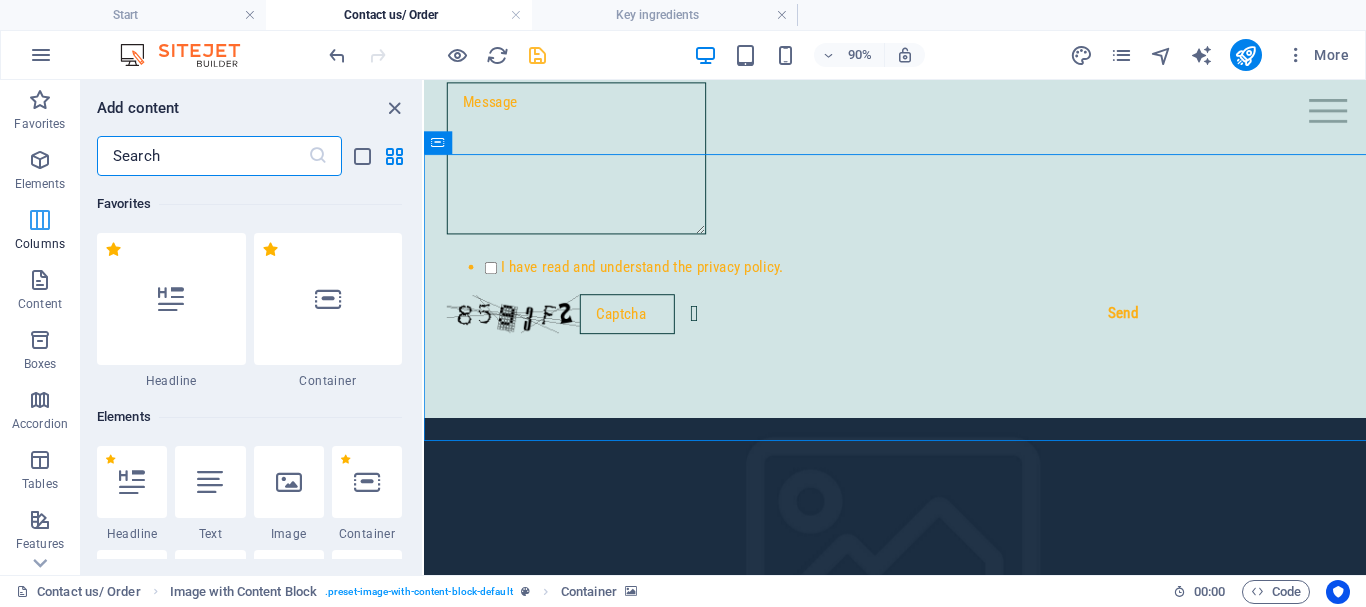 scroll, scrollTop: 852, scrollLeft: 0, axis: vertical 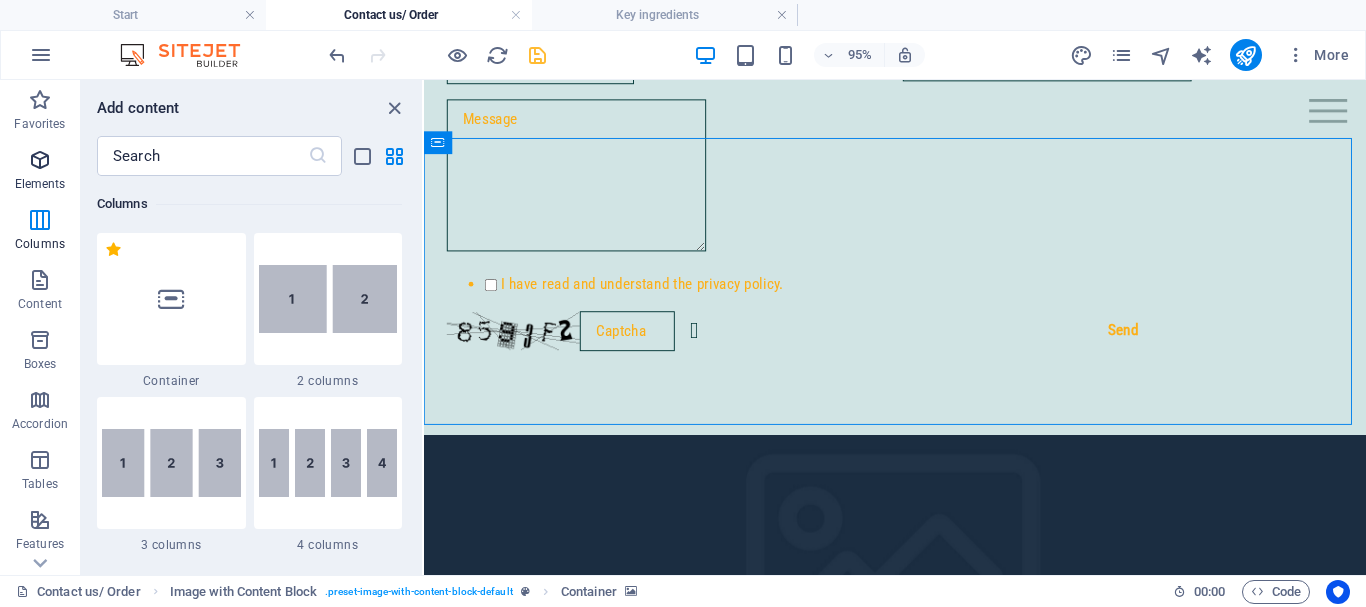 click on "Elements" at bounding box center [40, 184] 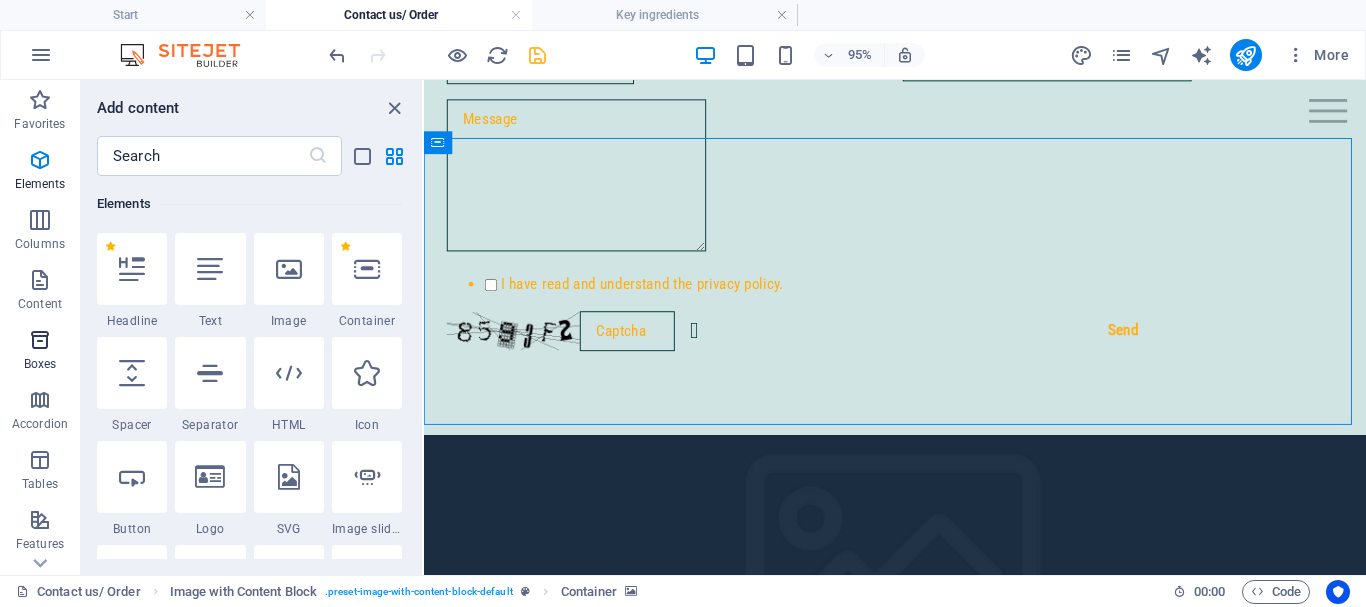 scroll, scrollTop: 213, scrollLeft: 0, axis: vertical 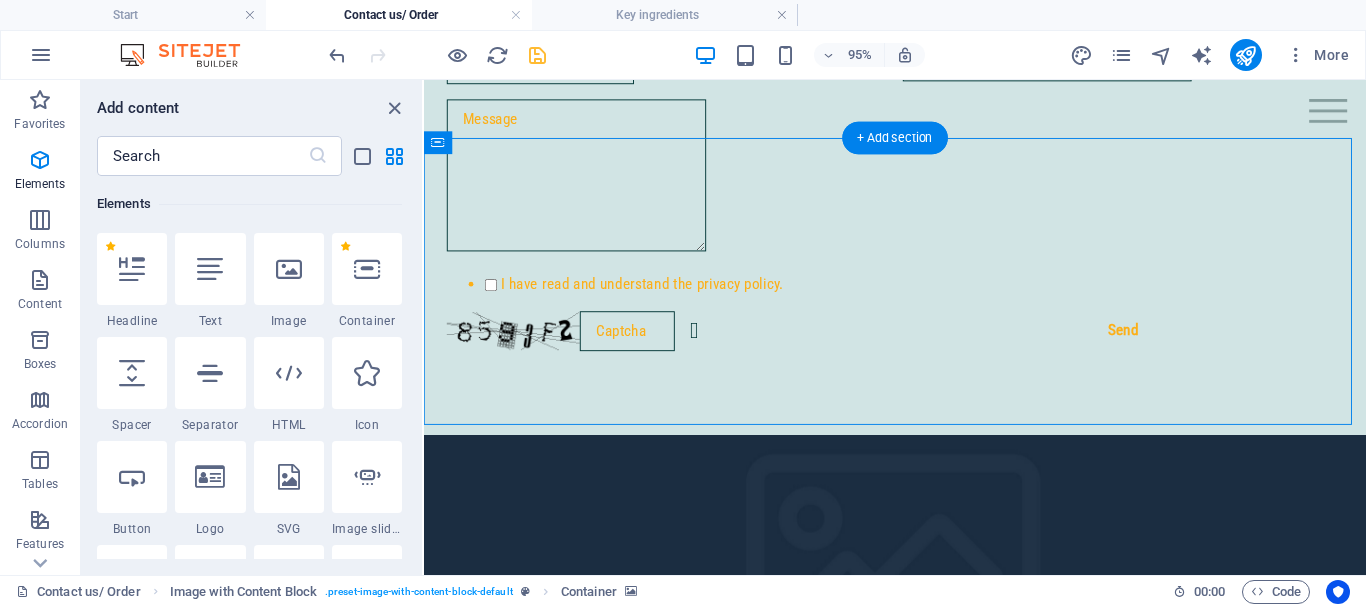 click at bounding box center [920, 604] 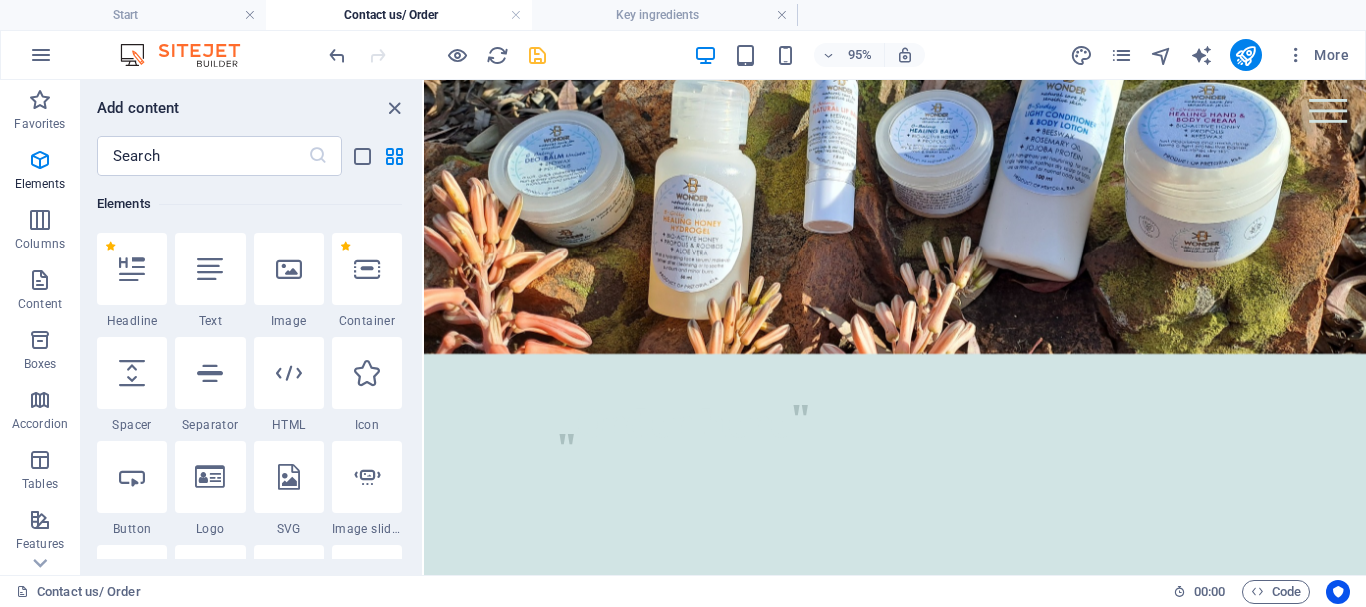 scroll, scrollTop: 779, scrollLeft: 0, axis: vertical 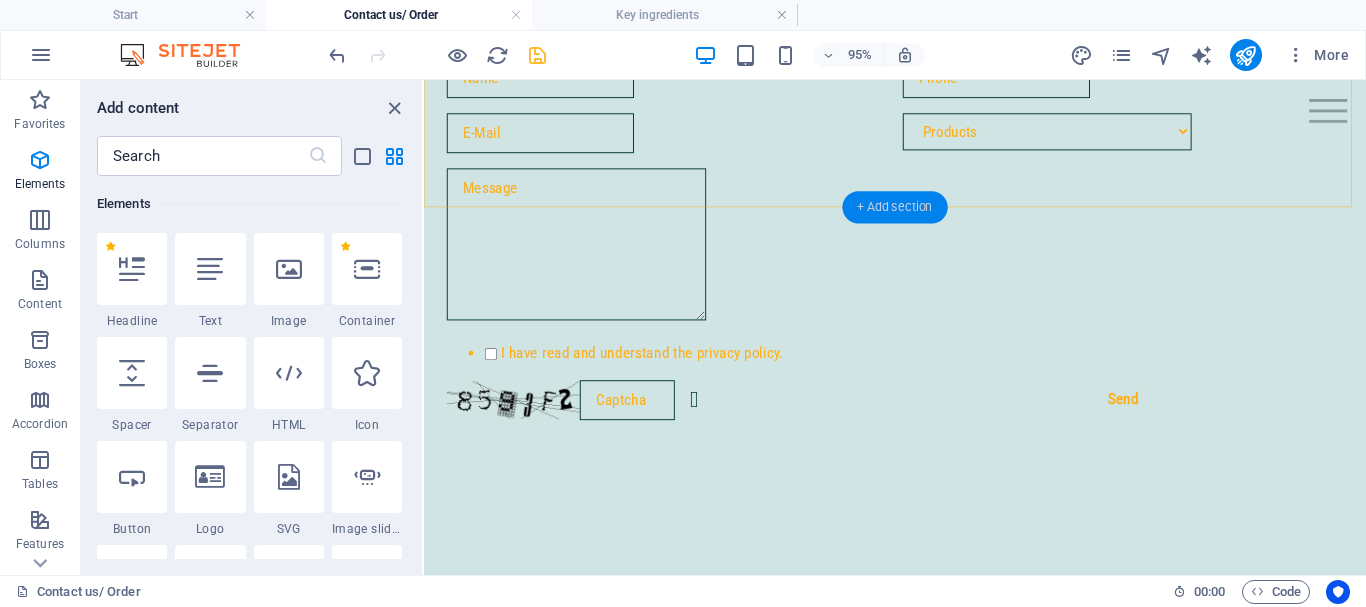 click on "+ Add section" at bounding box center (894, 207) 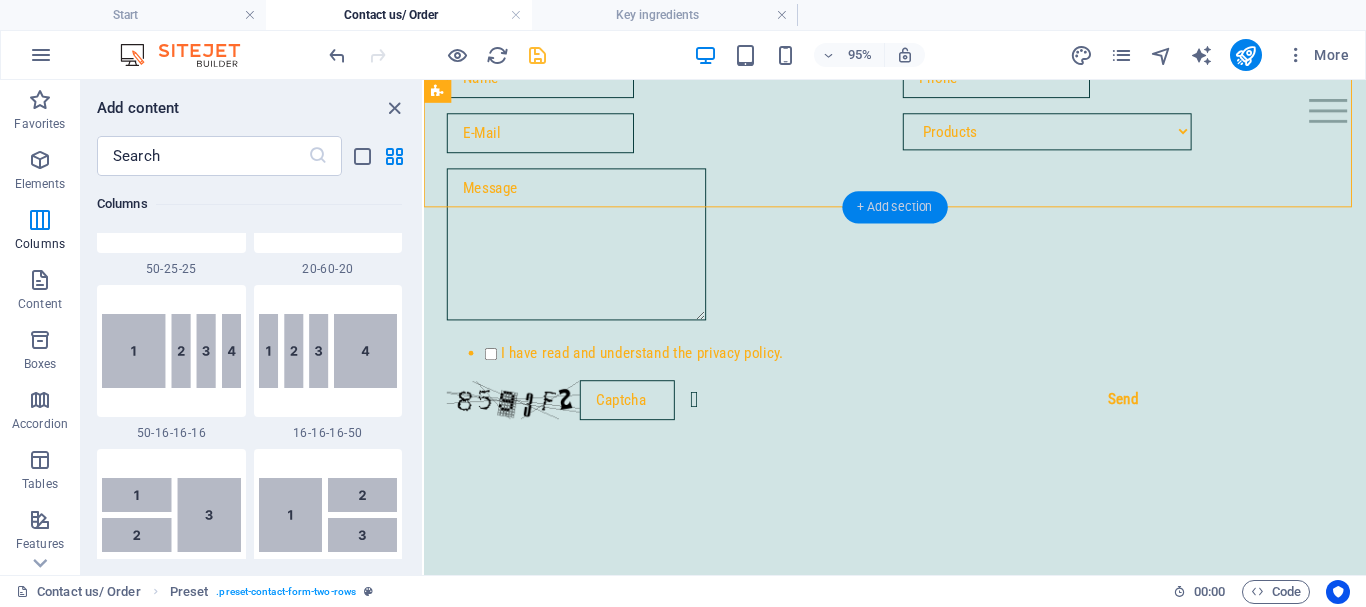 scroll, scrollTop: 3499, scrollLeft: 0, axis: vertical 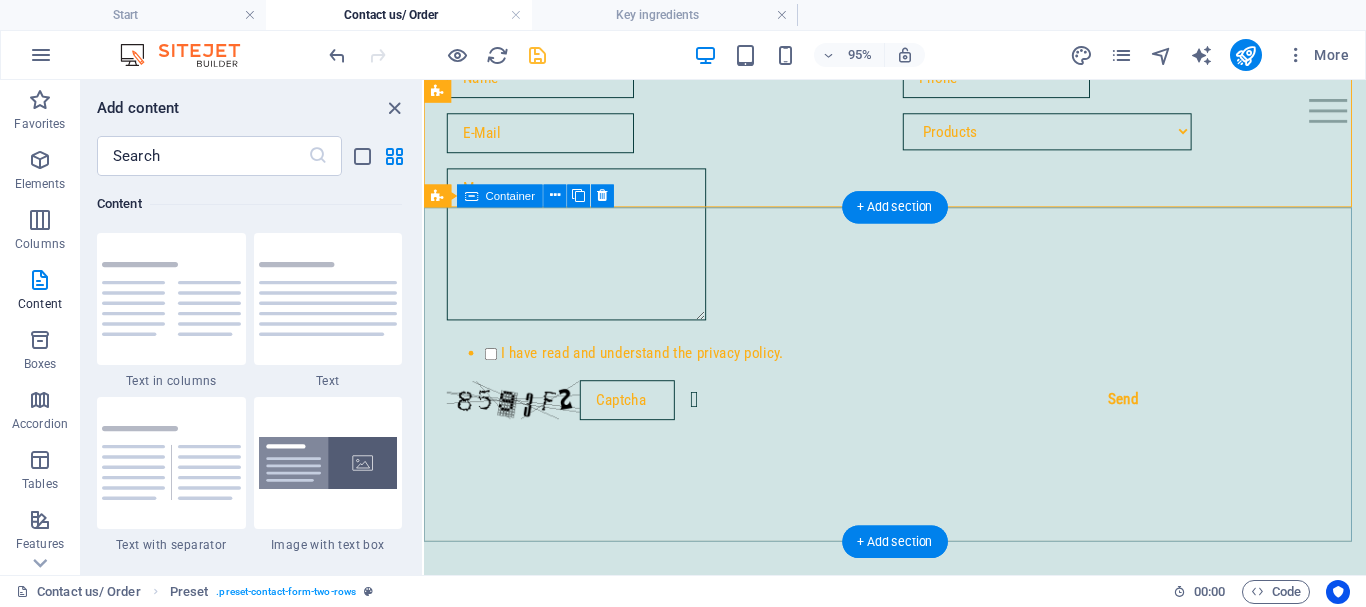 drag, startPoint x: 1285, startPoint y: 283, endPoint x: 858, endPoint y: 212, distance: 432.86258 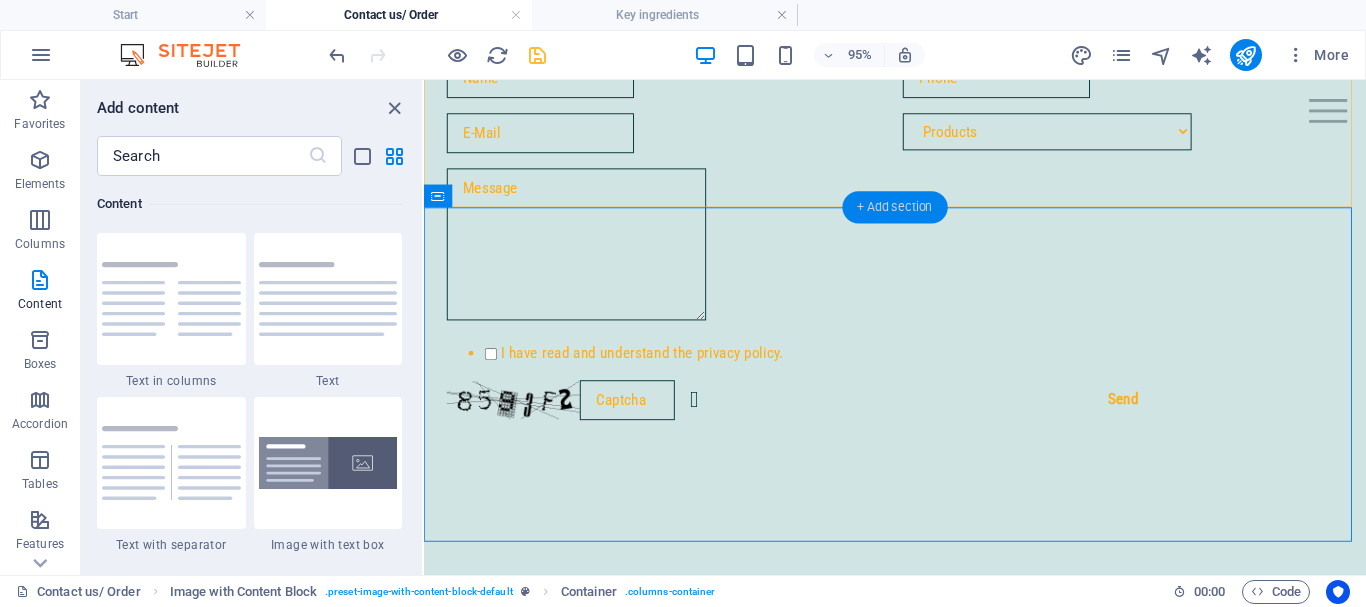 click on "+ Add section" at bounding box center (894, 207) 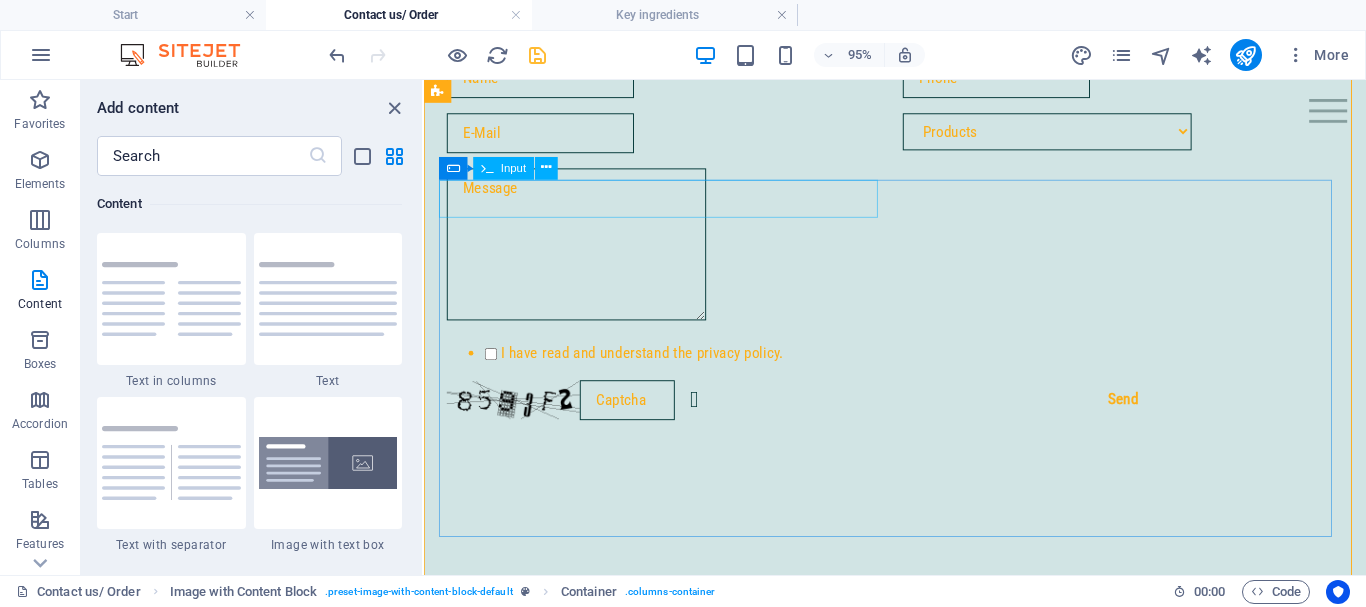 scroll, scrollTop: 352, scrollLeft: 0, axis: vertical 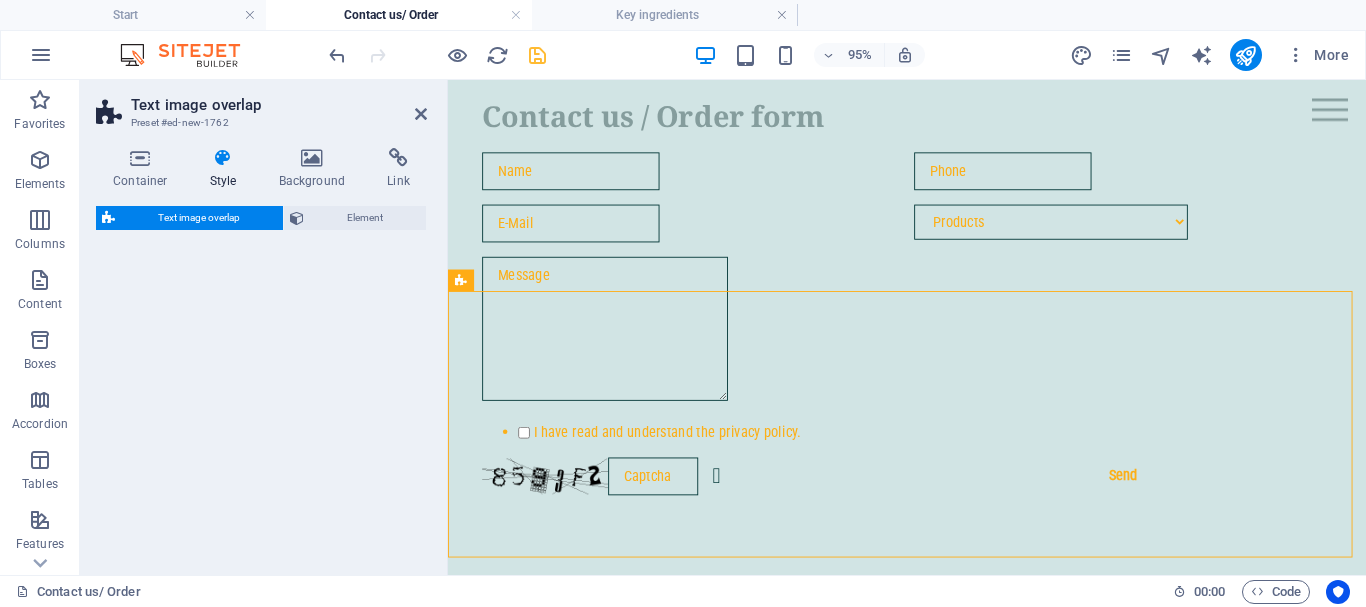select on "rem" 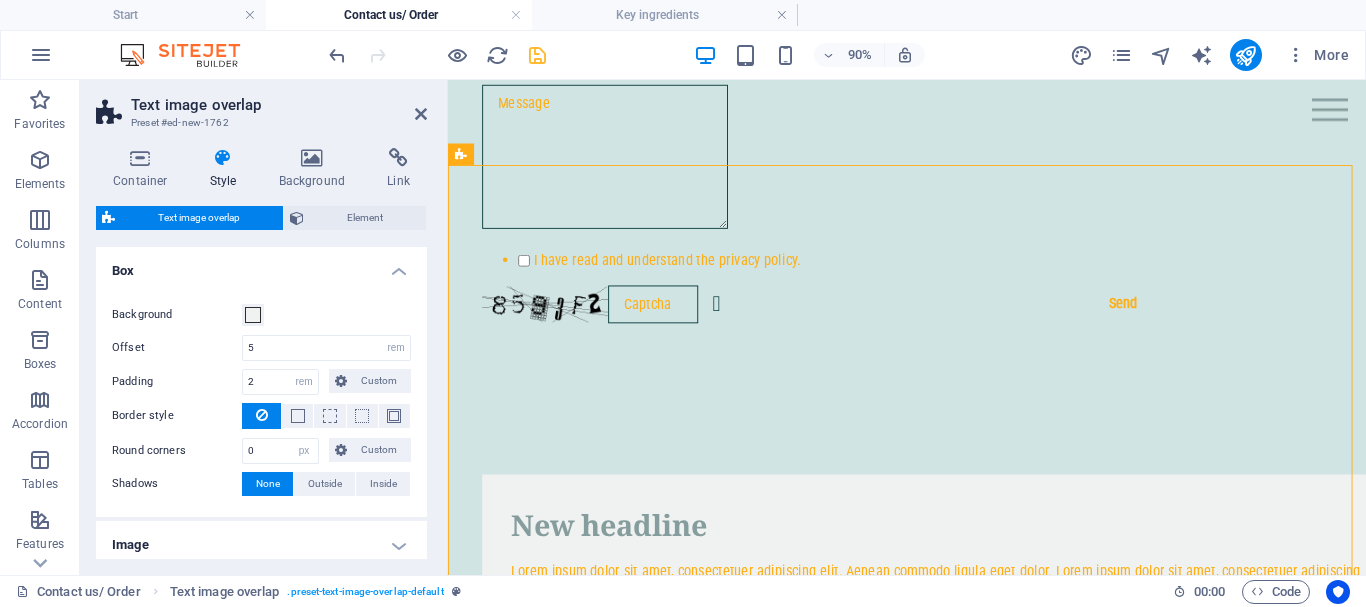 scroll, scrollTop: 917, scrollLeft: 0, axis: vertical 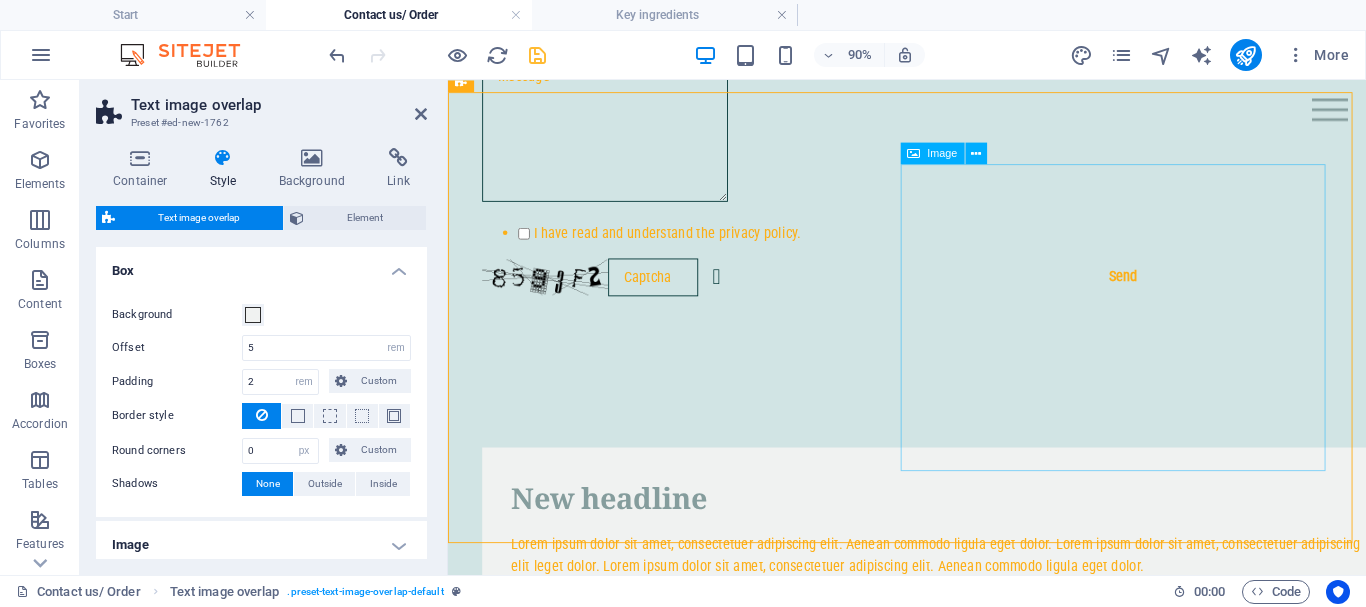 click at bounding box center [958, 1005] 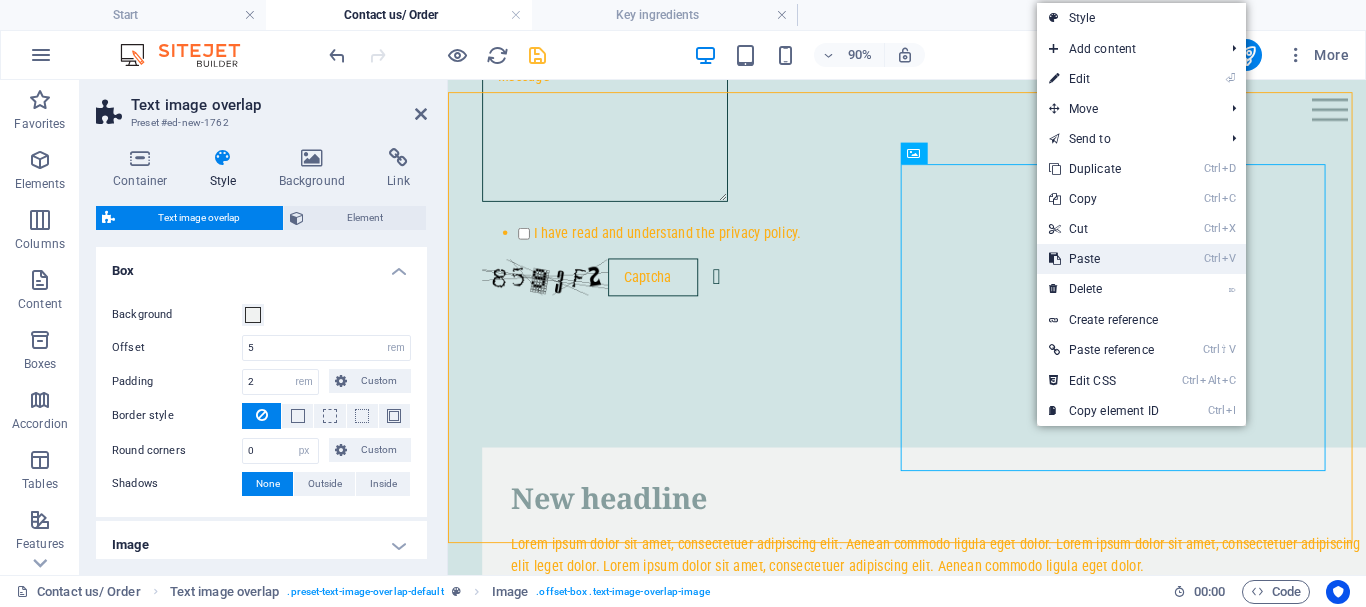 click on "Ctrl V  Paste" at bounding box center [1104, 259] 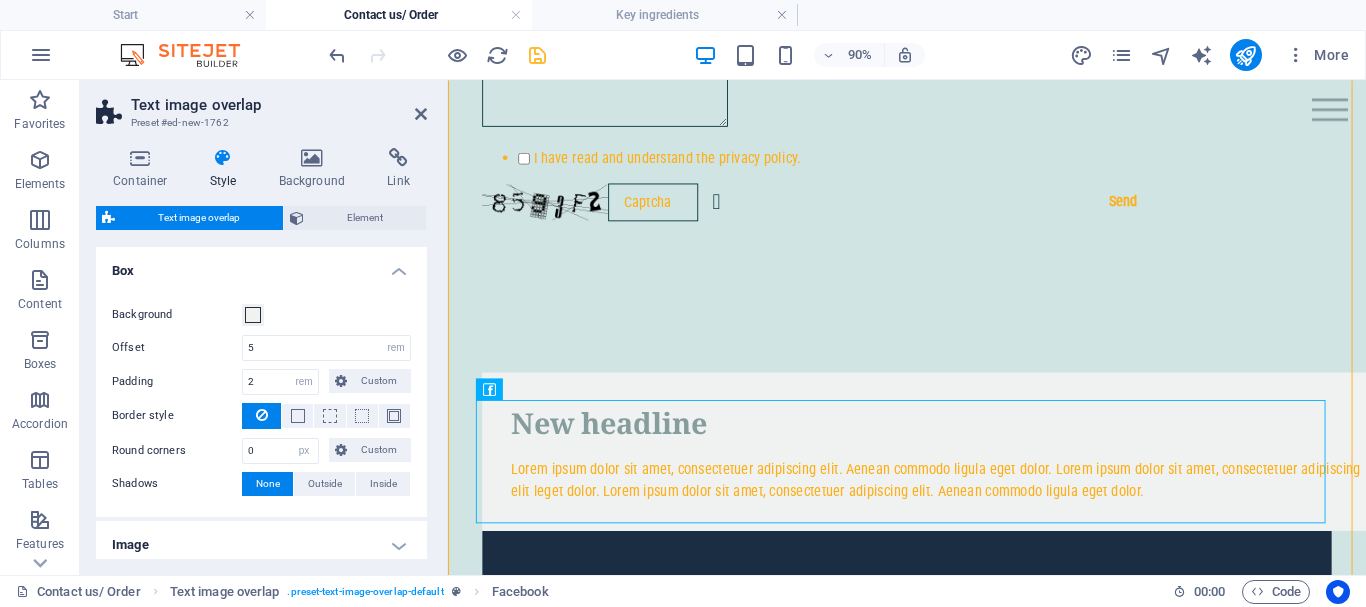 scroll, scrollTop: 991, scrollLeft: 0, axis: vertical 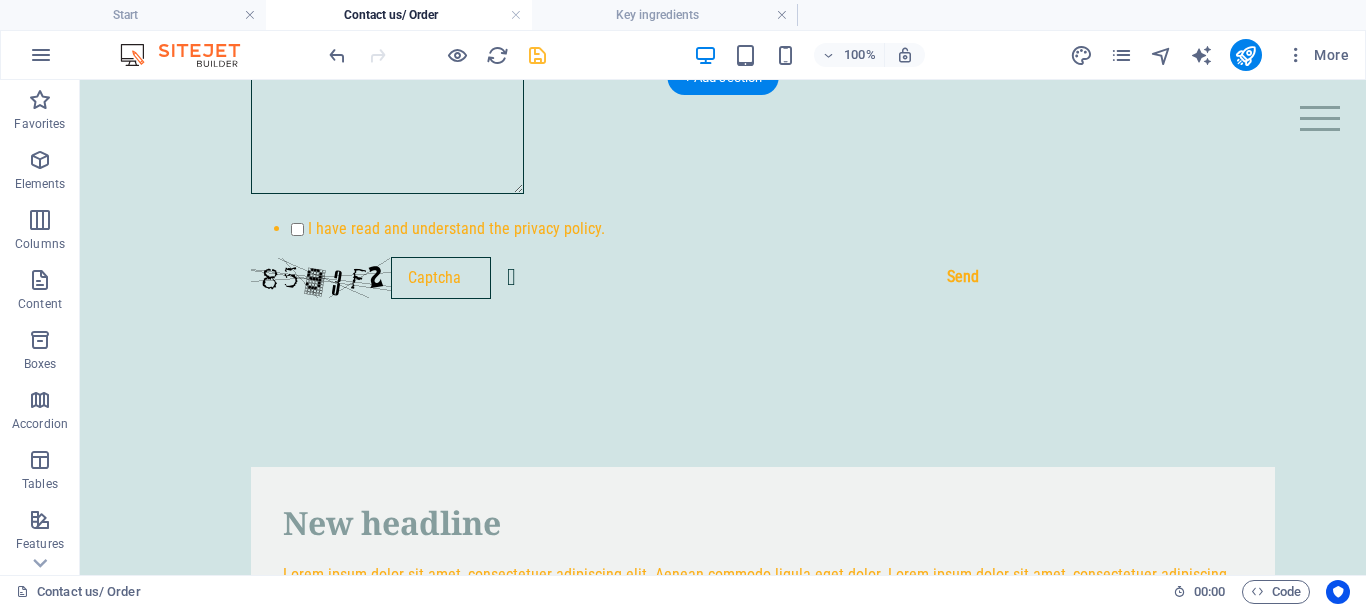 drag, startPoint x: 318, startPoint y: 496, endPoint x: 934, endPoint y: 443, distance: 618.2758 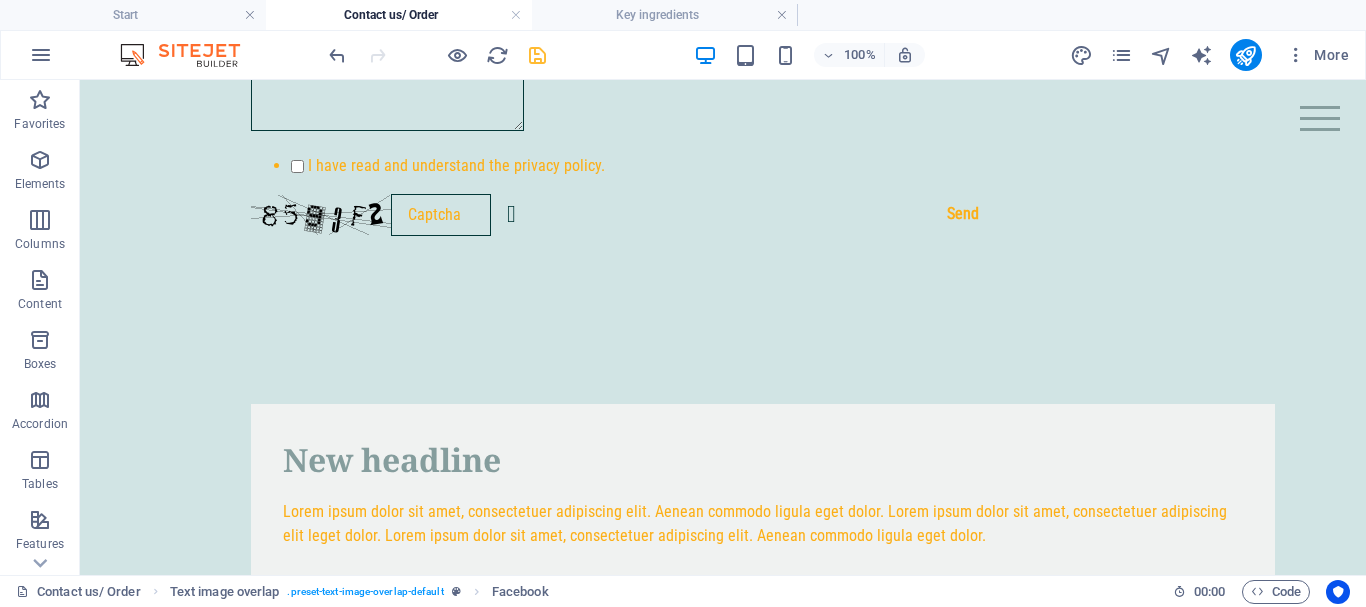 scroll, scrollTop: 903, scrollLeft: 0, axis: vertical 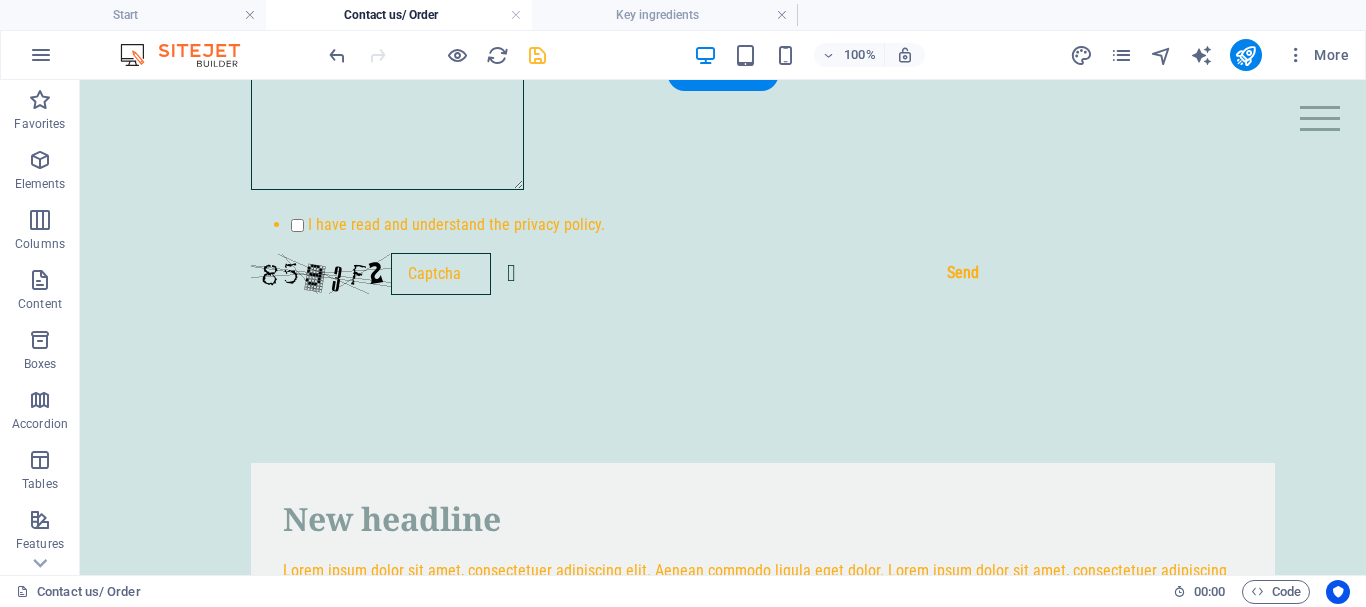 drag, startPoint x: 454, startPoint y: 389, endPoint x: 885, endPoint y: 326, distance: 435.58008 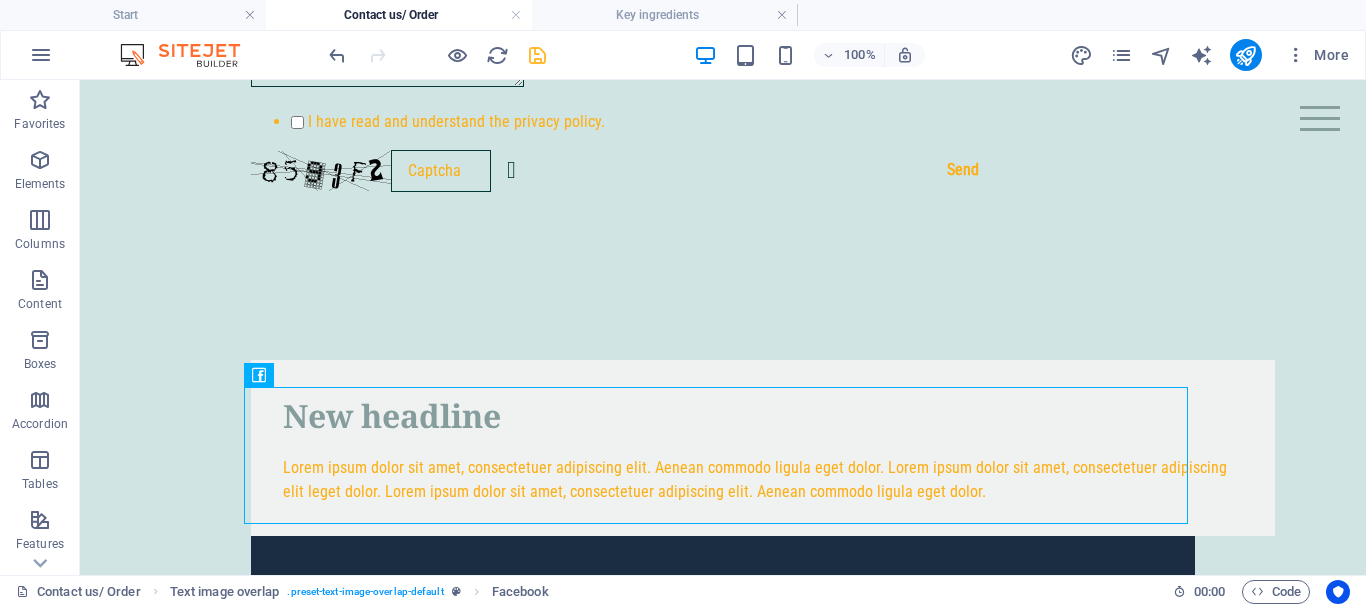 scroll, scrollTop: 1011, scrollLeft: 0, axis: vertical 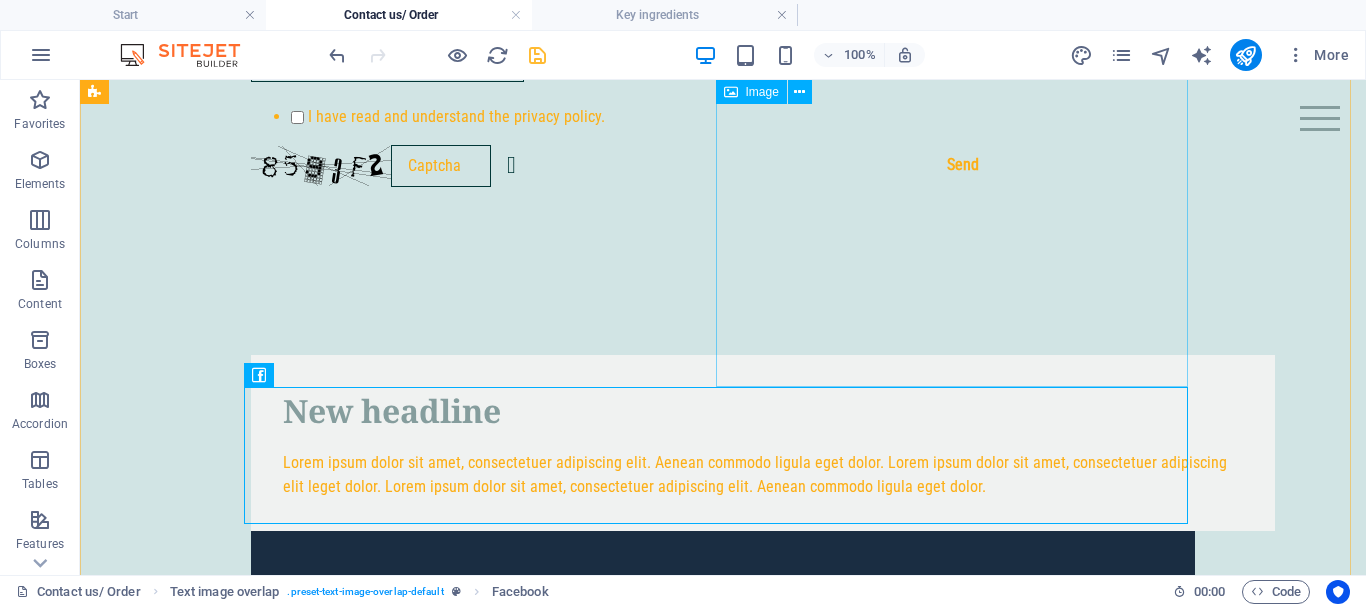 click at bounding box center (723, 872) 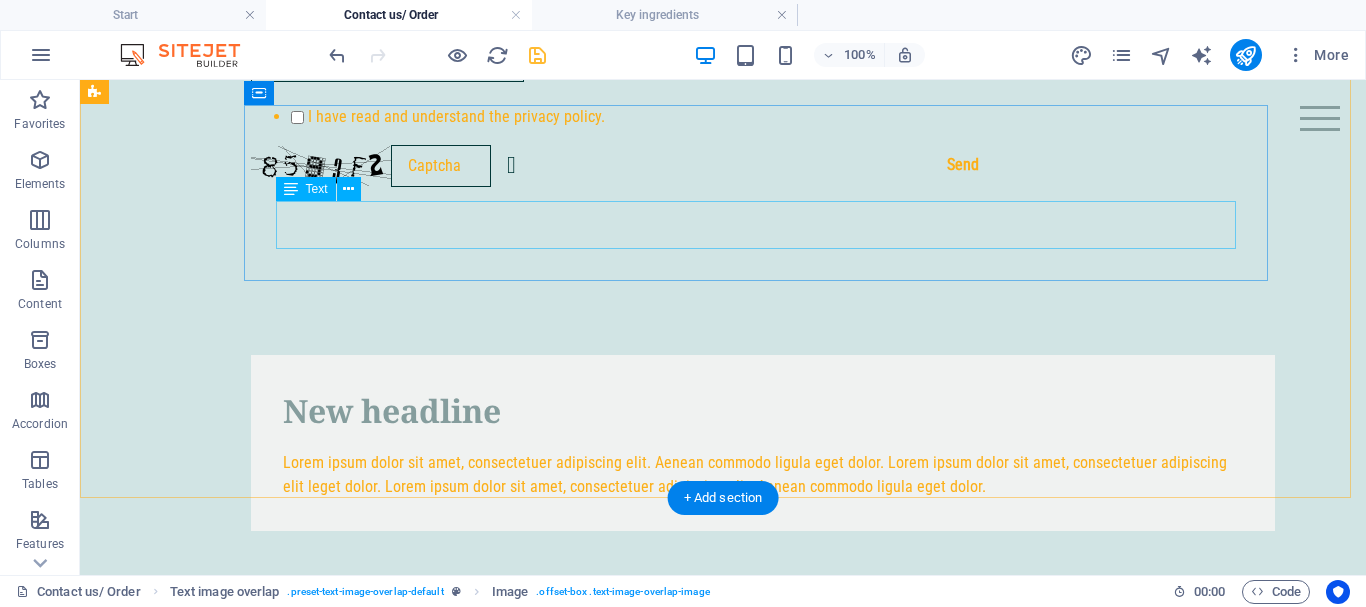 scroll, scrollTop: 952, scrollLeft: 0, axis: vertical 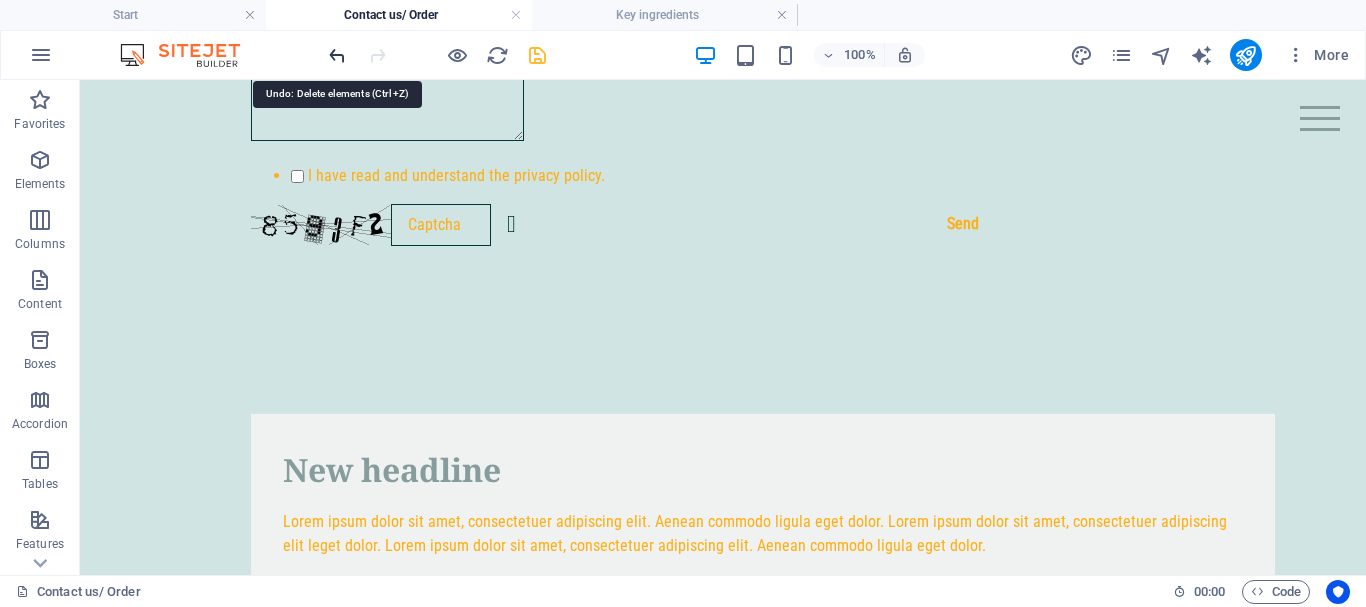 click at bounding box center (337, 55) 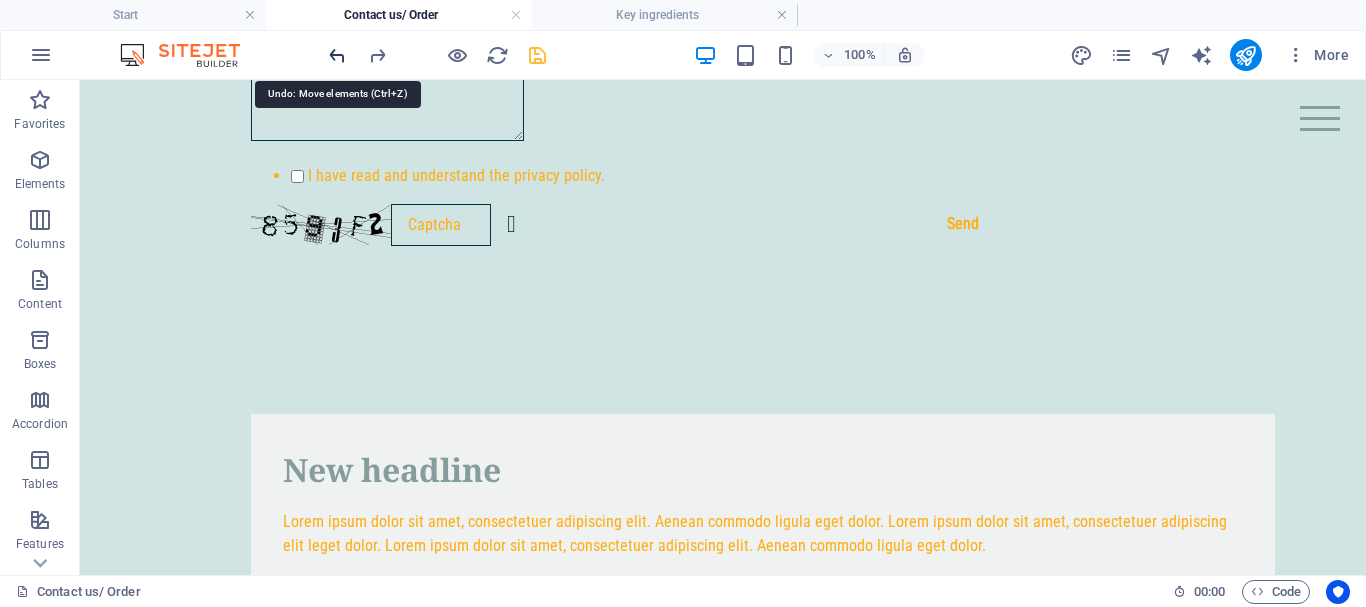 scroll, scrollTop: 1011, scrollLeft: 0, axis: vertical 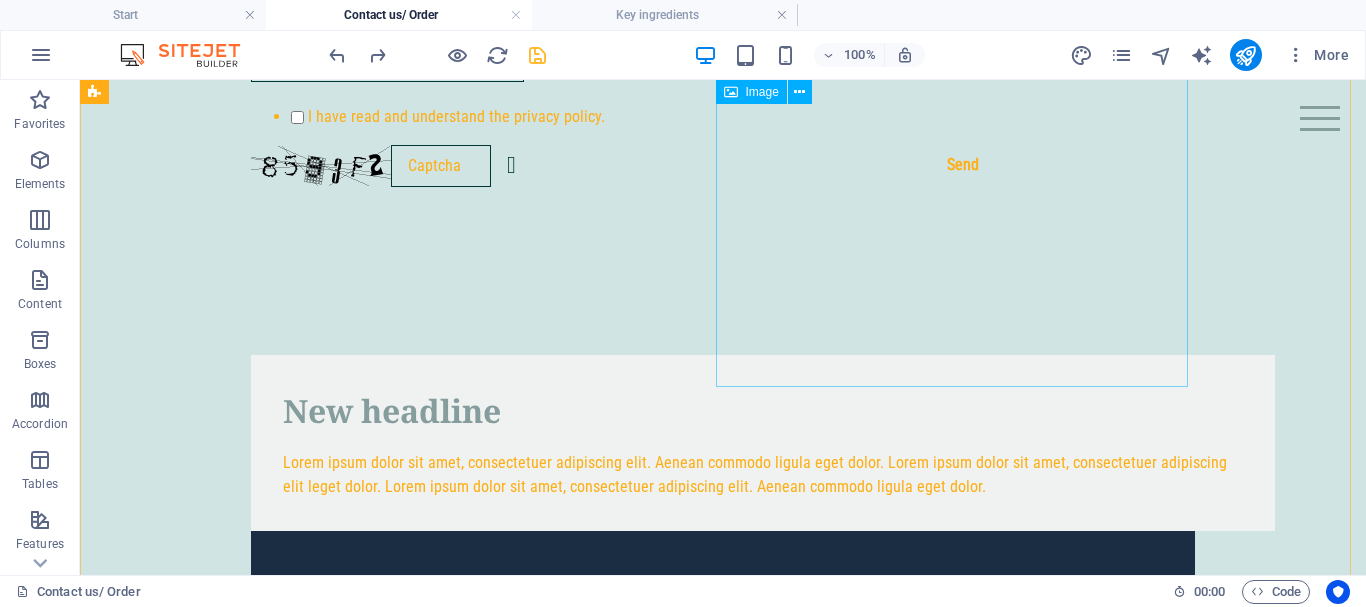 click at bounding box center [723, 872] 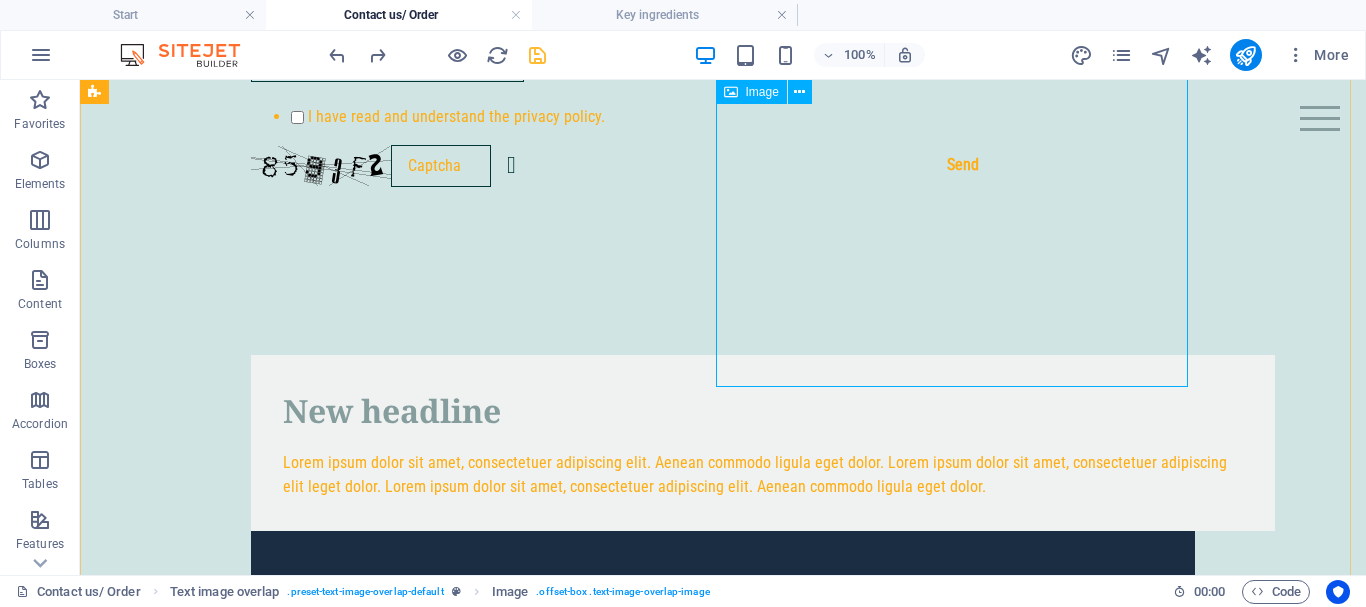 click at bounding box center [723, 872] 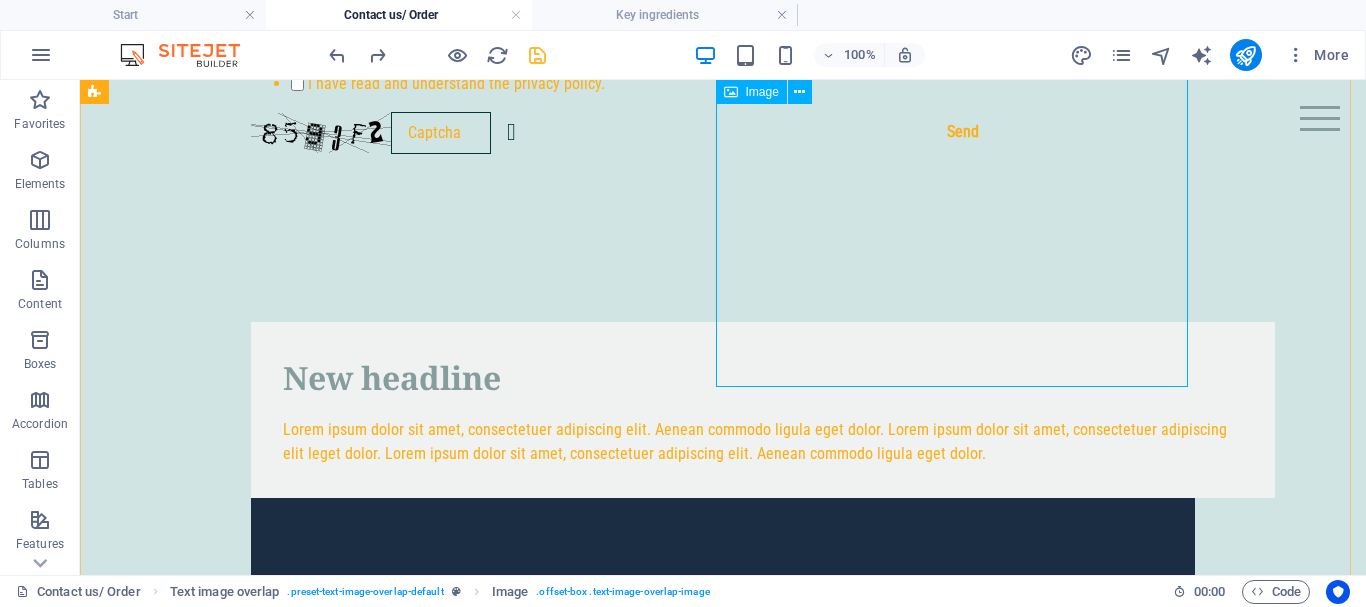 select on "%" 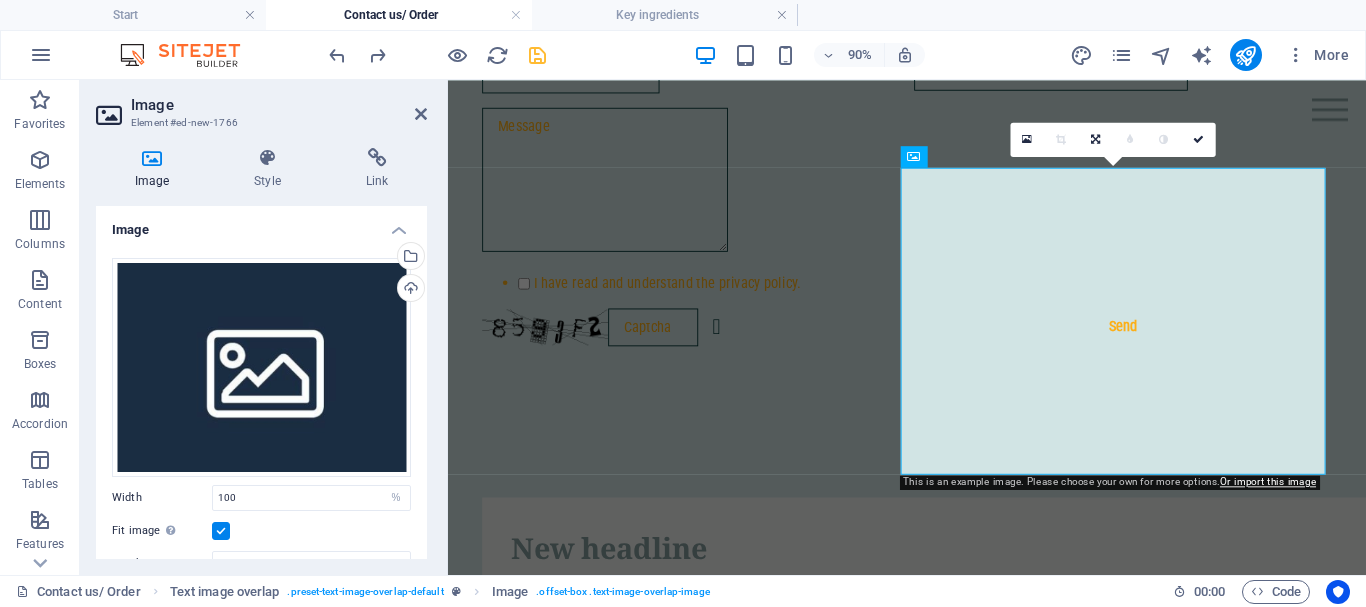 scroll, scrollTop: 913, scrollLeft: 0, axis: vertical 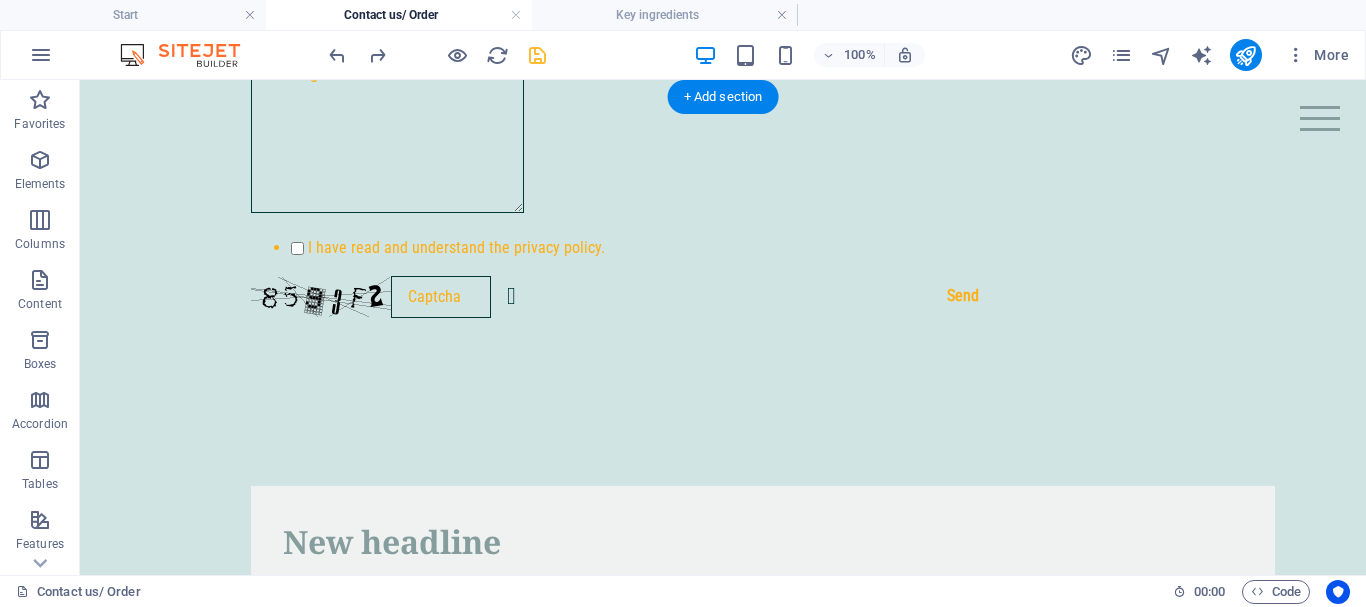 drag, startPoint x: 321, startPoint y: 576, endPoint x: 955, endPoint y: 380, distance: 663.6053 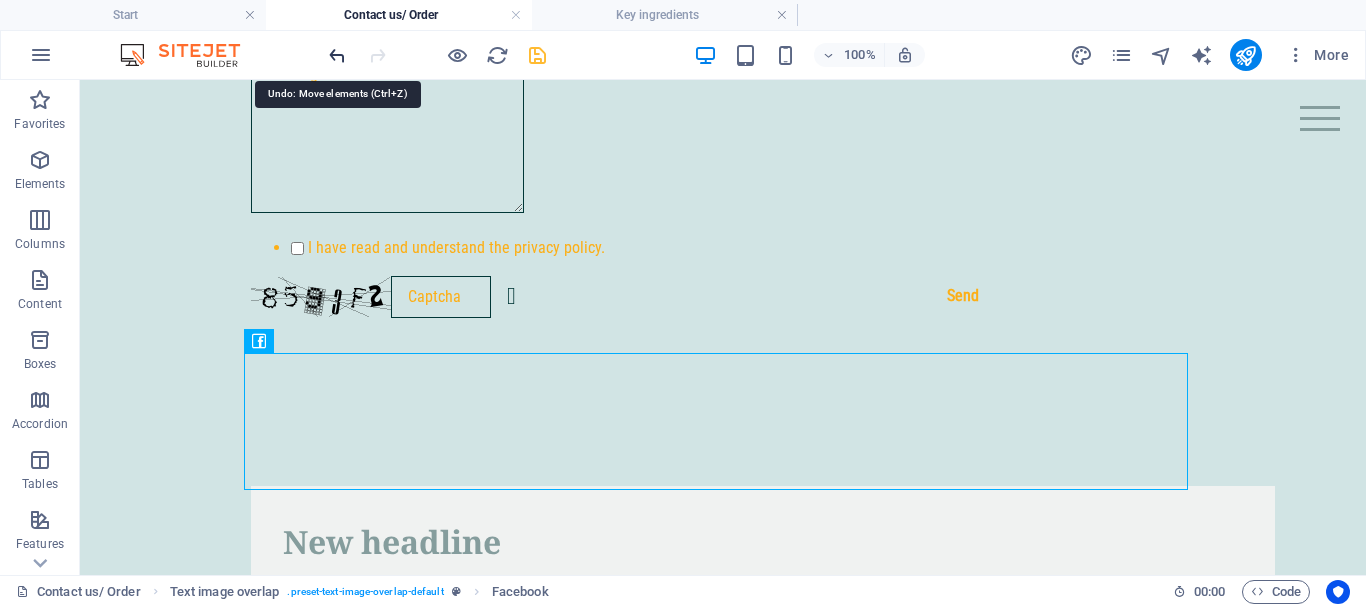 click at bounding box center [337, 55] 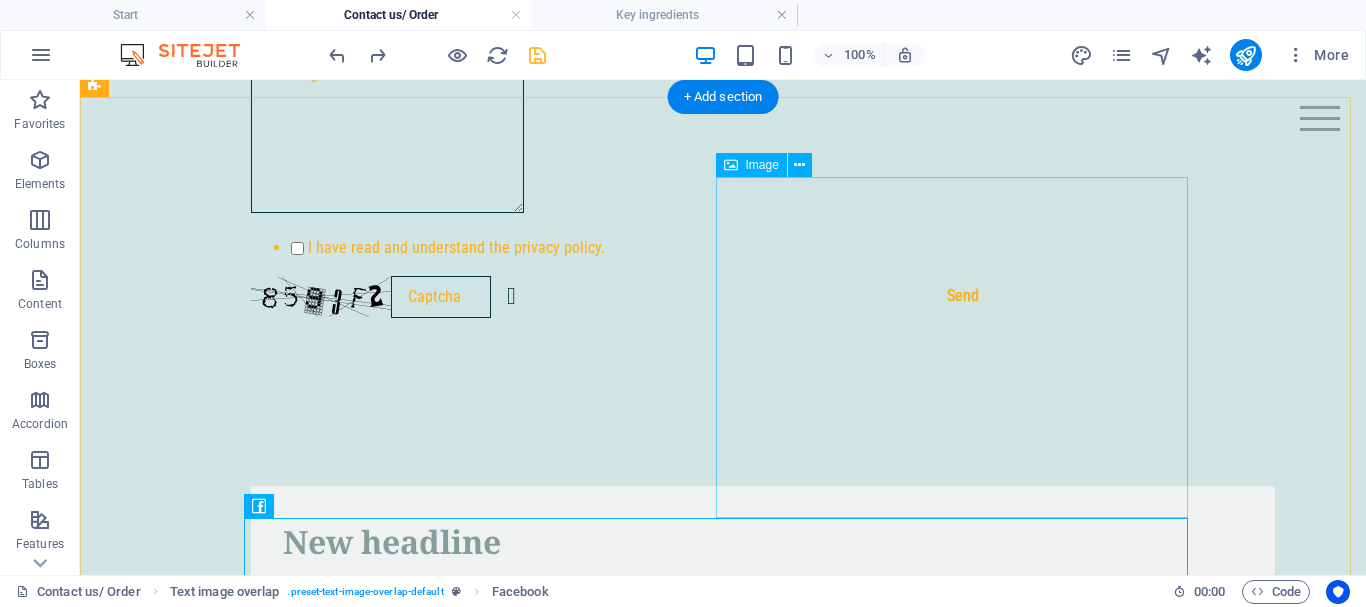 click at bounding box center [723, 1003] 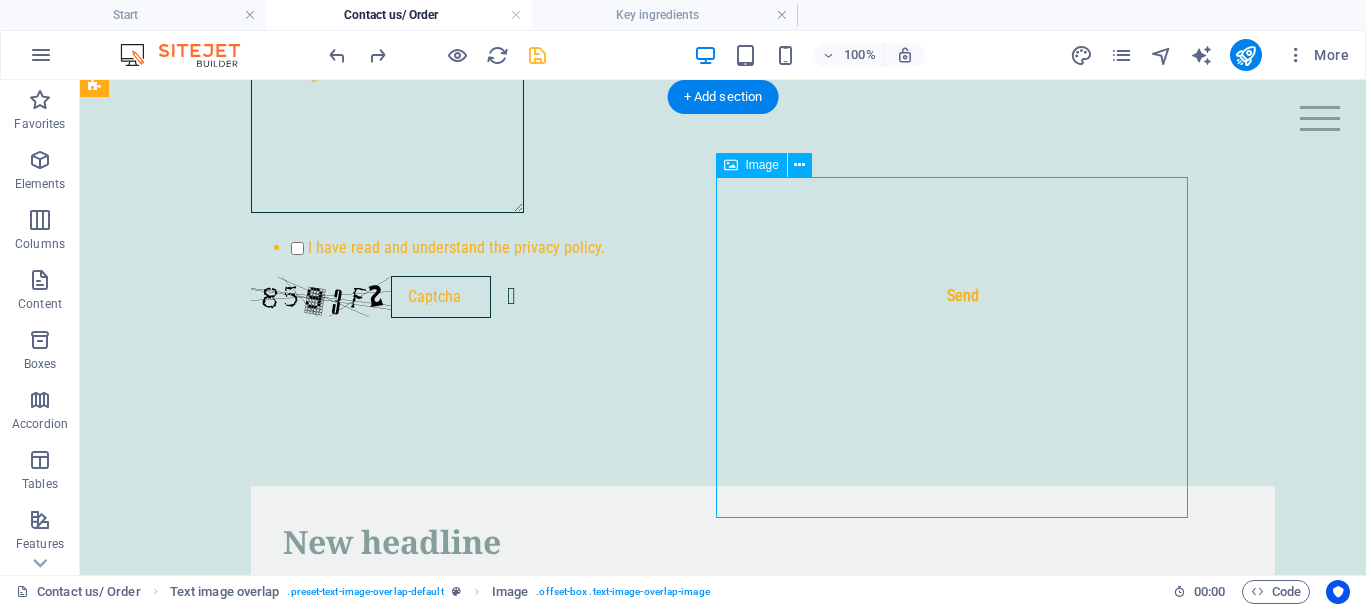 click at bounding box center [723, 1003] 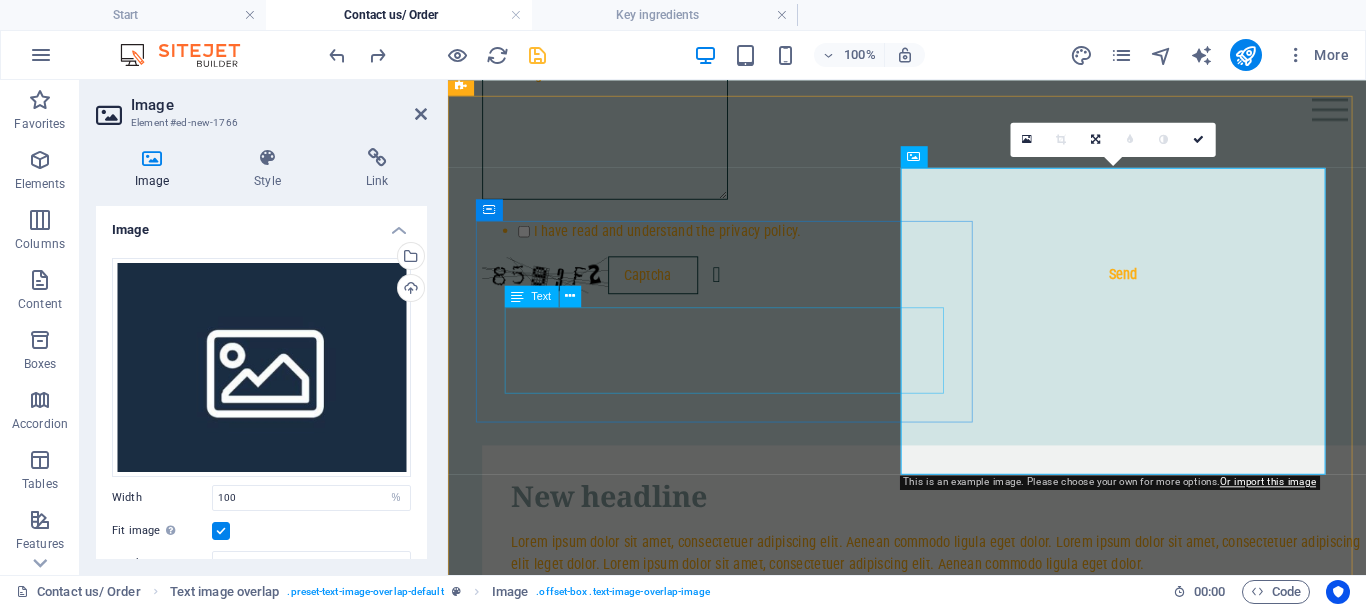 scroll, scrollTop: 913, scrollLeft: 0, axis: vertical 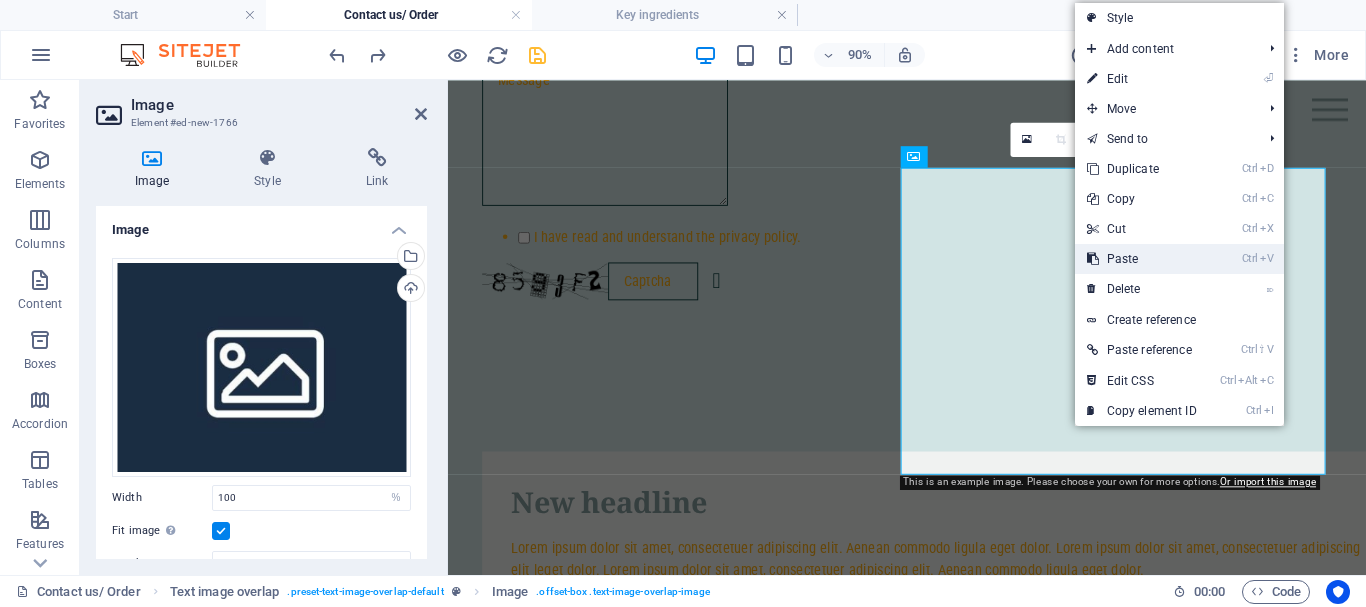 click on "Ctrl V  Paste" at bounding box center (1142, 259) 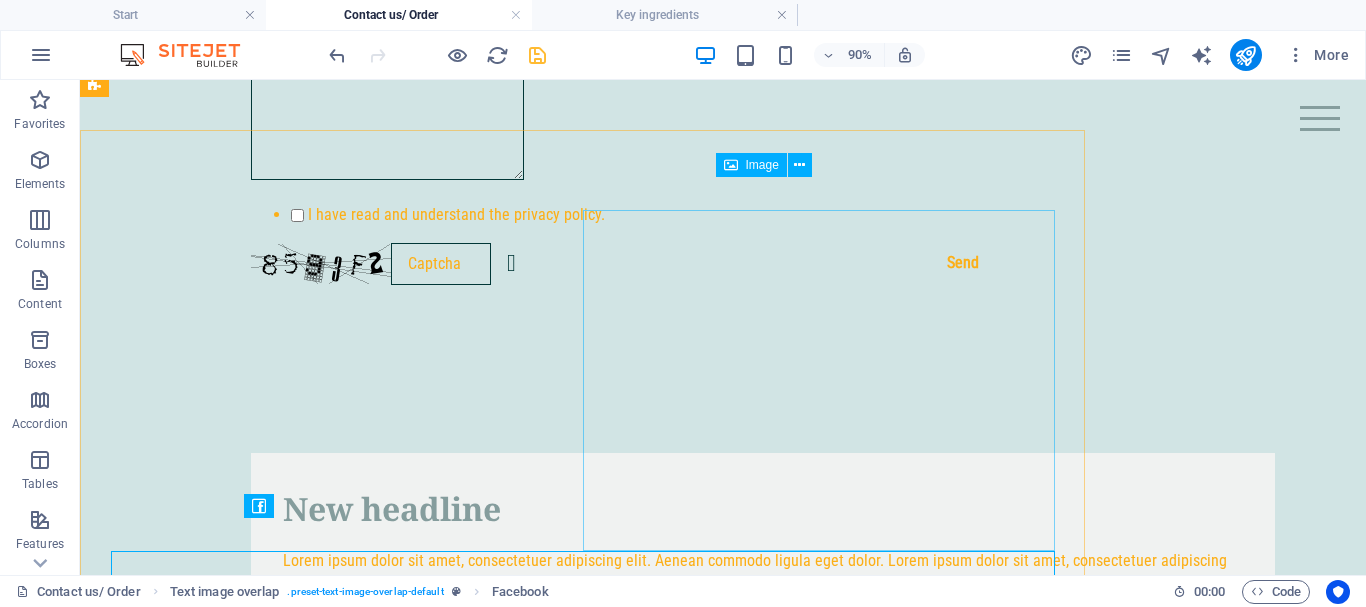 scroll, scrollTop: 880, scrollLeft: 0, axis: vertical 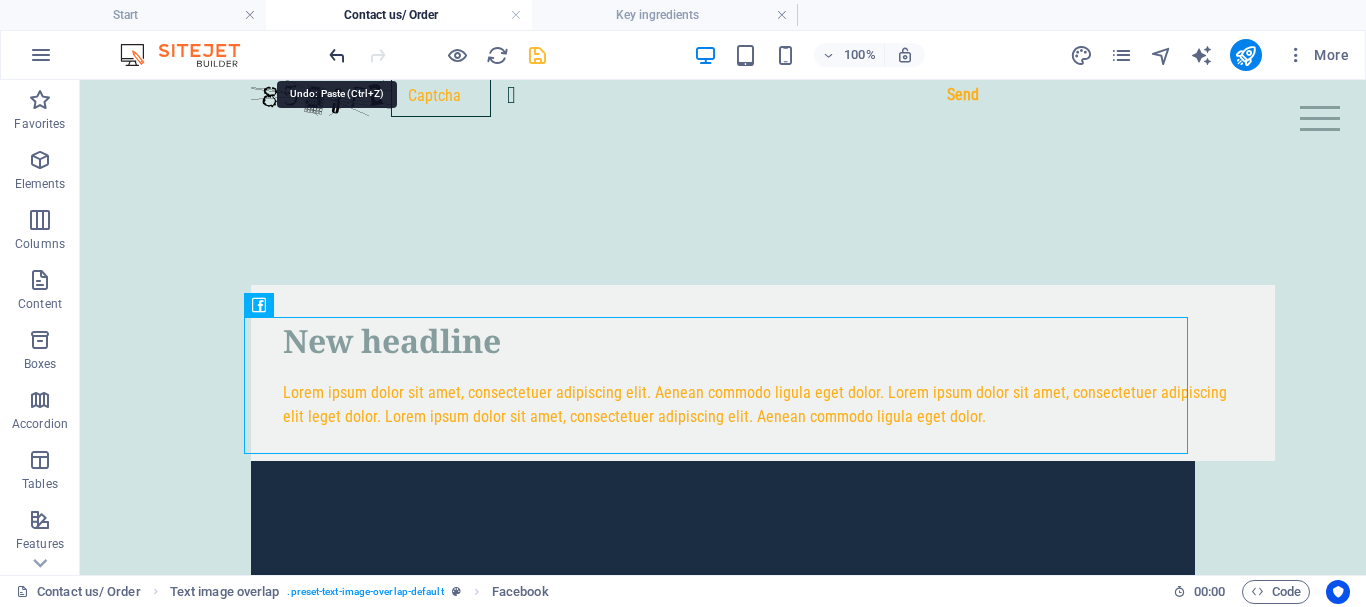 click at bounding box center [337, 55] 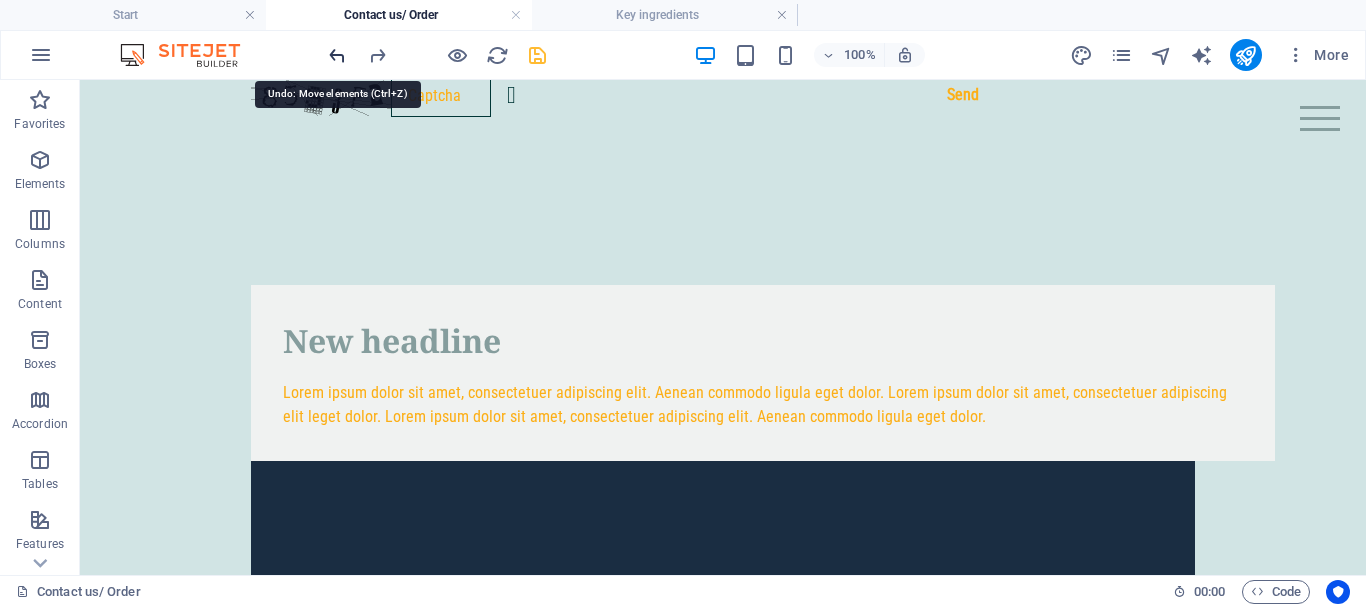 click at bounding box center [337, 55] 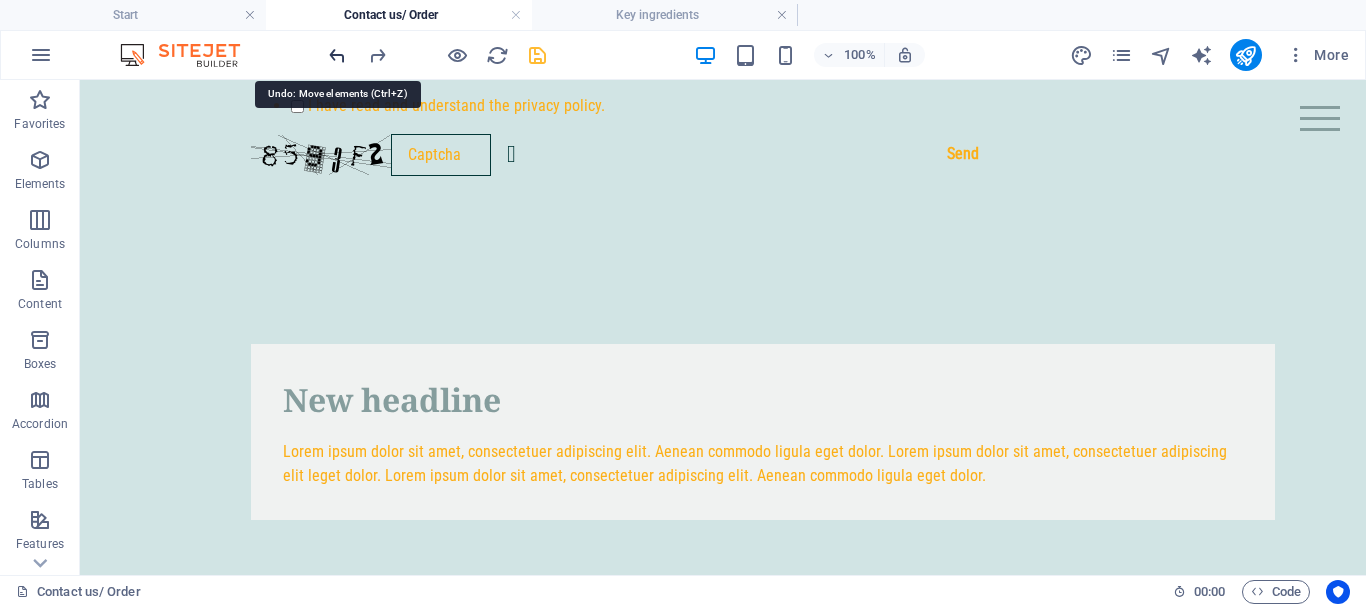 click at bounding box center (337, 55) 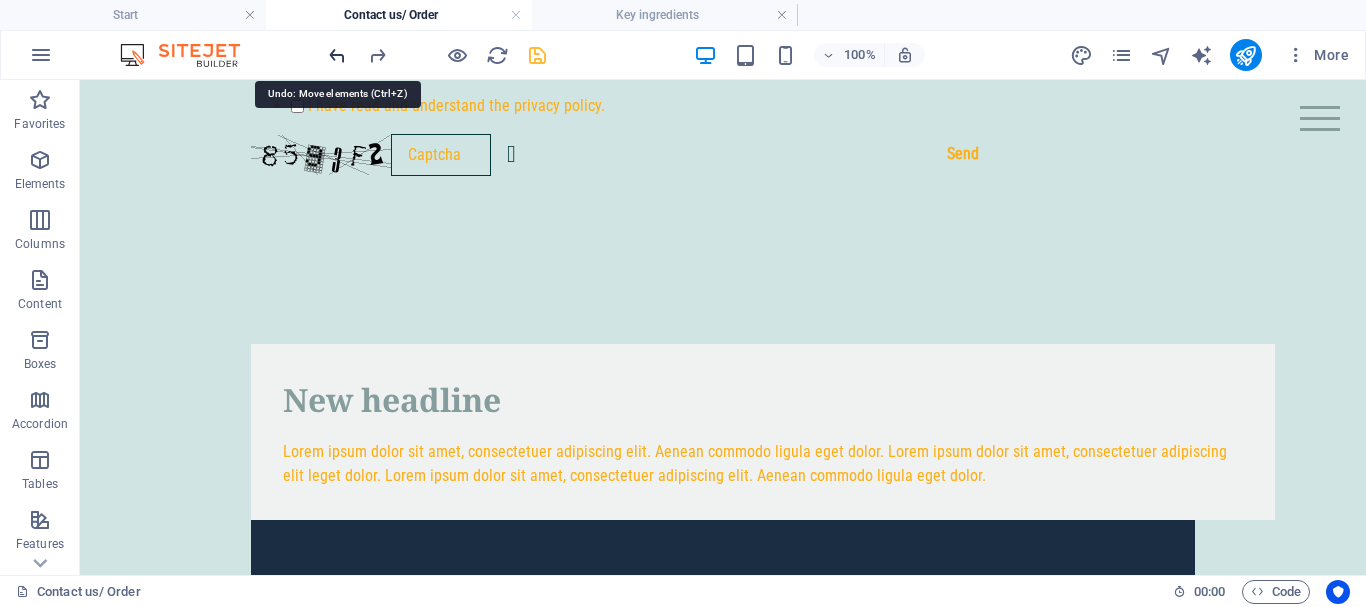 scroll, scrollTop: 1081, scrollLeft: 0, axis: vertical 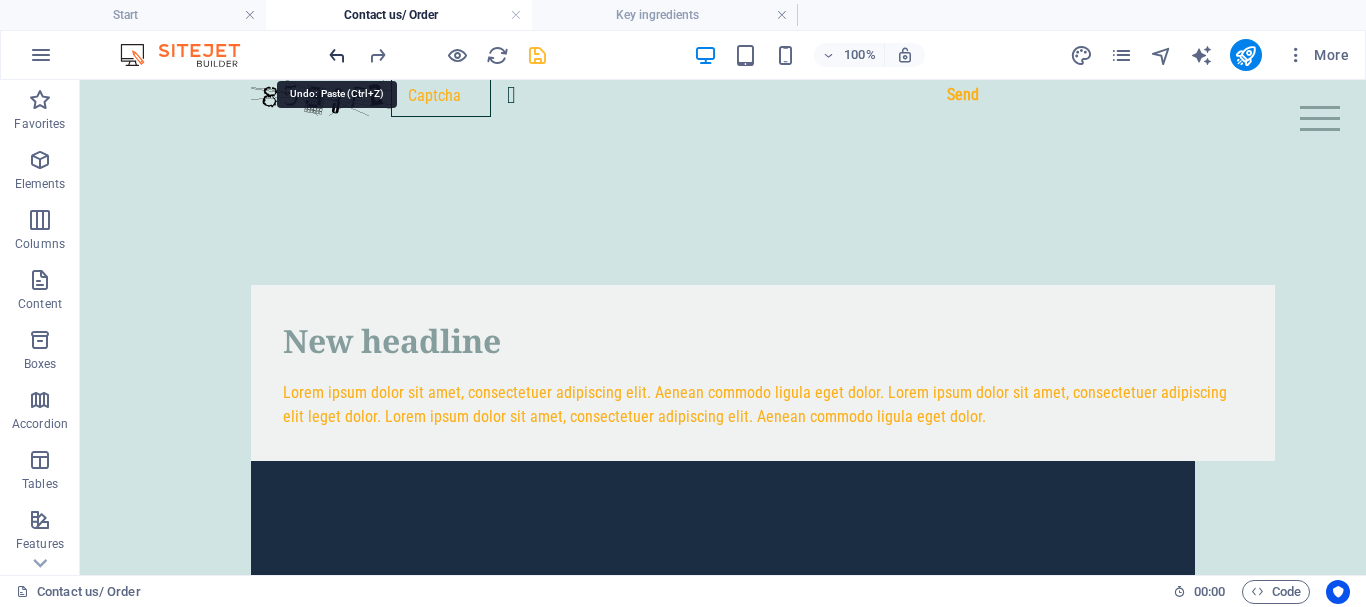 click at bounding box center [337, 55] 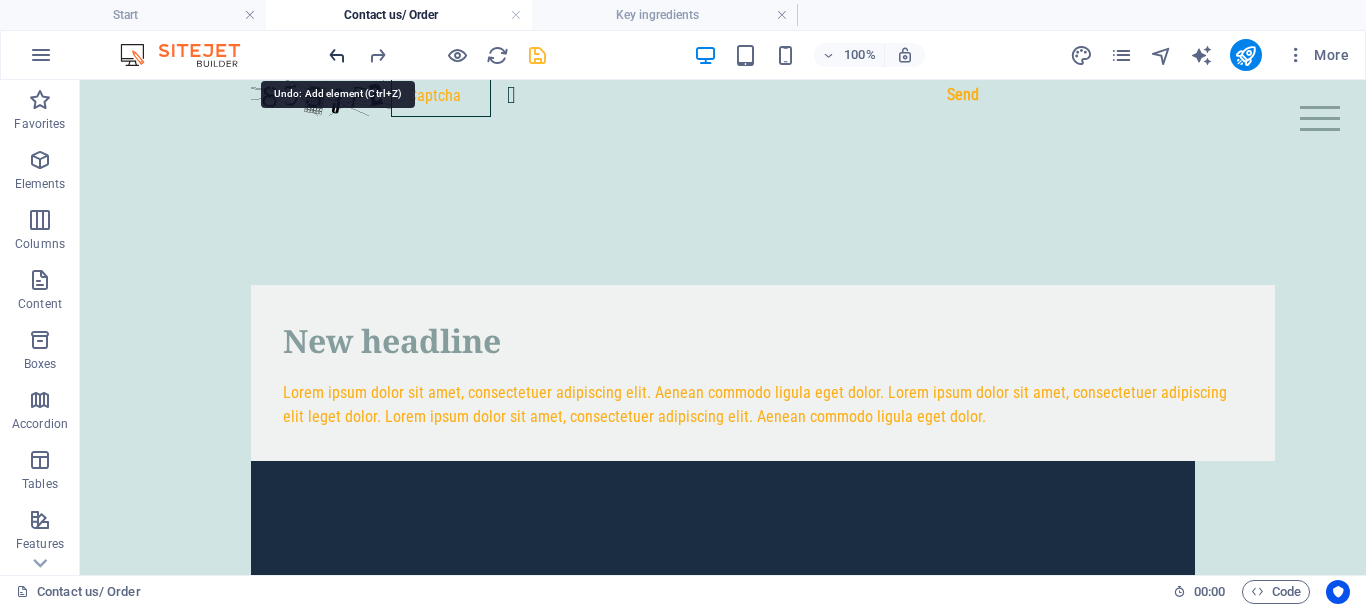 click at bounding box center (337, 55) 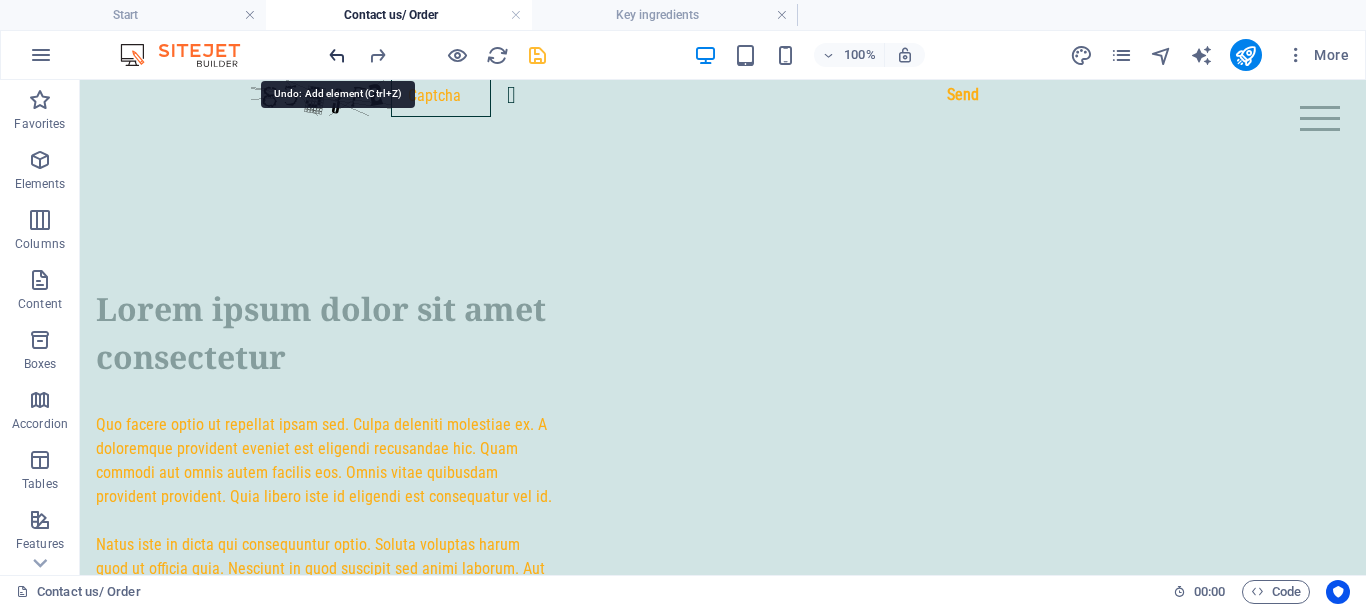 scroll, scrollTop: 580, scrollLeft: 0, axis: vertical 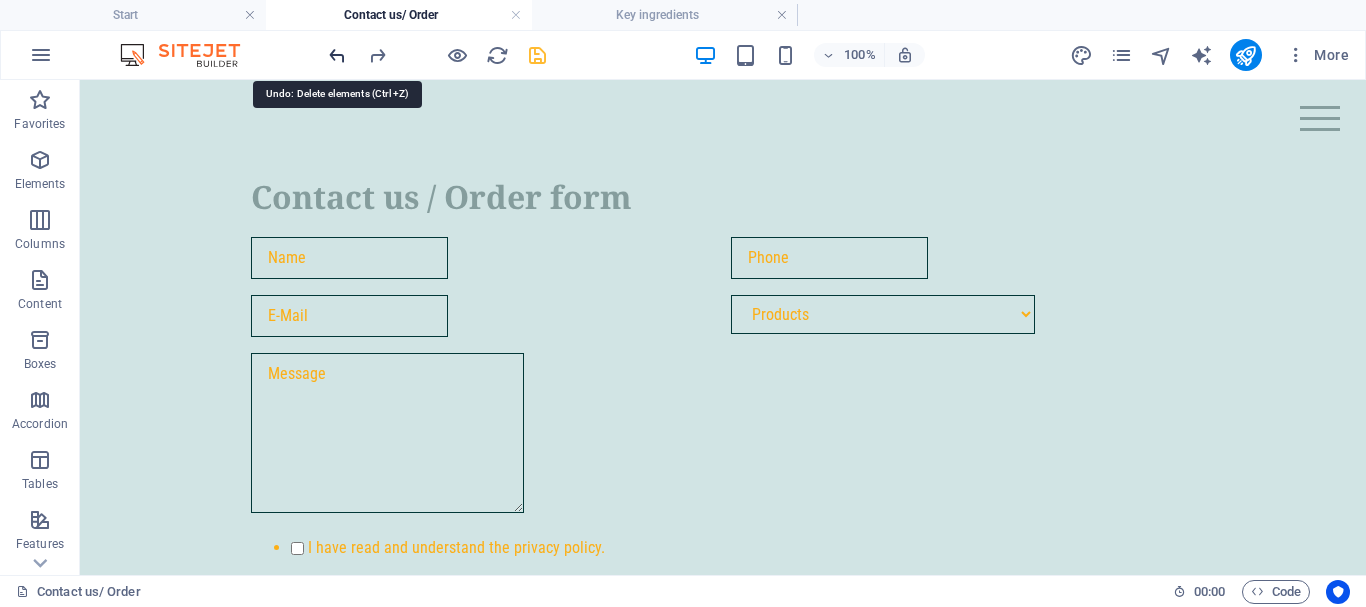 click at bounding box center [337, 55] 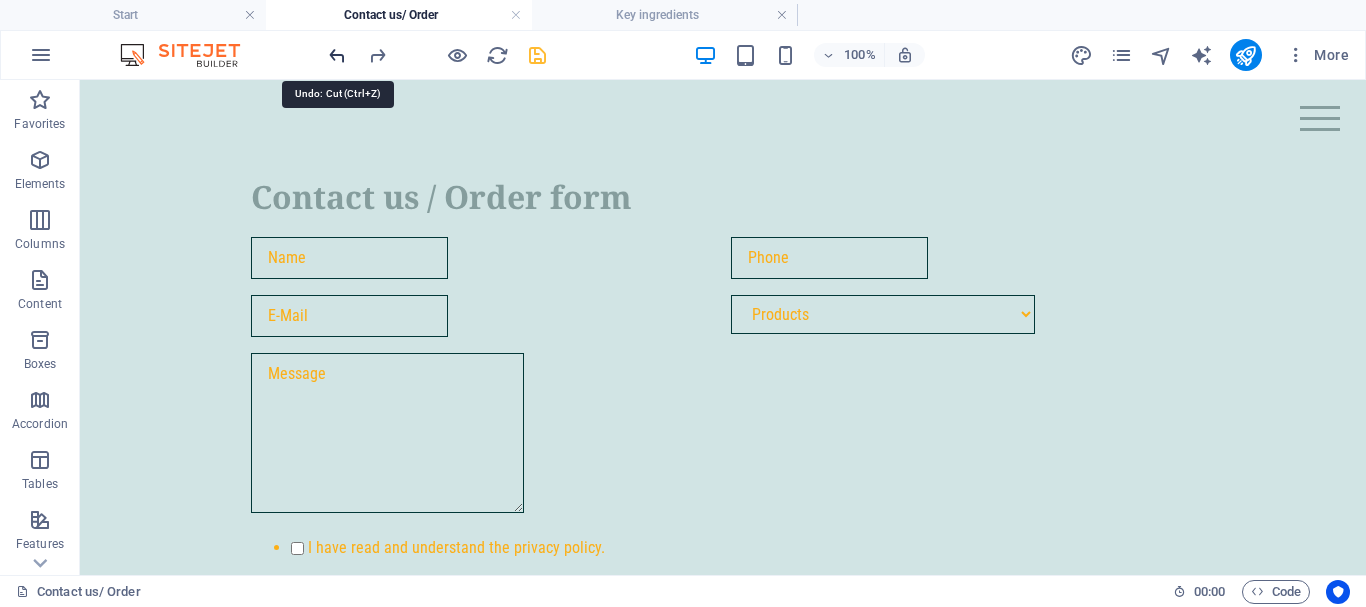 scroll, scrollTop: 882, scrollLeft: 0, axis: vertical 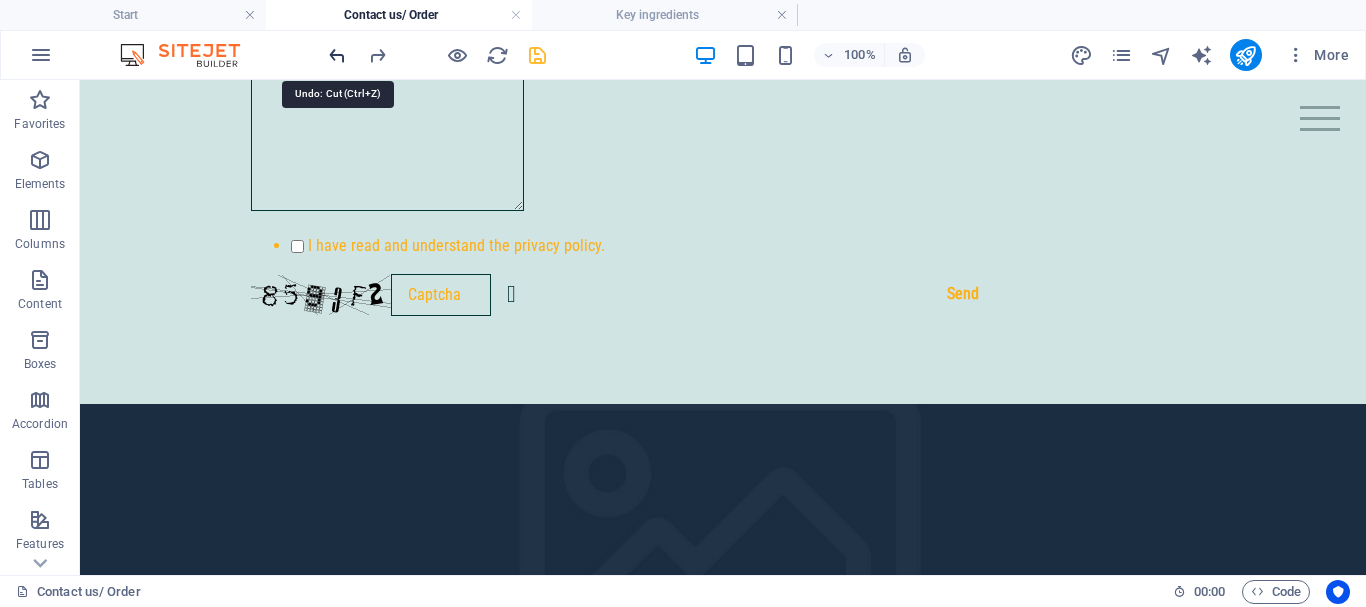 click at bounding box center (337, 55) 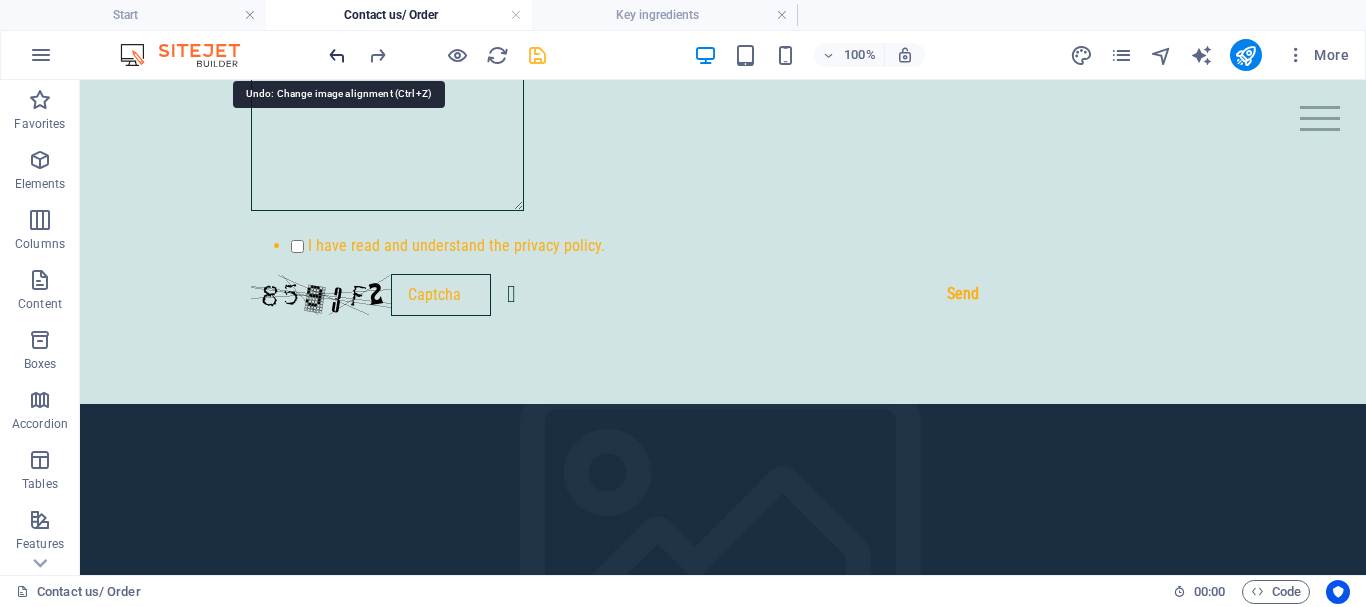 scroll, scrollTop: 880, scrollLeft: 0, axis: vertical 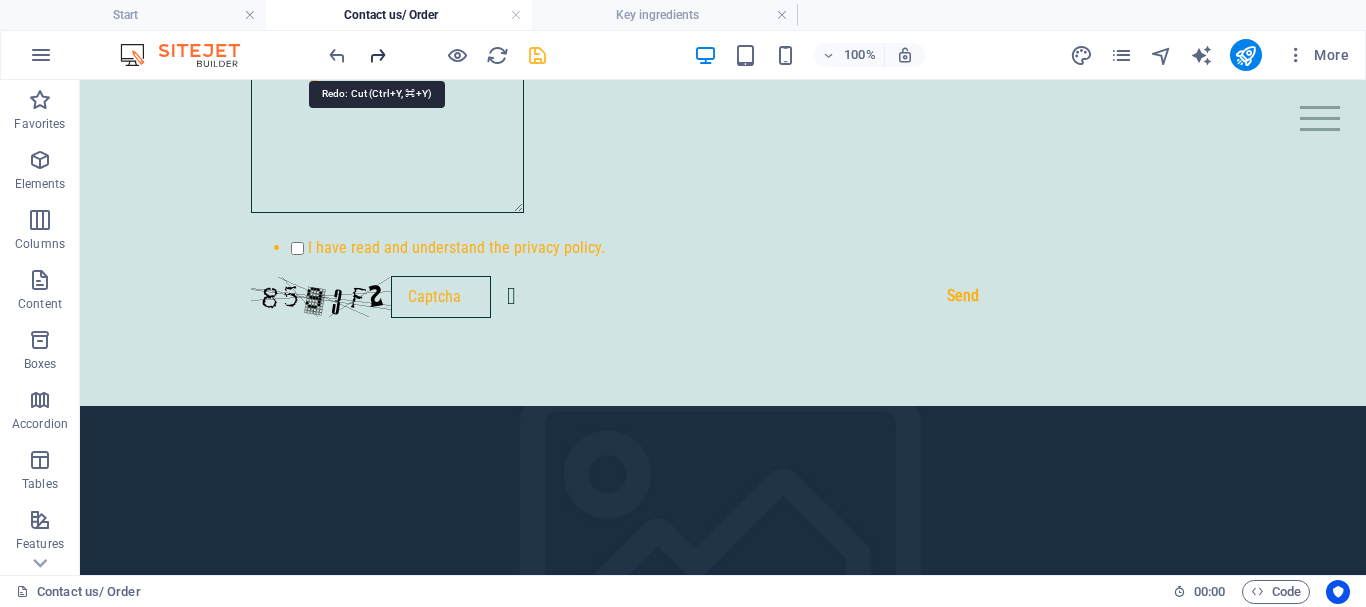 click at bounding box center (377, 55) 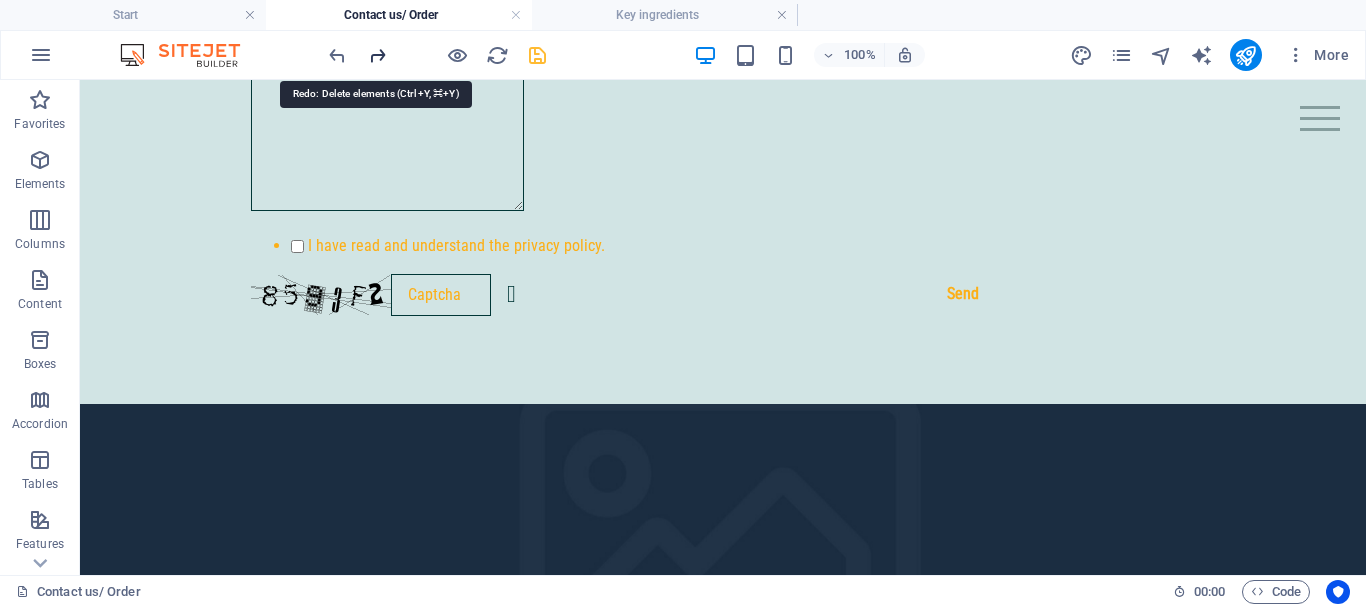 click at bounding box center (377, 55) 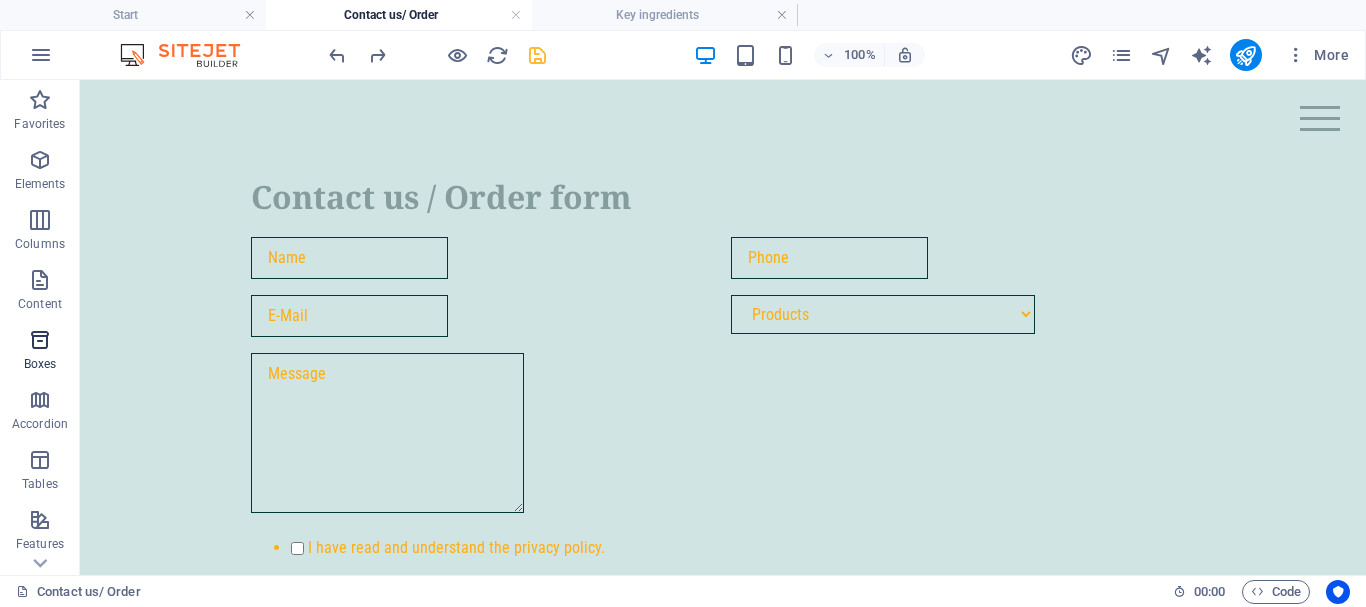 click at bounding box center (40, 340) 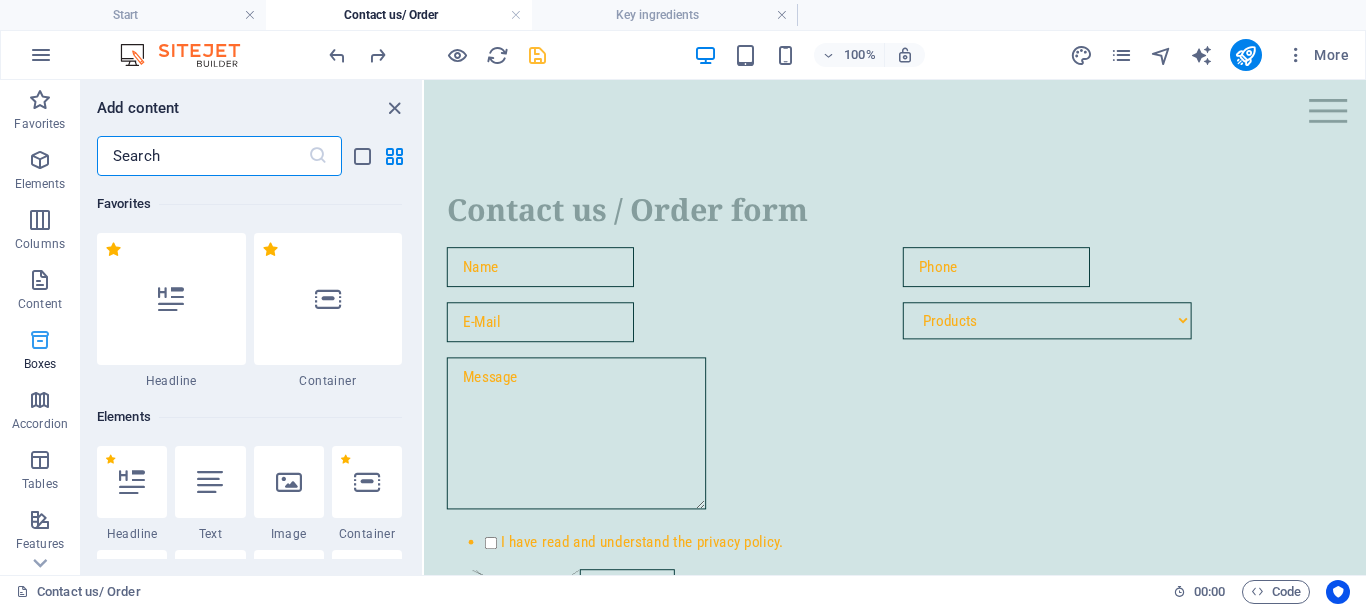 scroll, scrollTop: 596, scrollLeft: 0, axis: vertical 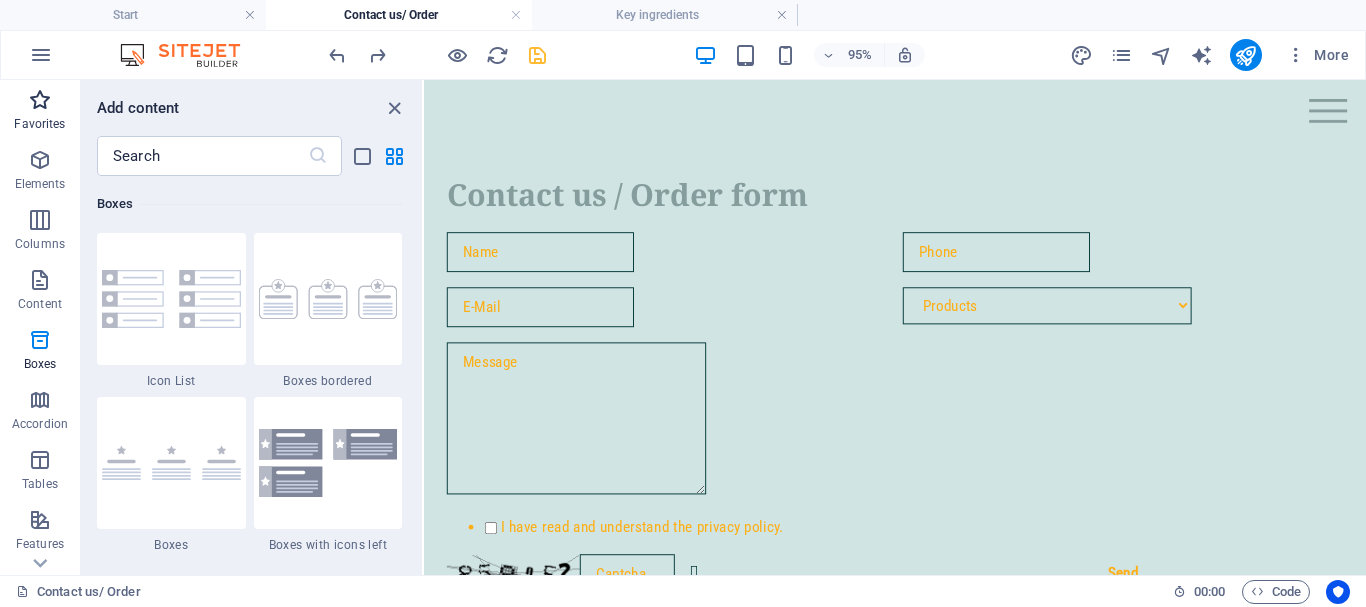 click on "Favorites" at bounding box center [39, 124] 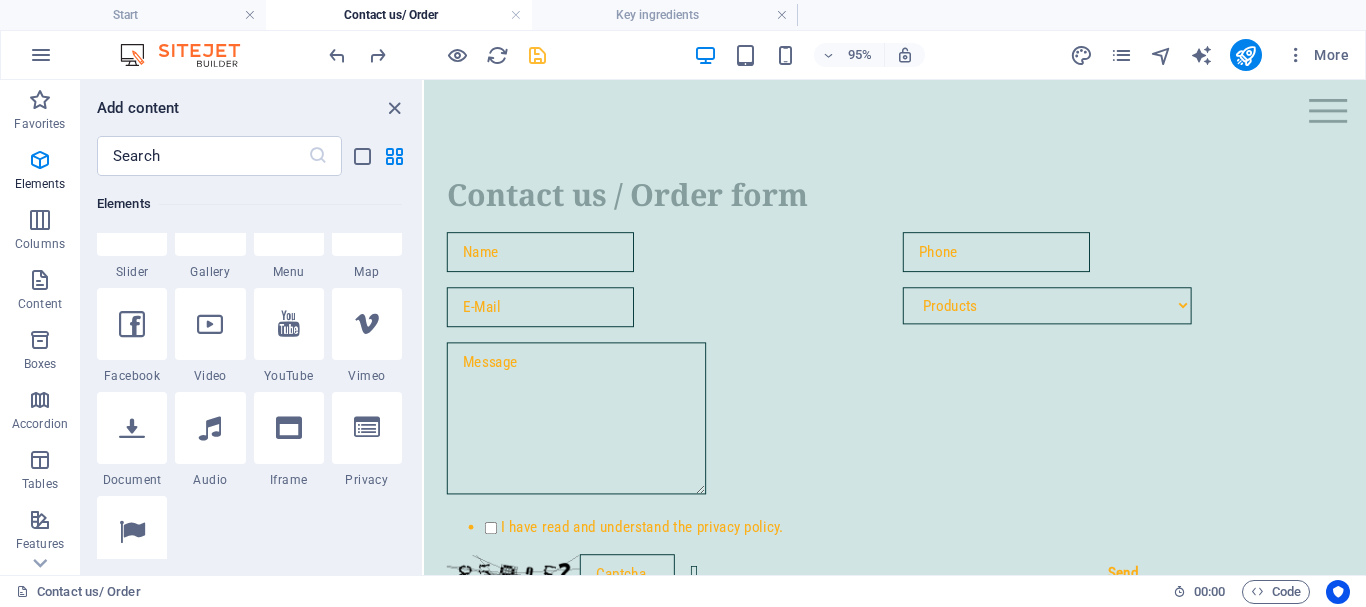 scroll, scrollTop: 313, scrollLeft: 0, axis: vertical 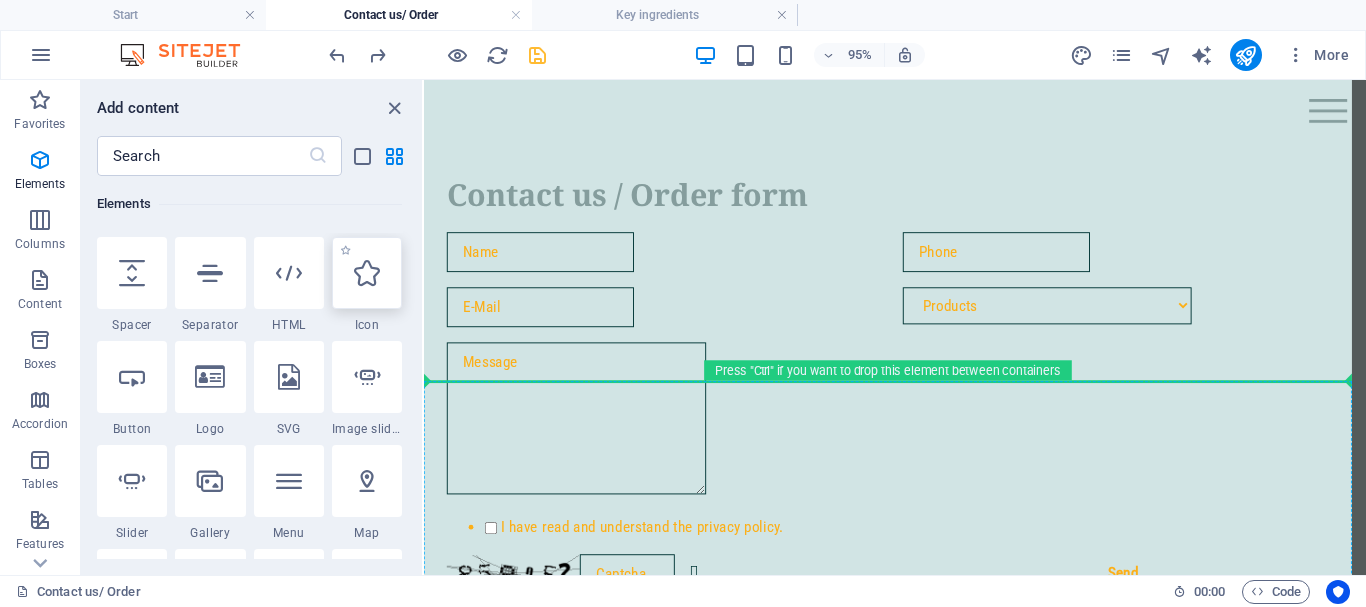 select on "xMidYMid" 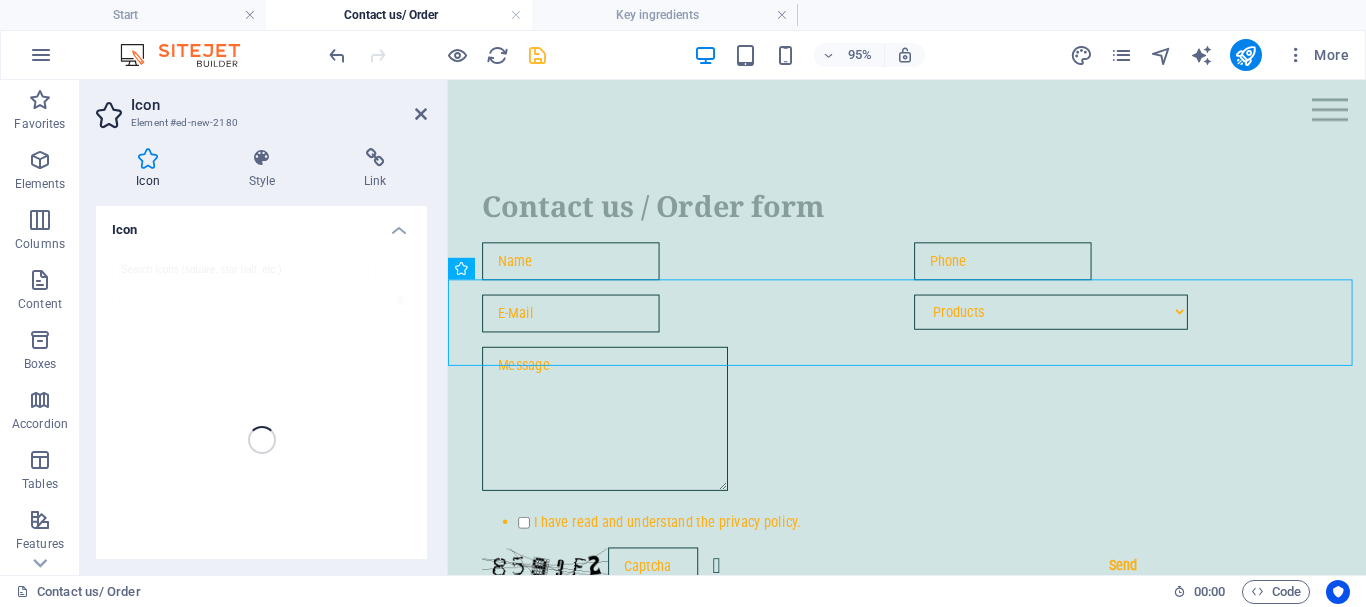 scroll, scrollTop: 709, scrollLeft: 0, axis: vertical 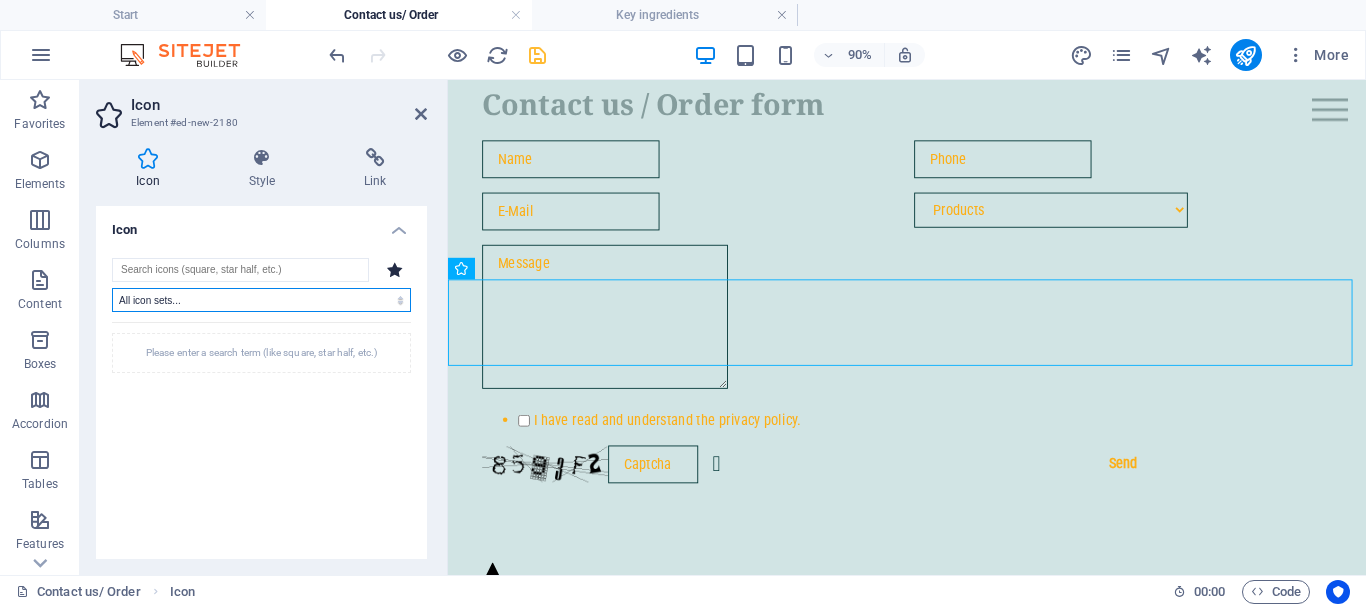 click on "All icon sets... IcoFont Ionicons FontAwesome Brands FontAwesome Duotone FontAwesome Solid FontAwesome Regular FontAwesome Light FontAwesome Thin FontAwesome Sharp Solid FontAwesome Sharp Regular FontAwesome Sharp Light FontAwesome Sharp Thin" at bounding box center (261, 300) 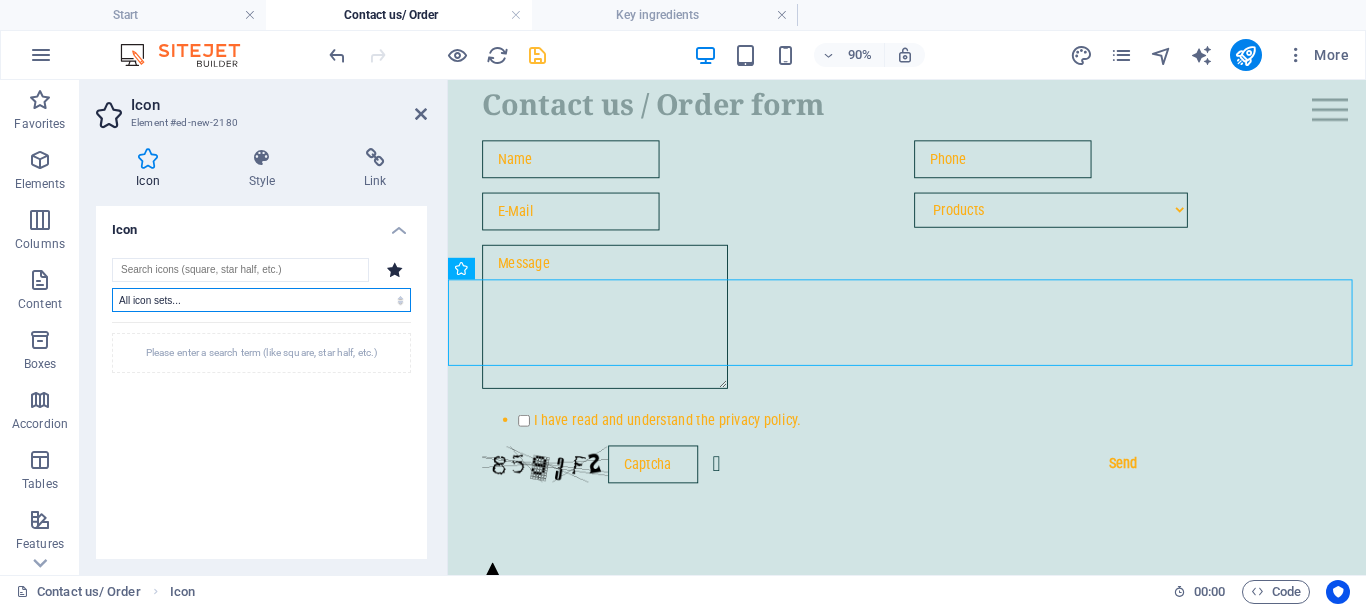click on "All icon sets... IcoFont Ionicons FontAwesome Brands FontAwesome Duotone FontAwesome Solid FontAwesome Regular FontAwesome Light FontAwesome Thin FontAwesome Sharp Solid FontAwesome Sharp Regular FontAwesome Sharp Light FontAwesome Sharp Thin" at bounding box center [261, 300] 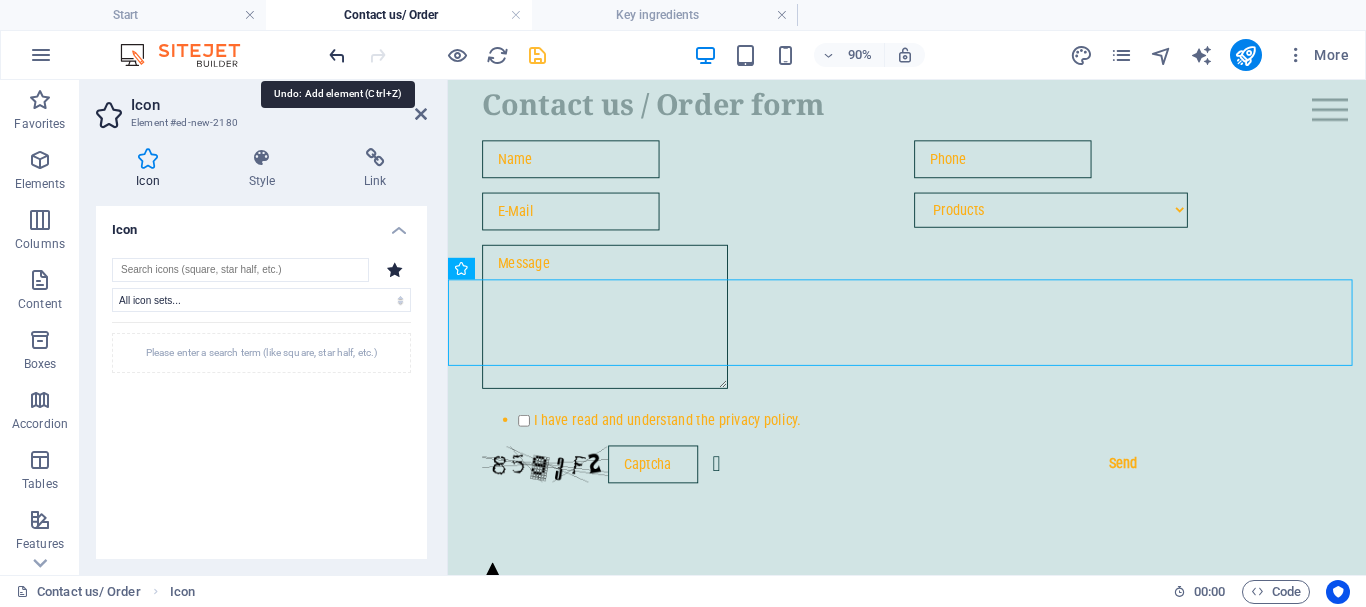 click at bounding box center (337, 55) 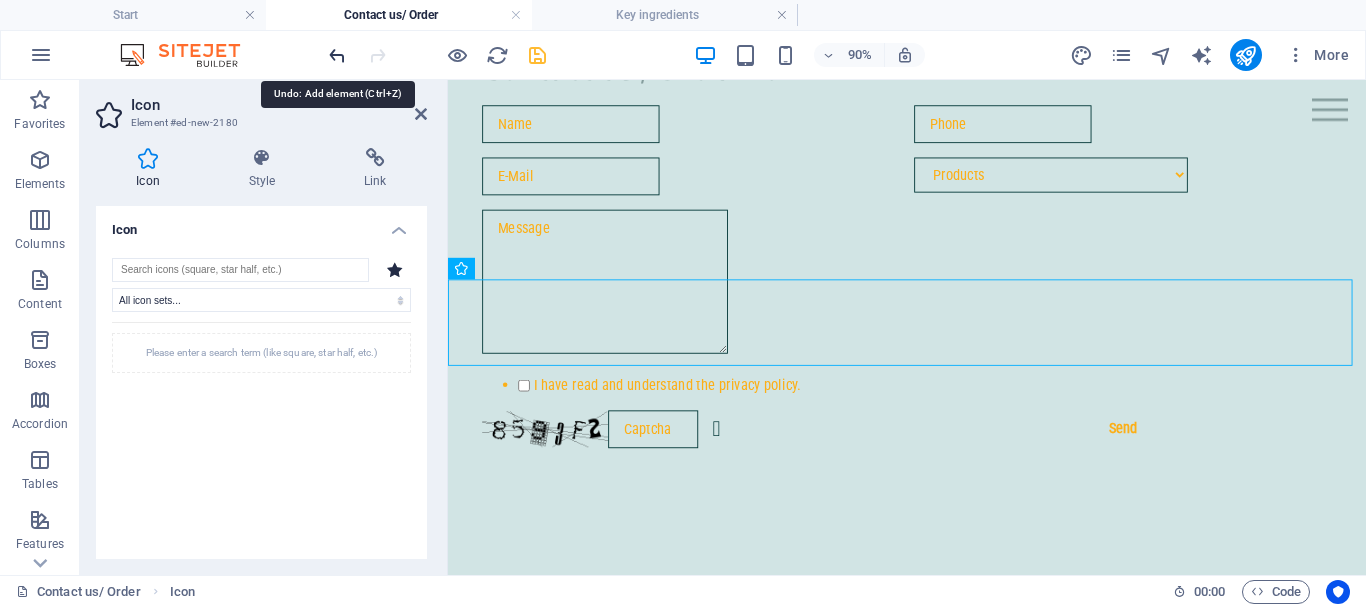 scroll, scrollTop: 580, scrollLeft: 0, axis: vertical 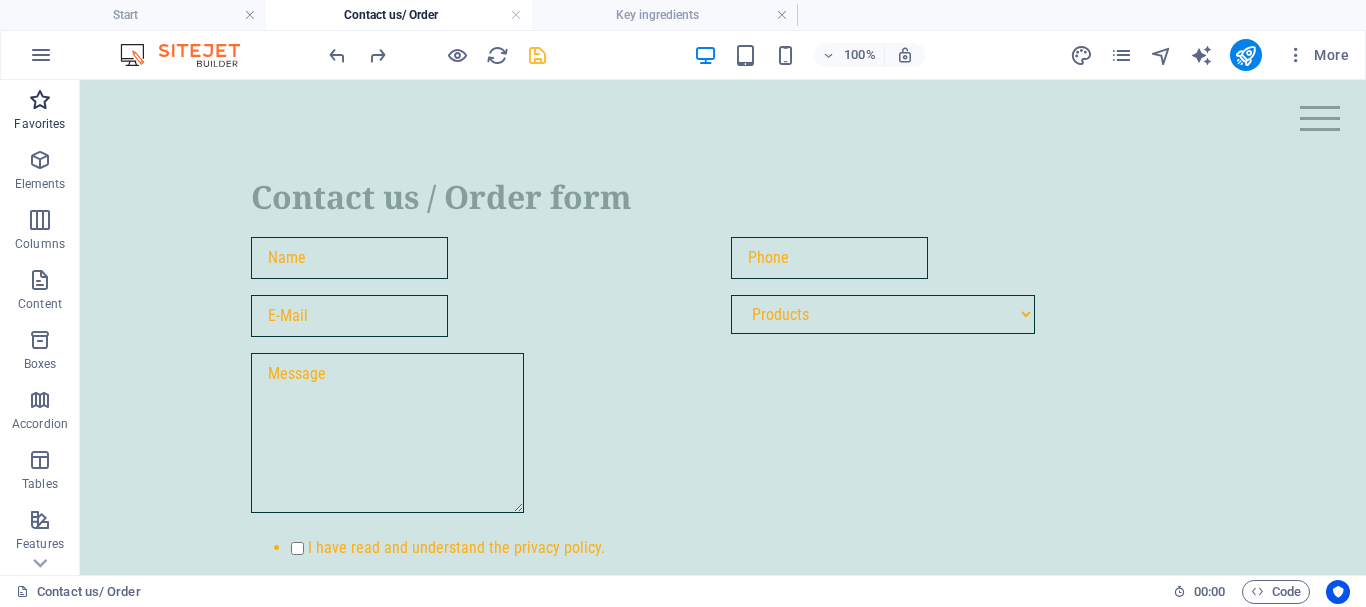 click on "Favorites" at bounding box center (40, 112) 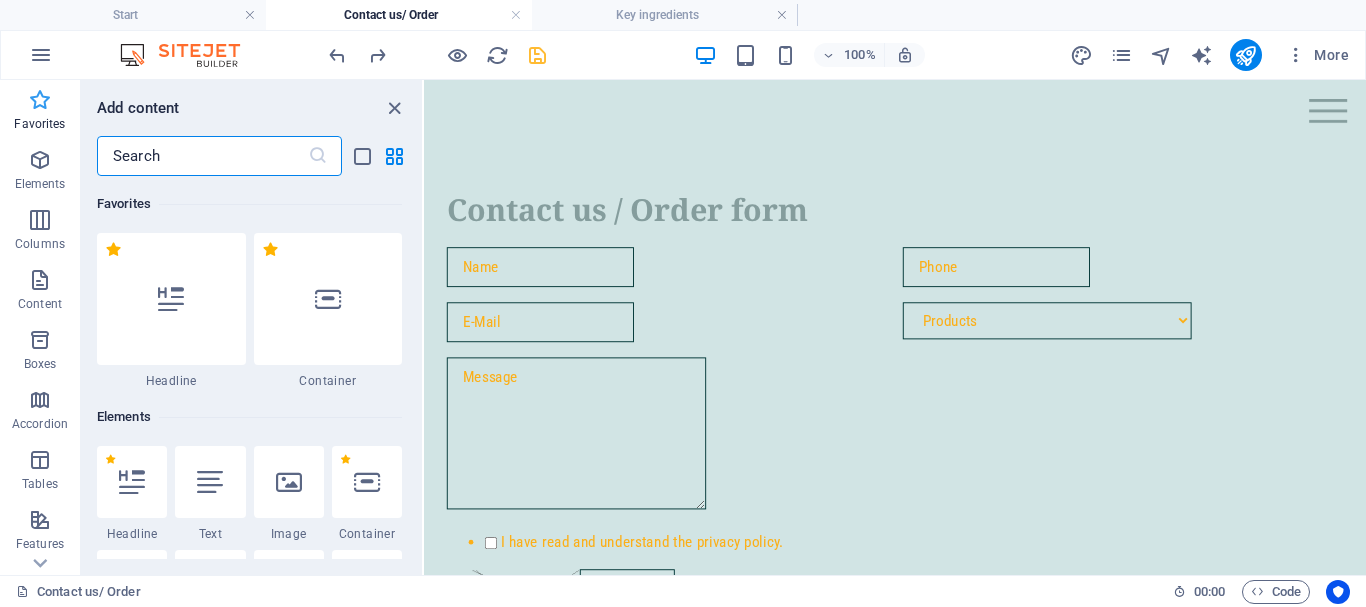 scroll, scrollTop: 596, scrollLeft: 0, axis: vertical 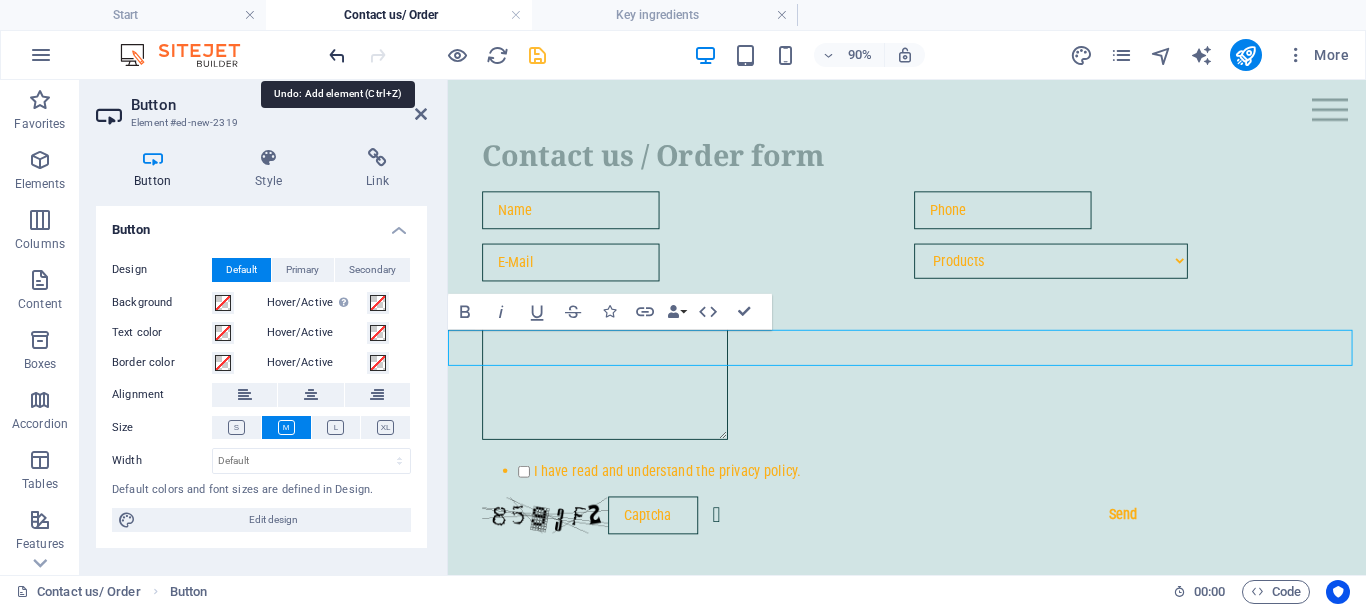 click at bounding box center [337, 55] 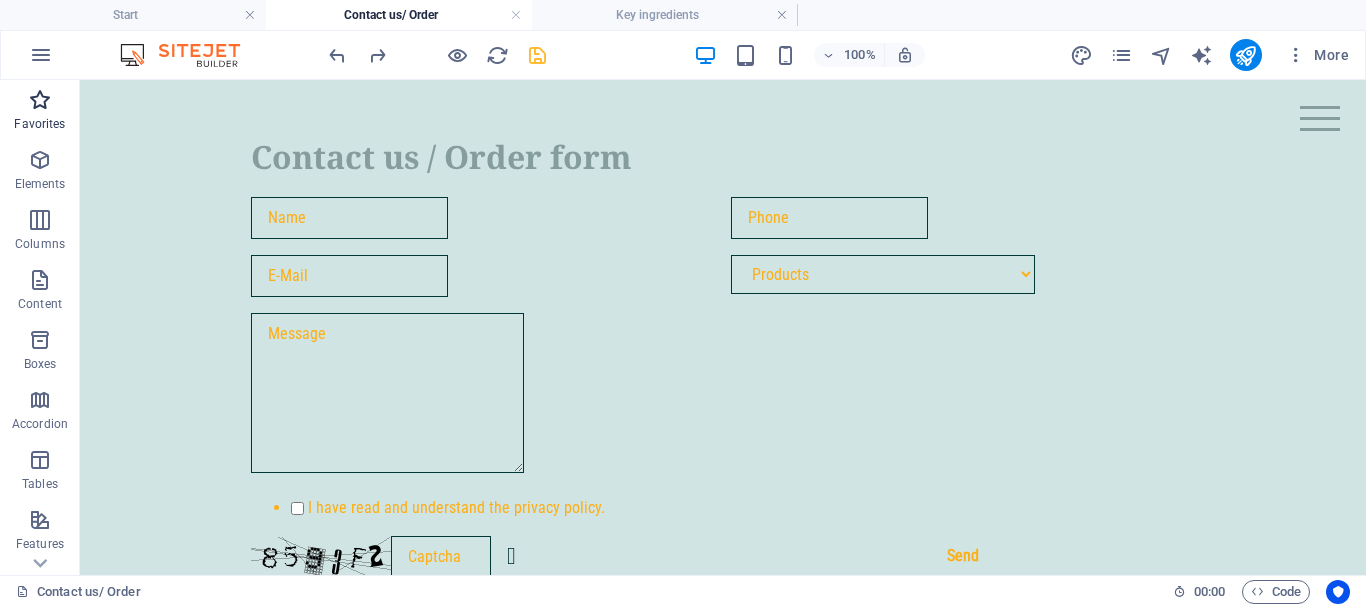 click on "Favorites" at bounding box center (39, 124) 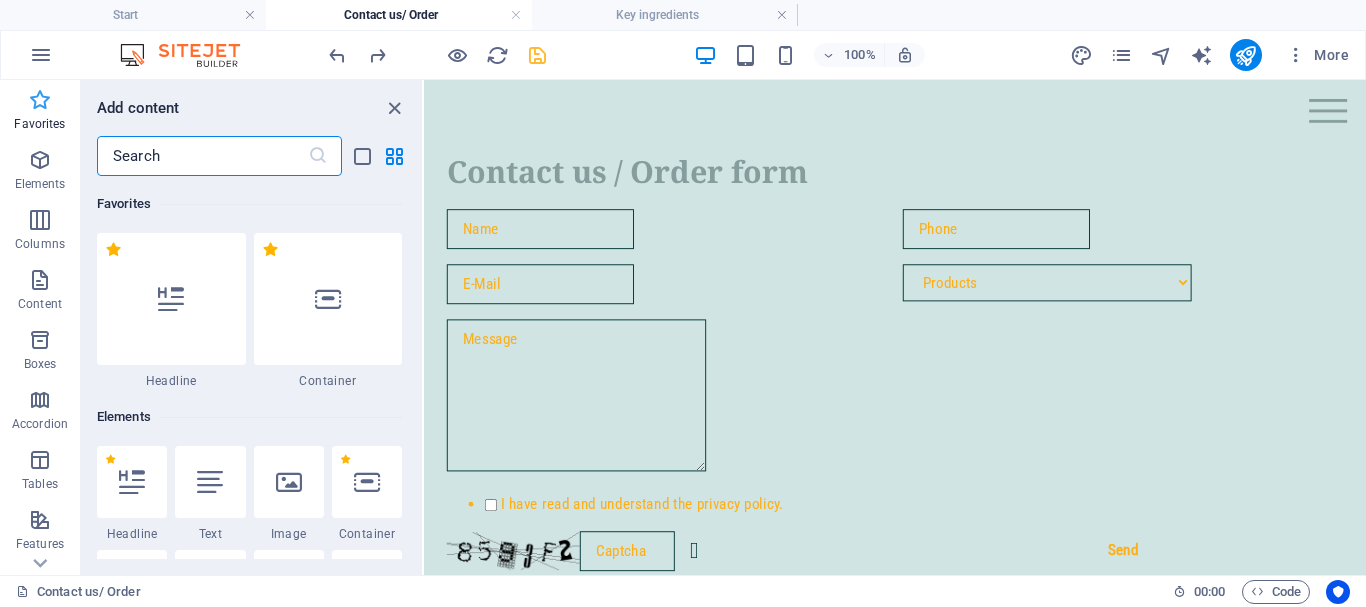 scroll, scrollTop: 636, scrollLeft: 0, axis: vertical 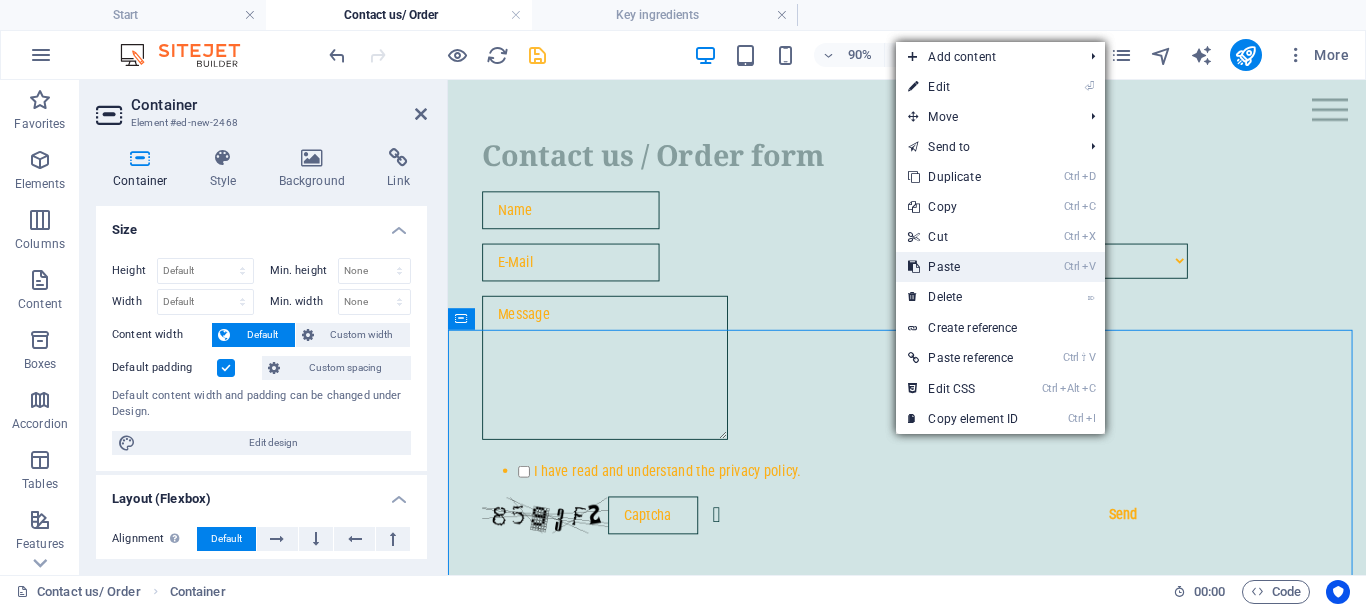 click on "Ctrl V  Paste" at bounding box center (963, 267) 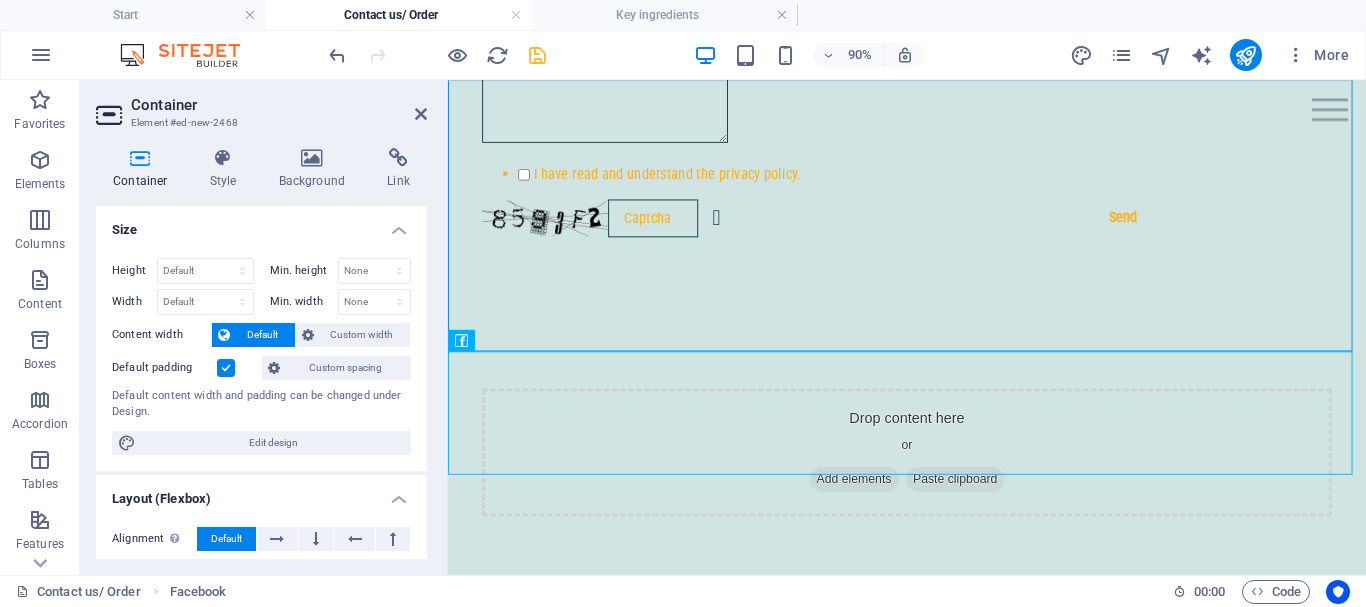 scroll, scrollTop: 1020, scrollLeft: 0, axis: vertical 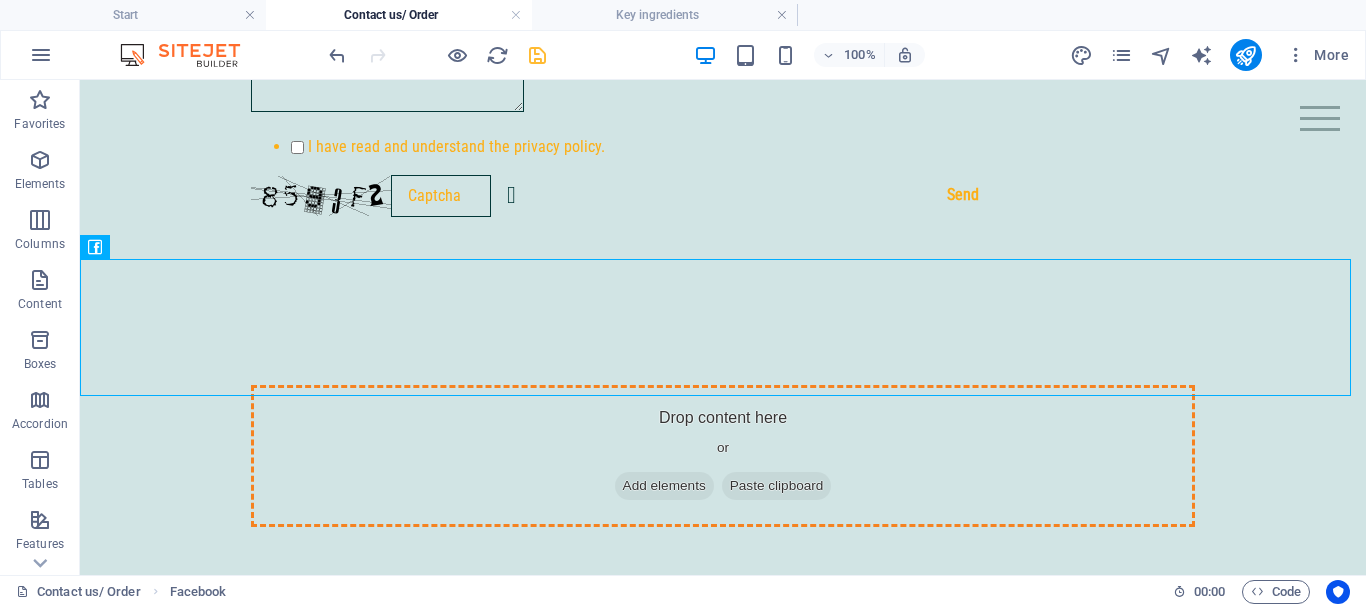 drag, startPoint x: 246, startPoint y: 313, endPoint x: 423, endPoint y: 137, distance: 249.6097 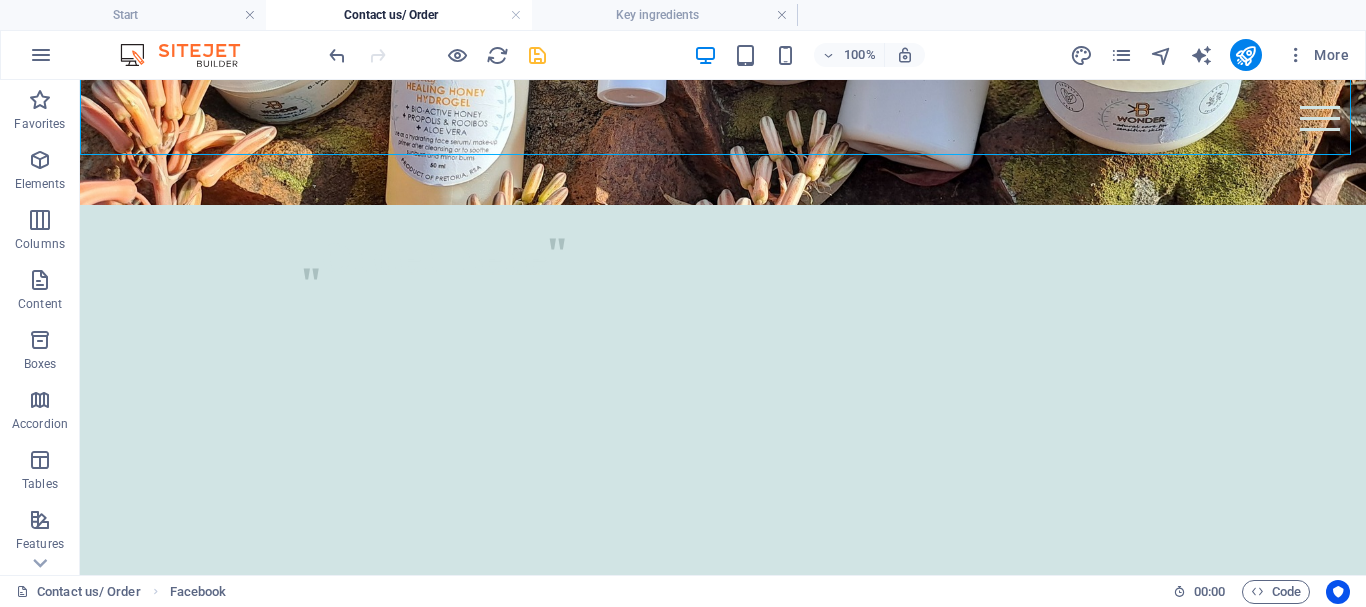 scroll, scrollTop: 121, scrollLeft: 0, axis: vertical 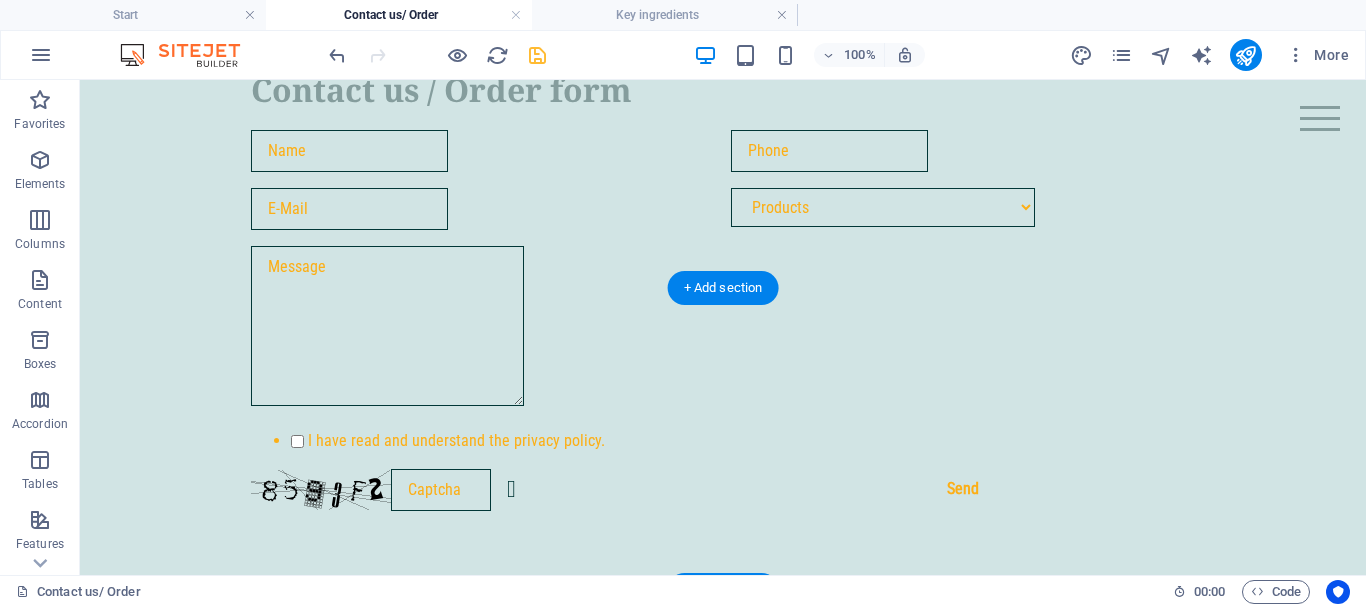 drag, startPoint x: 300, startPoint y: 319, endPoint x: 684, endPoint y: 411, distance: 394.86707 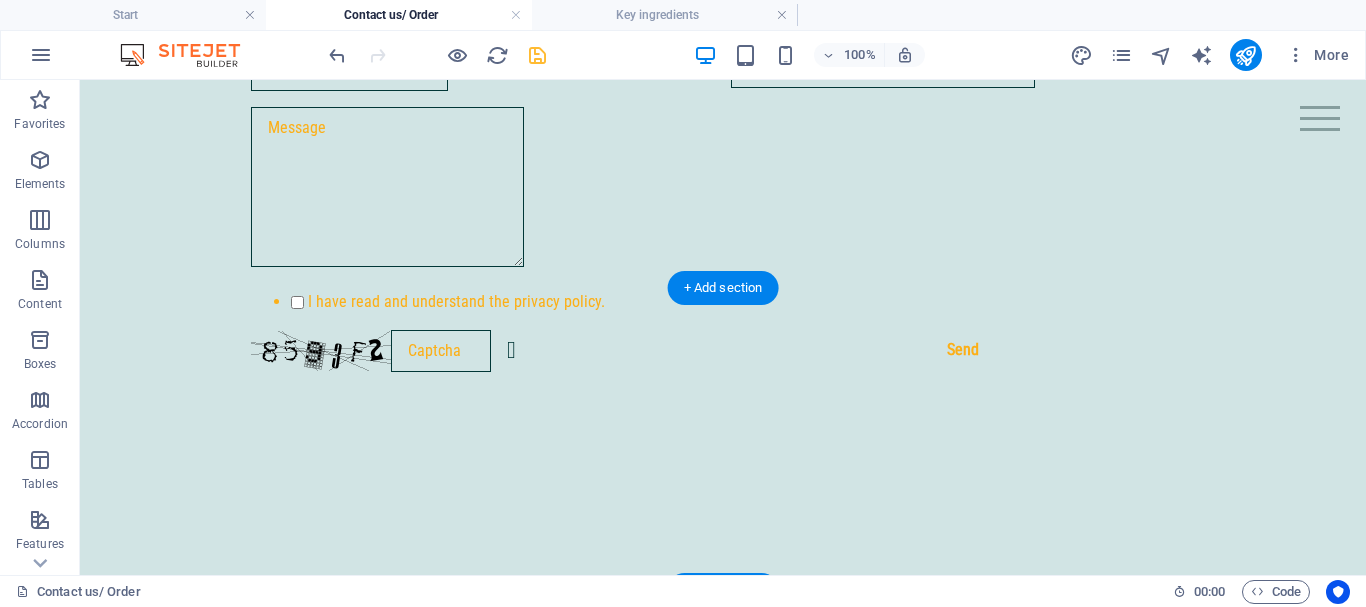 scroll, scrollTop: 689, scrollLeft: 0, axis: vertical 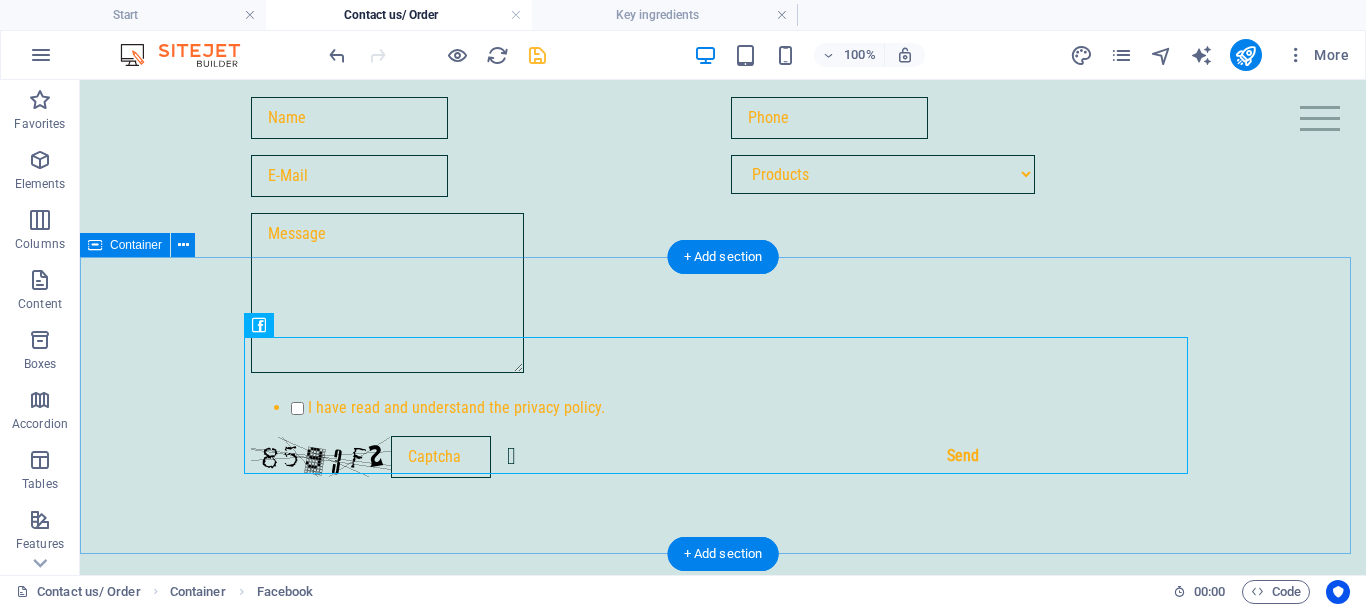 click at bounding box center [723, 714] 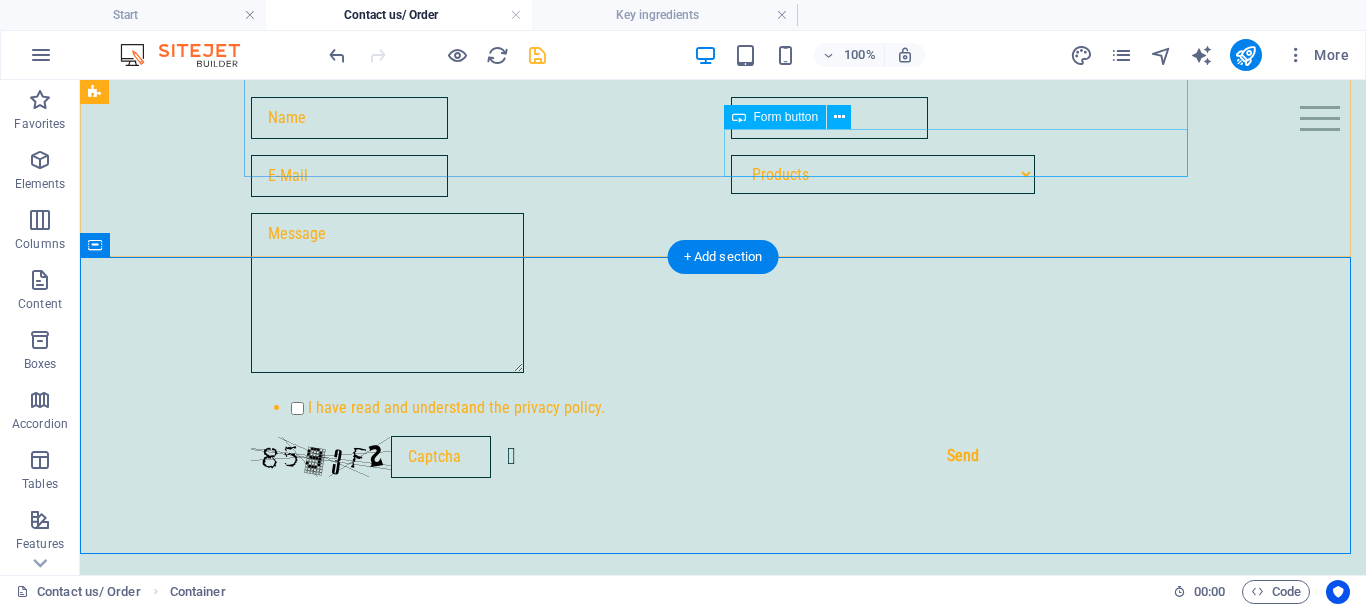 click on "Send" 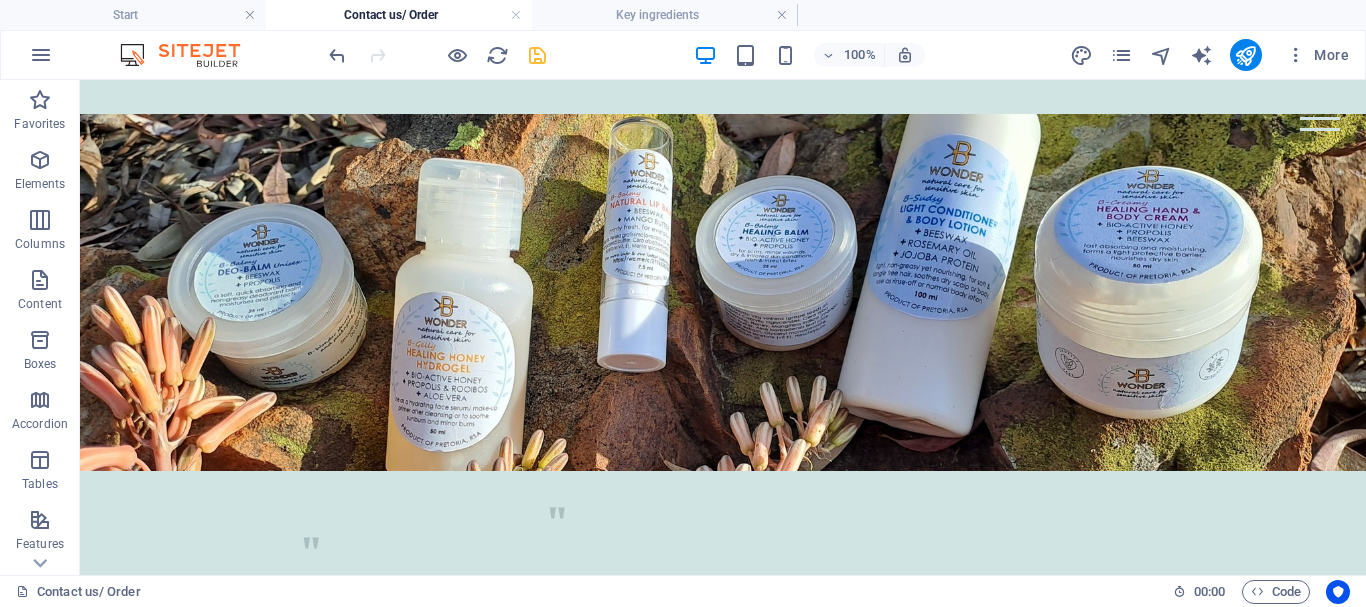 scroll, scrollTop: 396, scrollLeft: 0, axis: vertical 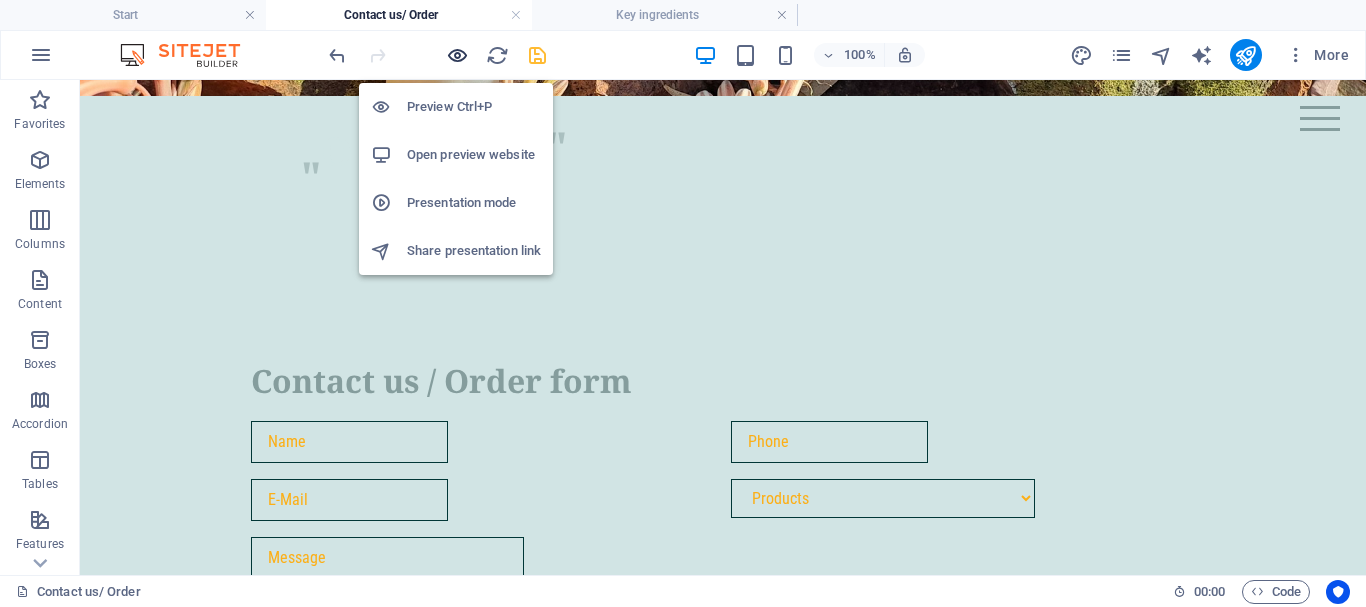 click at bounding box center [457, 55] 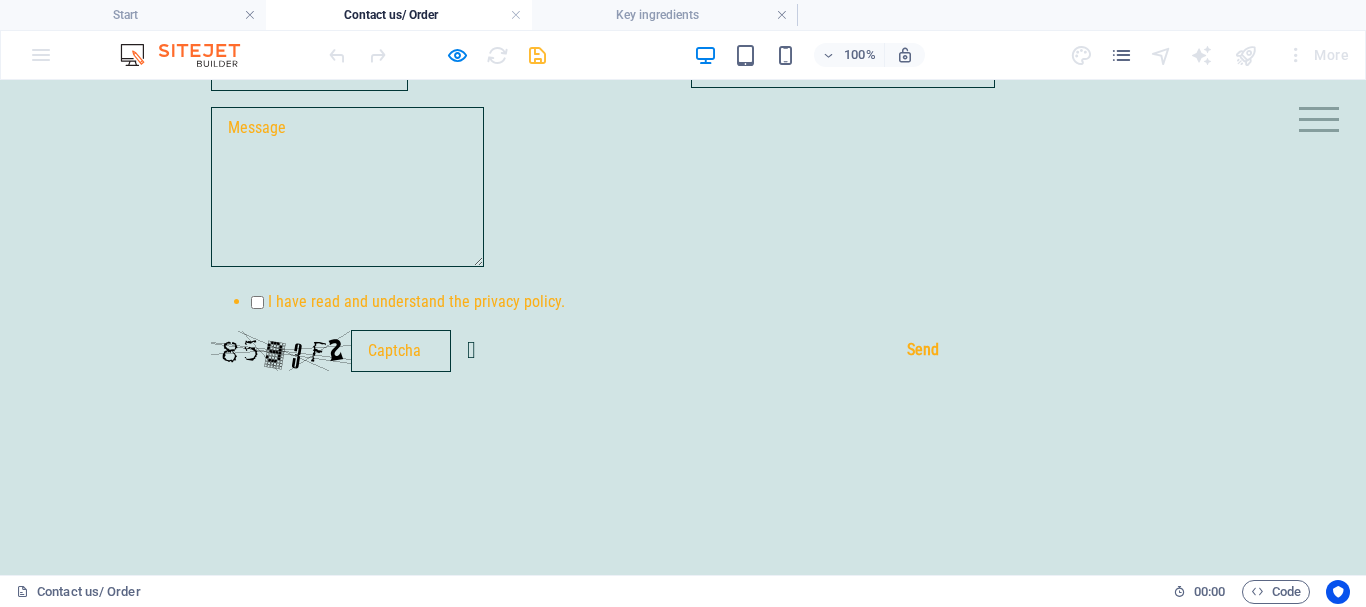 scroll, scrollTop: 668, scrollLeft: 0, axis: vertical 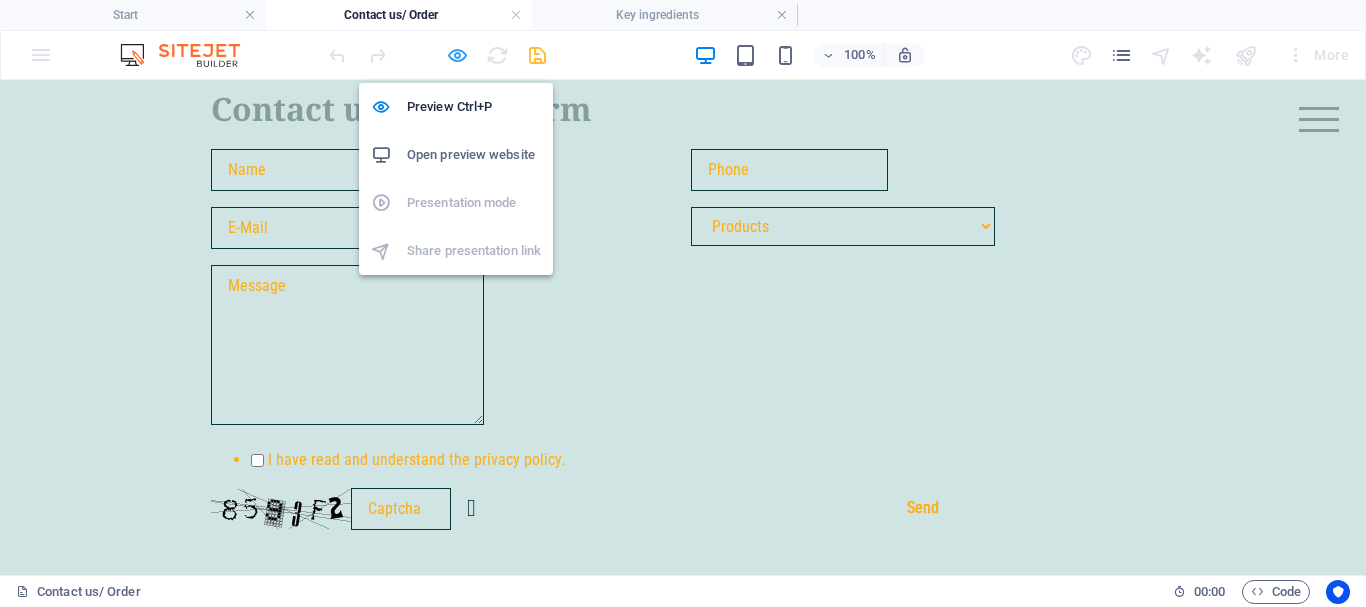 click at bounding box center [457, 55] 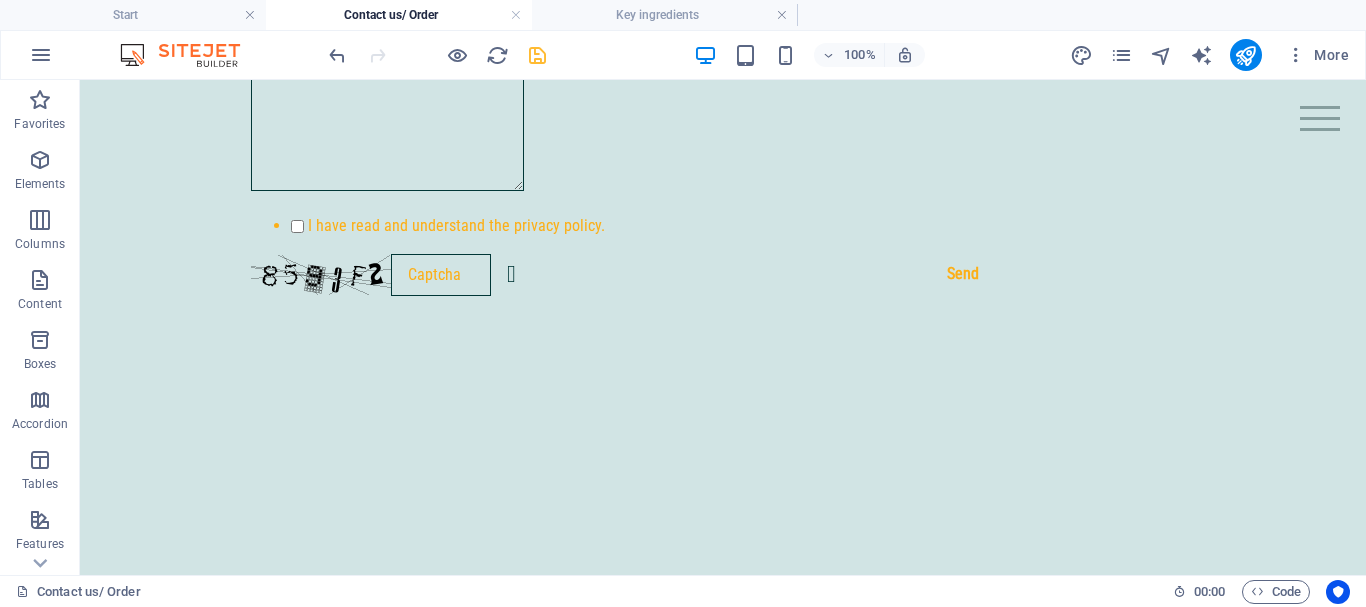 scroll, scrollTop: 1145, scrollLeft: 0, axis: vertical 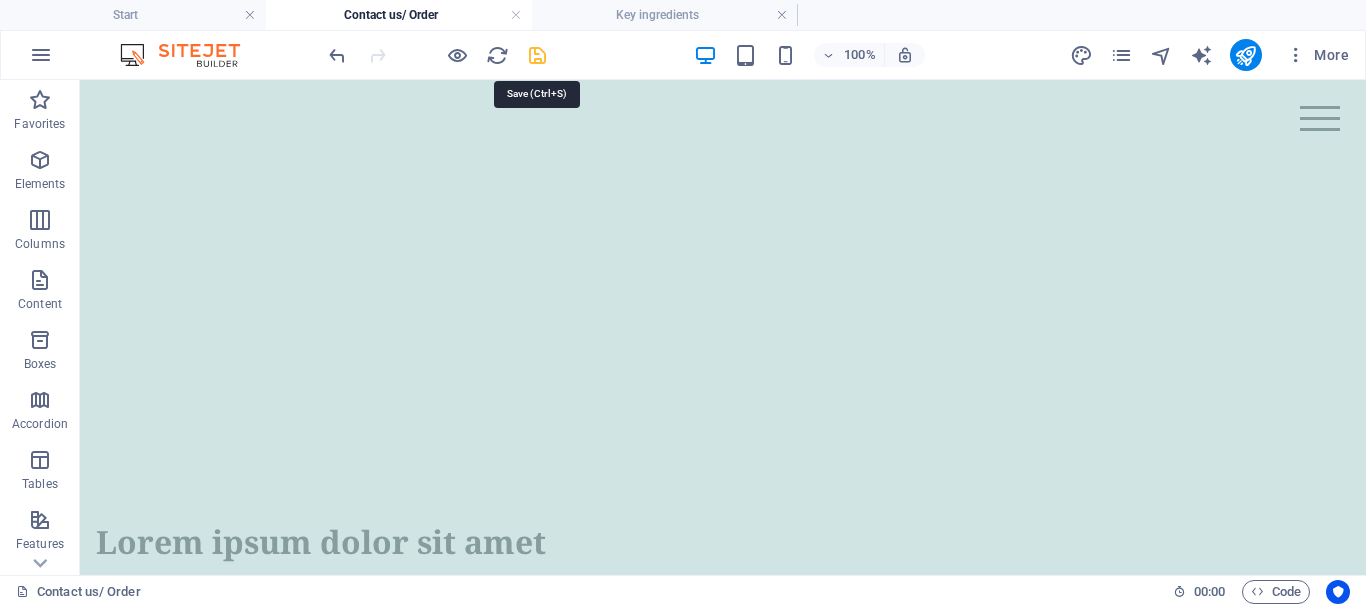 click at bounding box center [537, 55] 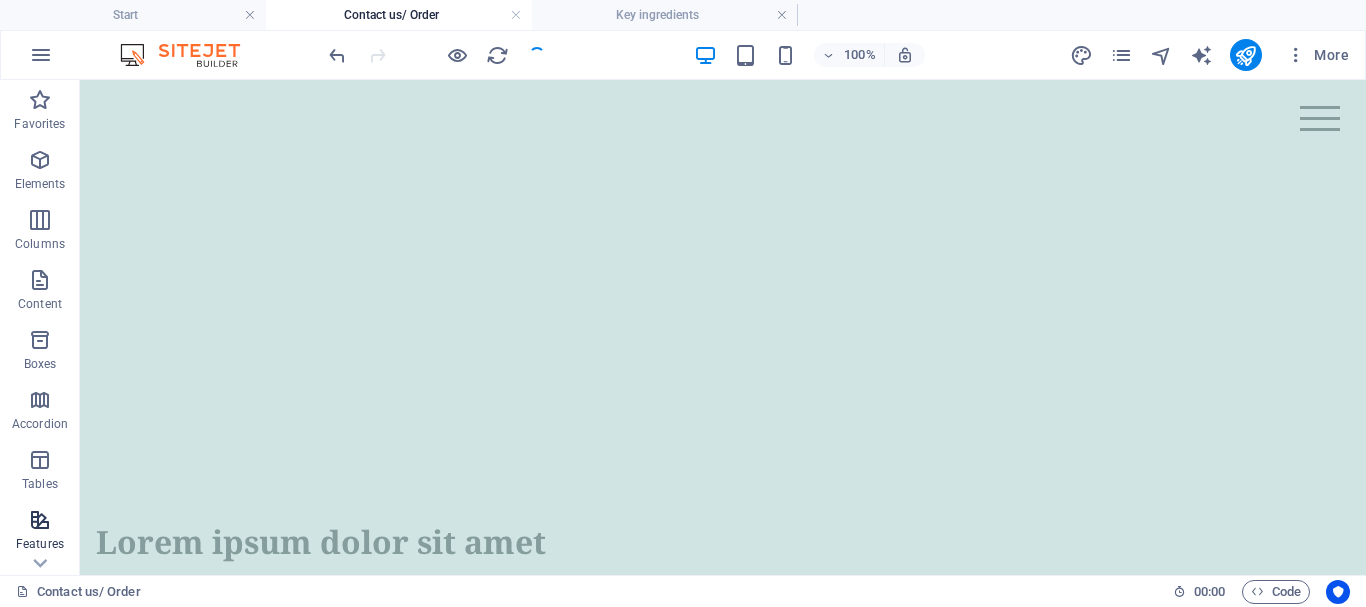 click on "Features" at bounding box center (40, 532) 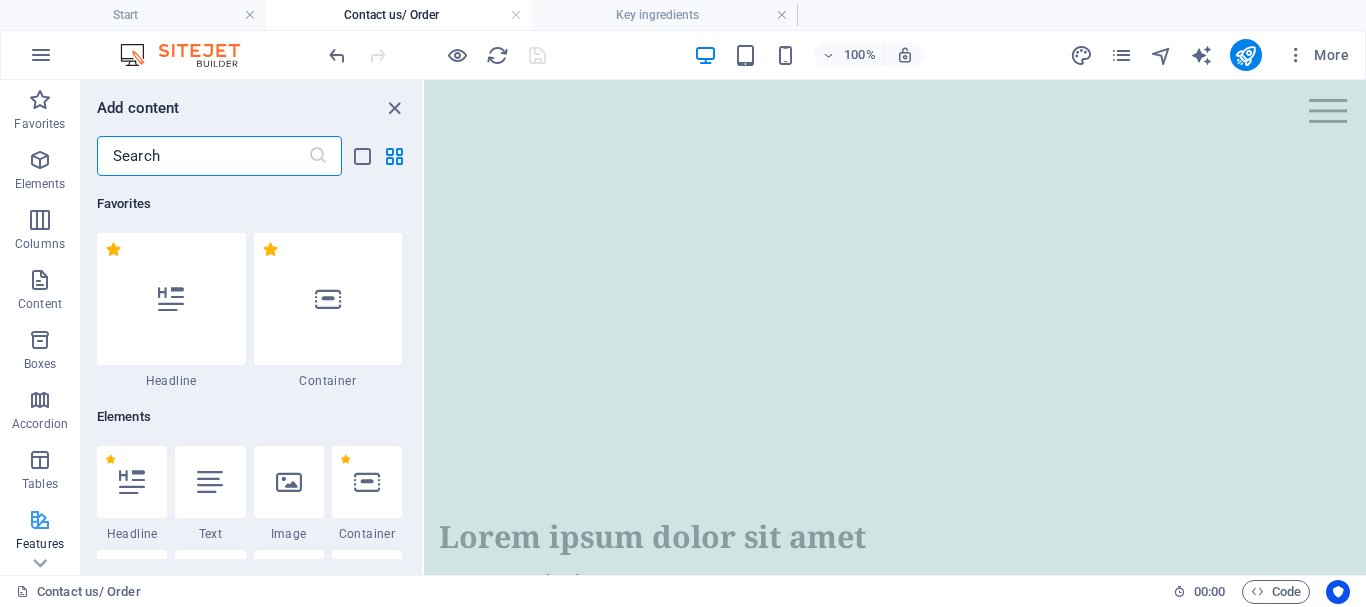 scroll, scrollTop: 1161, scrollLeft: 0, axis: vertical 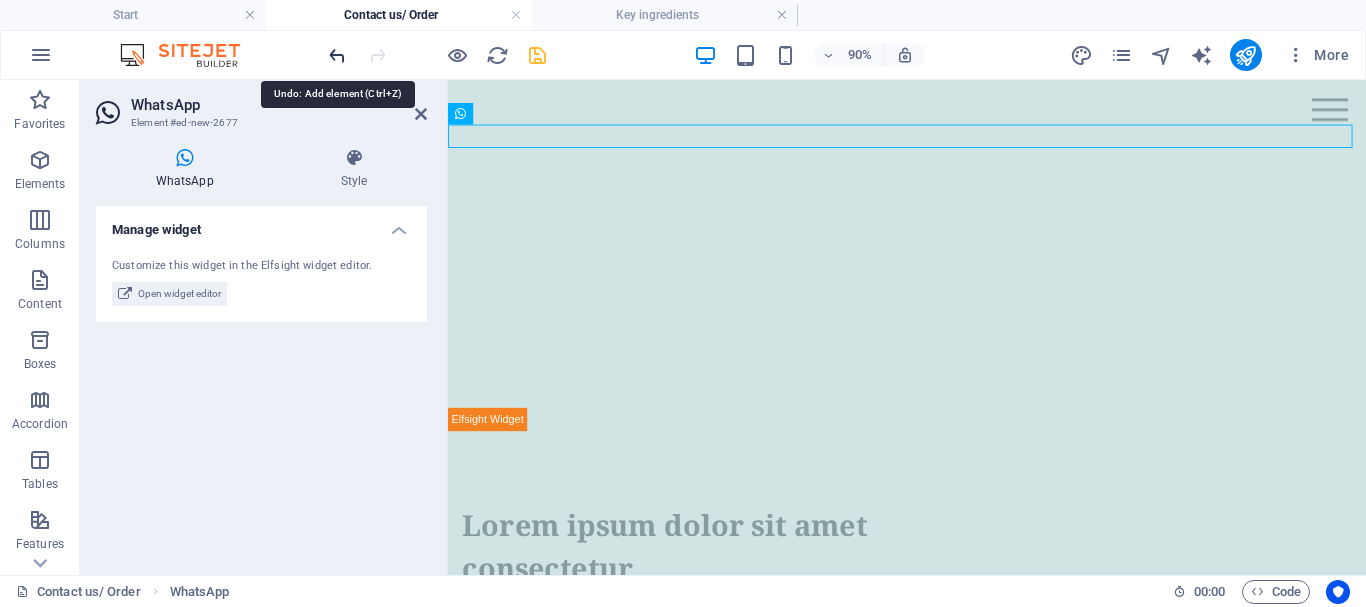 click at bounding box center (337, 55) 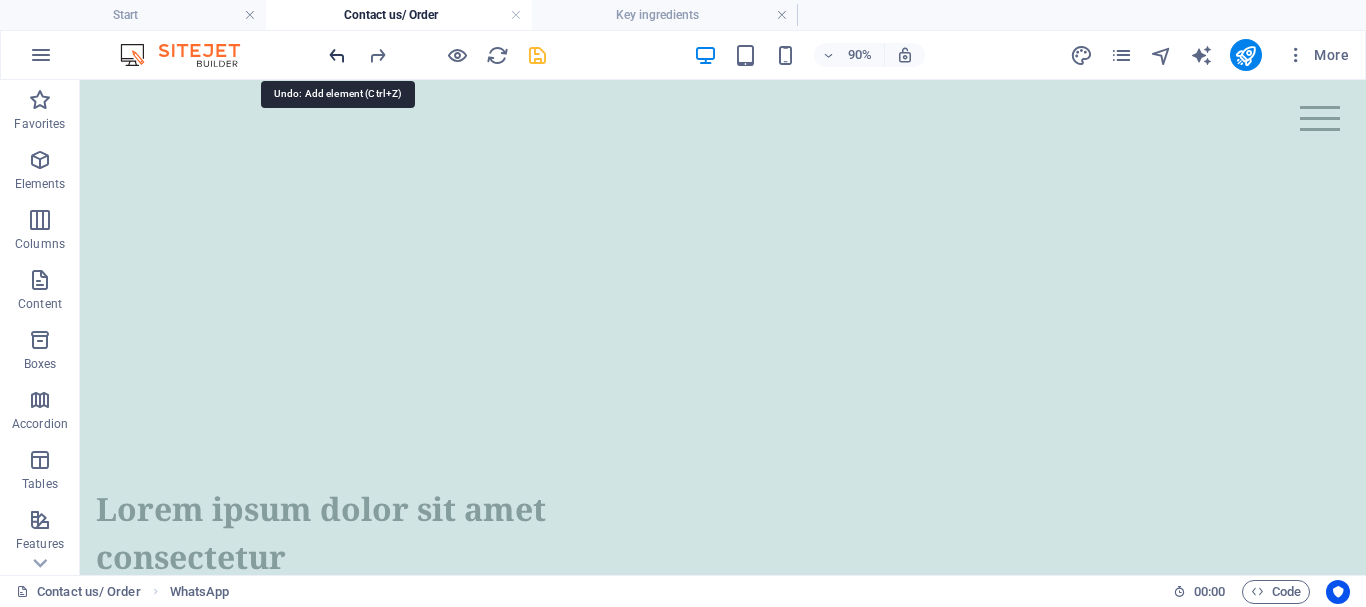scroll, scrollTop: 1145, scrollLeft: 0, axis: vertical 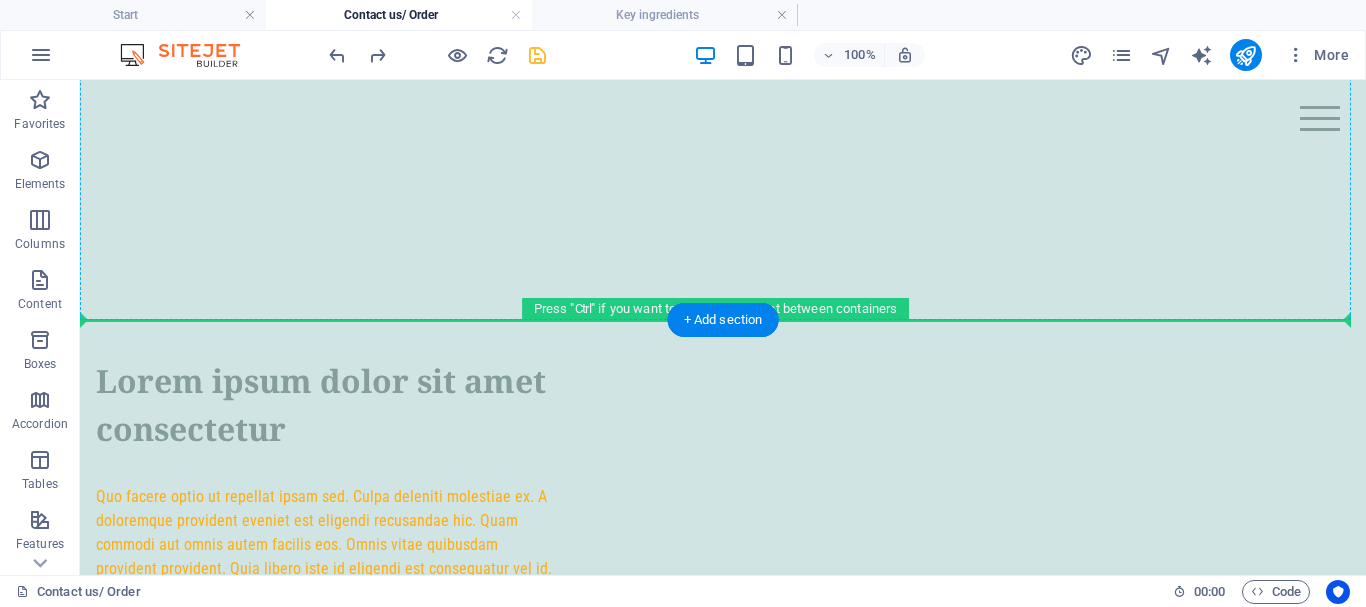 drag, startPoint x: 488, startPoint y: 253, endPoint x: 561, endPoint y: 298, distance: 85.75546 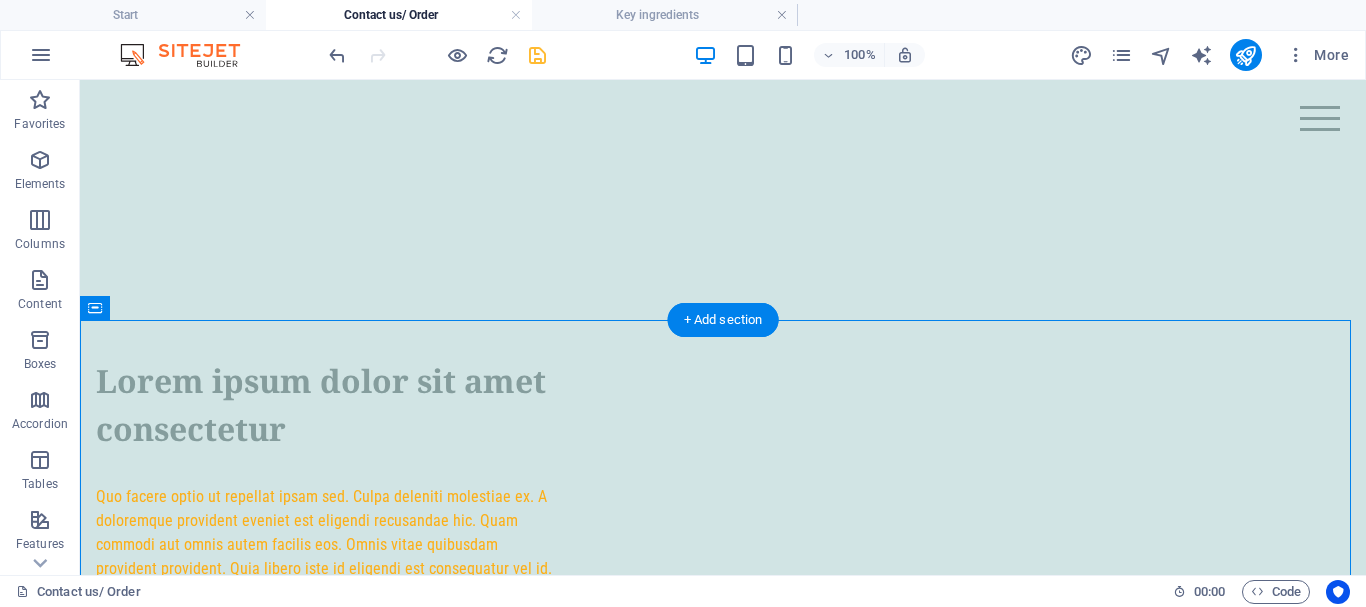 scroll, scrollTop: 1009, scrollLeft: 0, axis: vertical 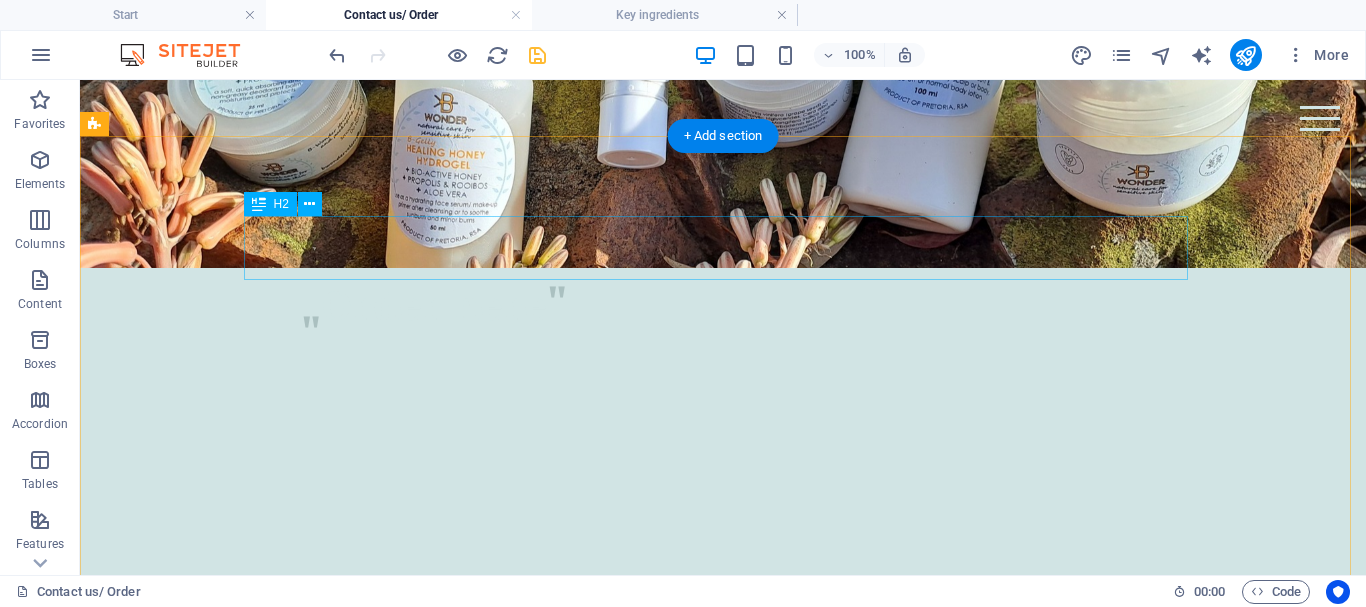 click on "Contact us / Order form" at bounding box center [723, 599] 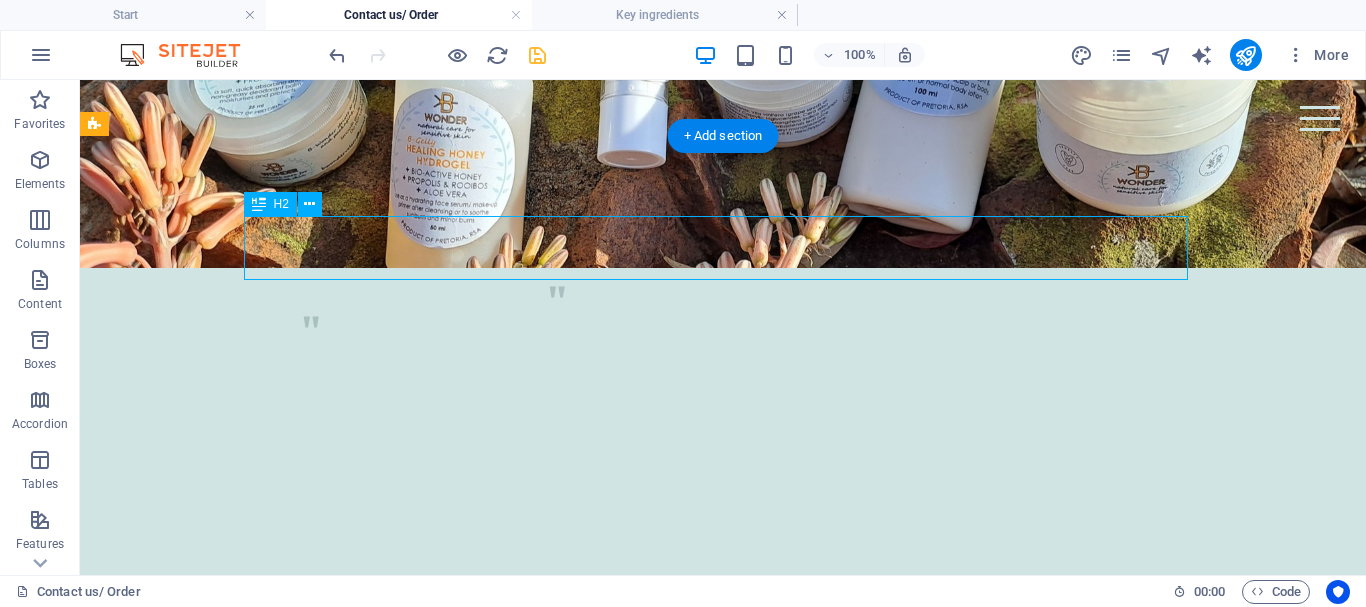 click on "Contact us / Order form" at bounding box center [723, 599] 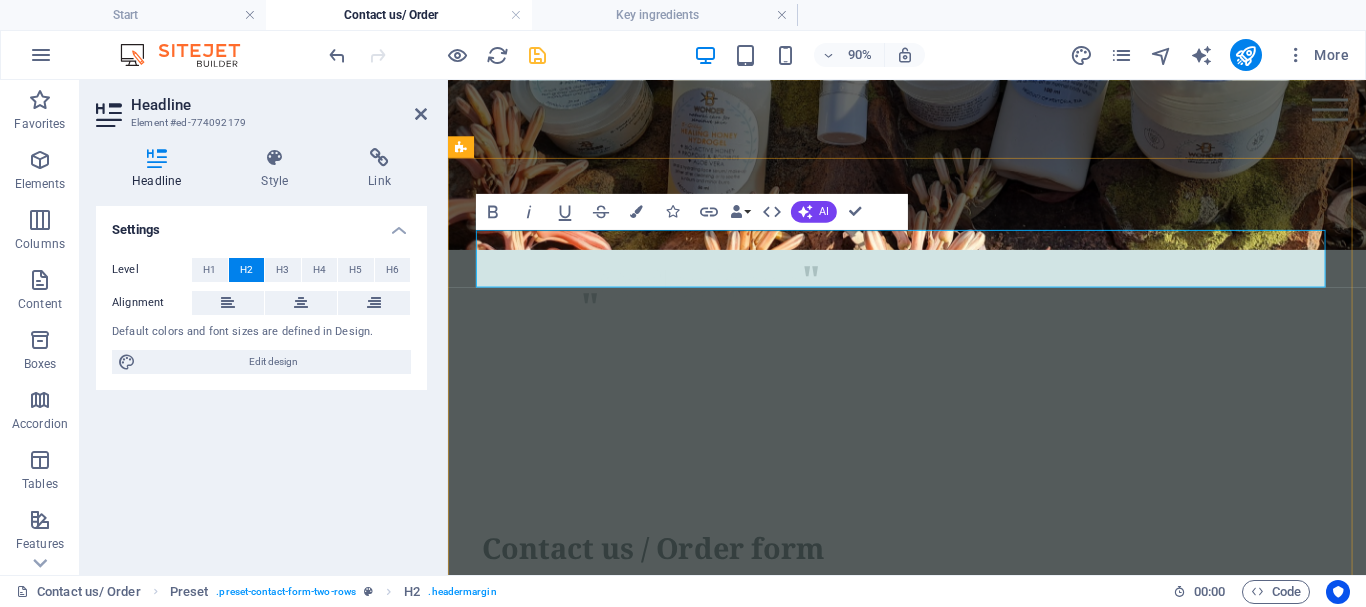 click on "Contact us / Order form" at bounding box center [958, 599] 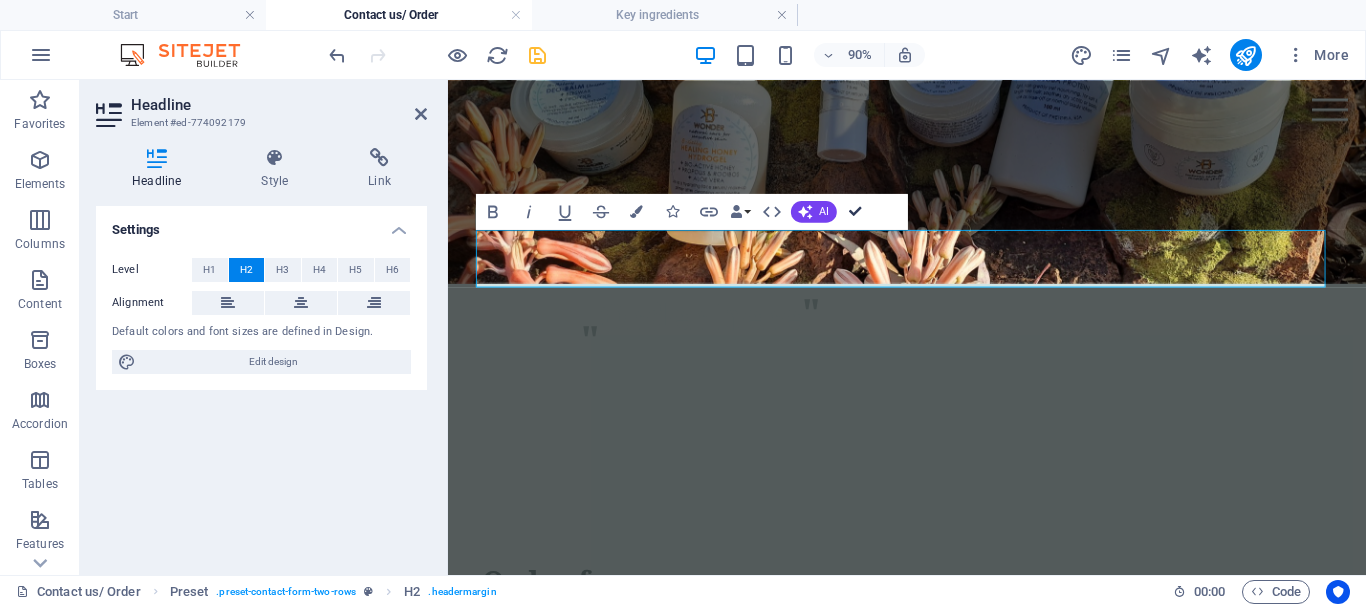 scroll, scrollTop: 214, scrollLeft: 0, axis: vertical 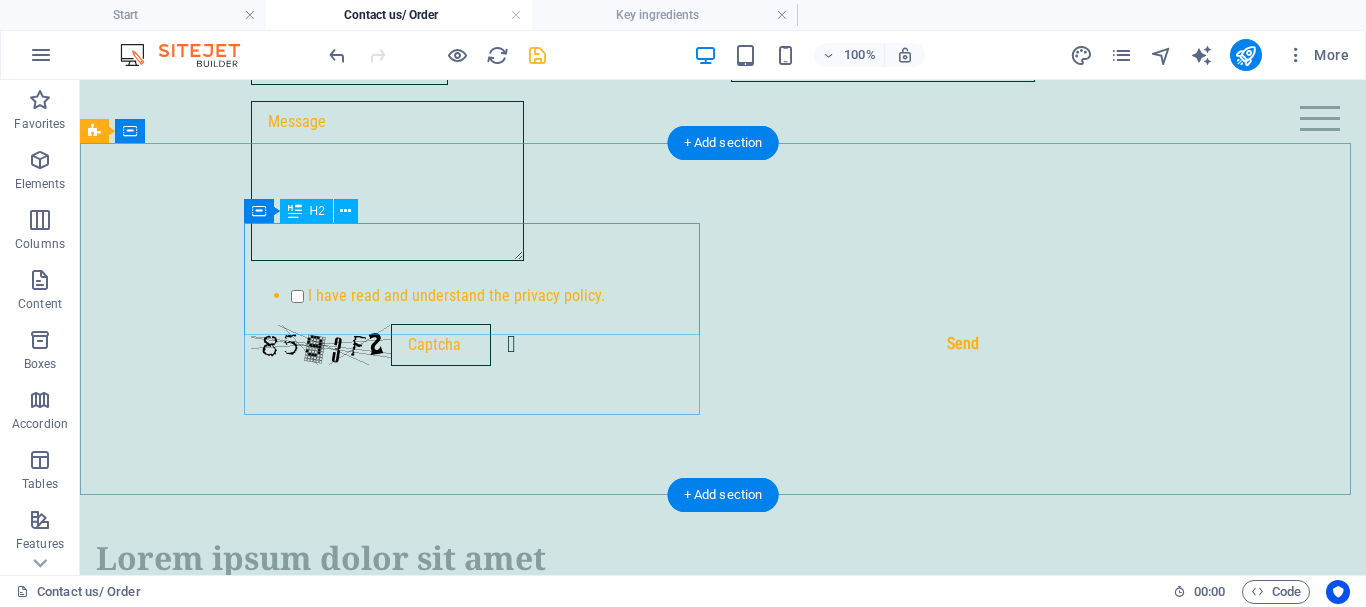 click on "Lorem ipsum dolor sit amet consectetur" at bounding box center [324, 582] 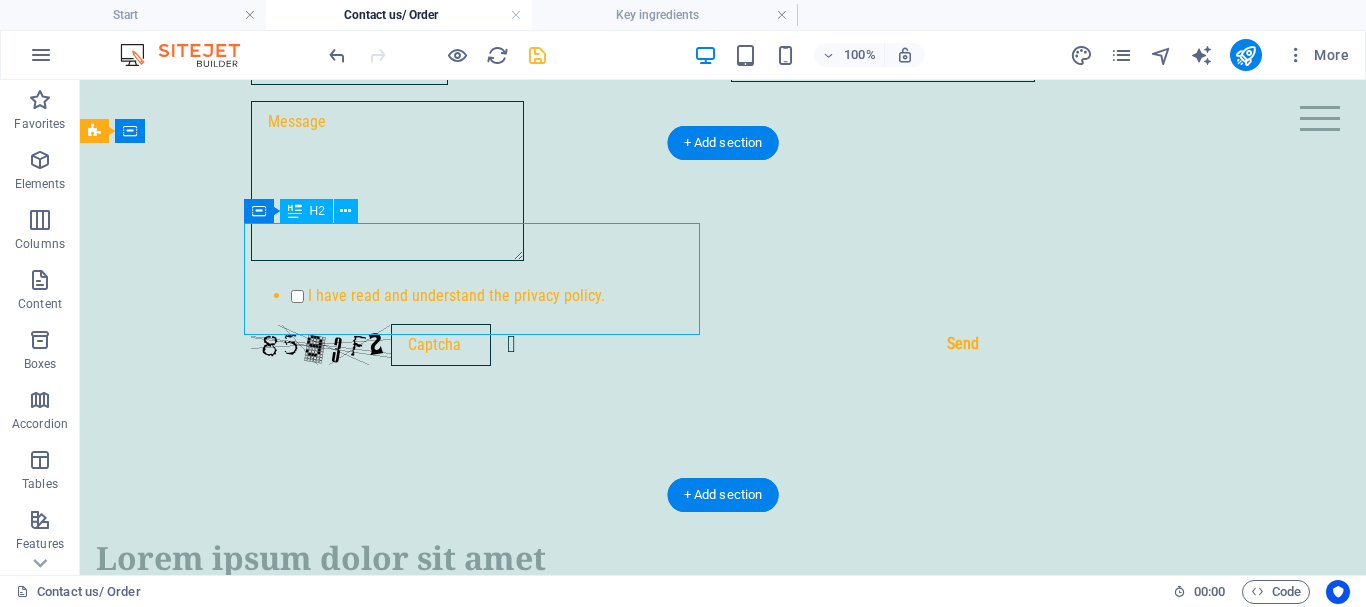 click on "Lorem ipsum dolor sit amet consectetur" at bounding box center (324, 582) 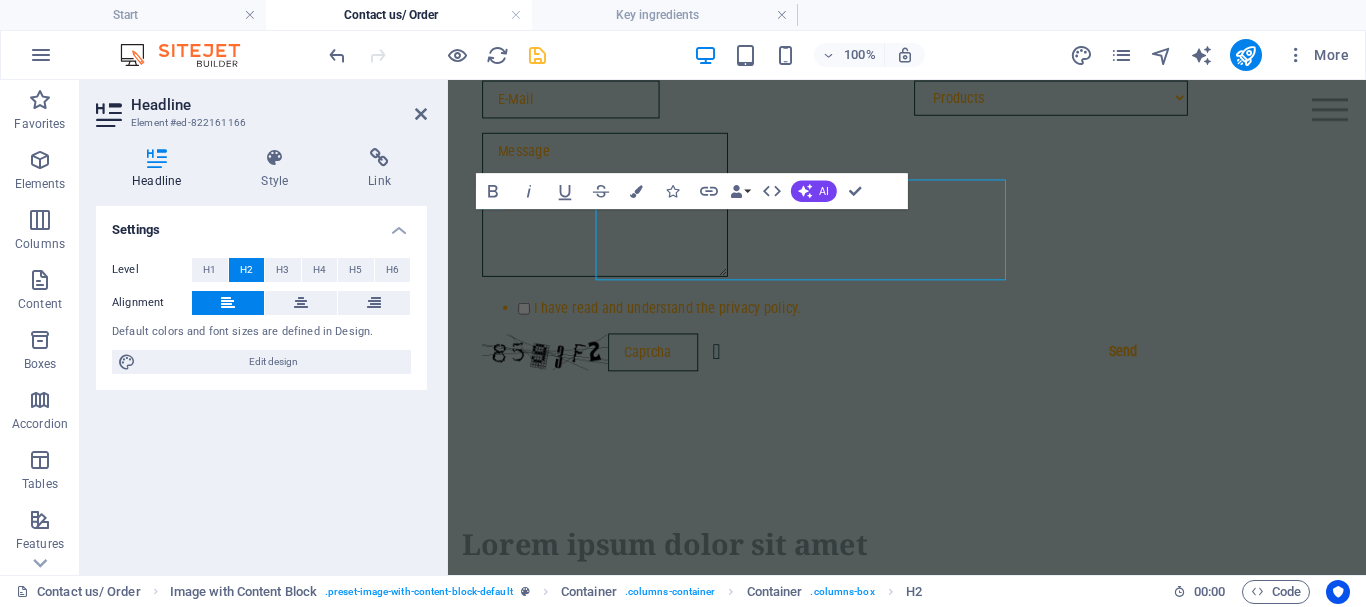 scroll, scrollTop: 867, scrollLeft: 0, axis: vertical 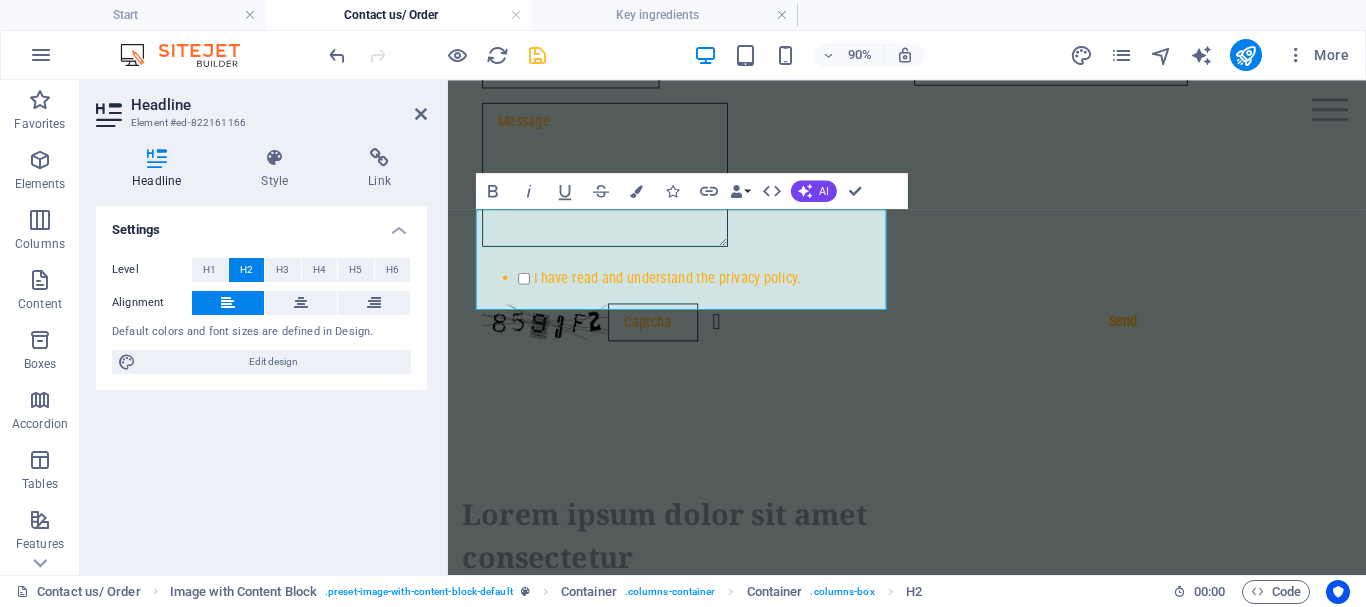type 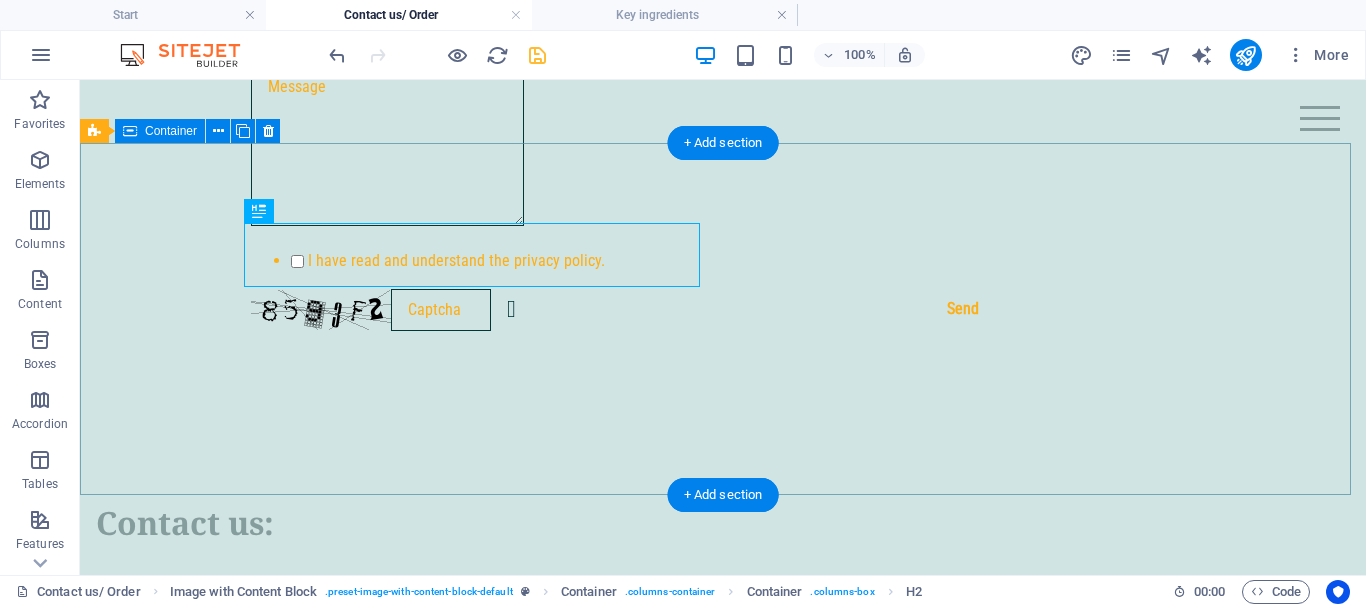 scroll, scrollTop: 834, scrollLeft: 0, axis: vertical 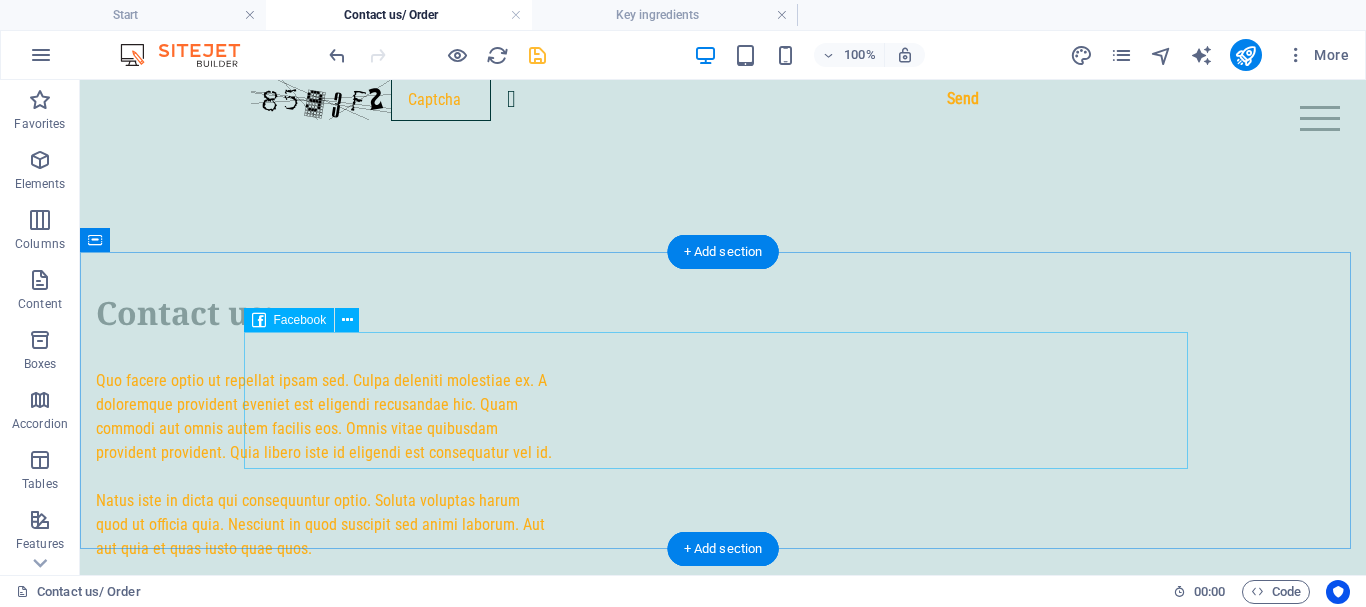 click at bounding box center (723, 789) 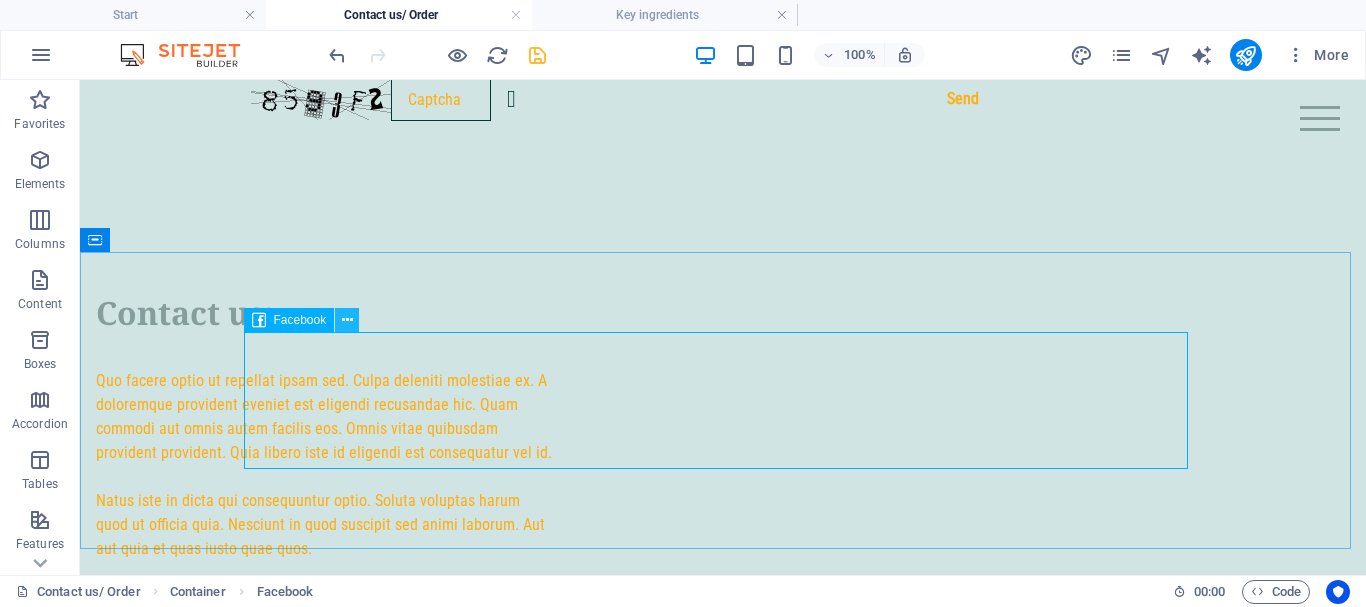 click at bounding box center (347, 320) 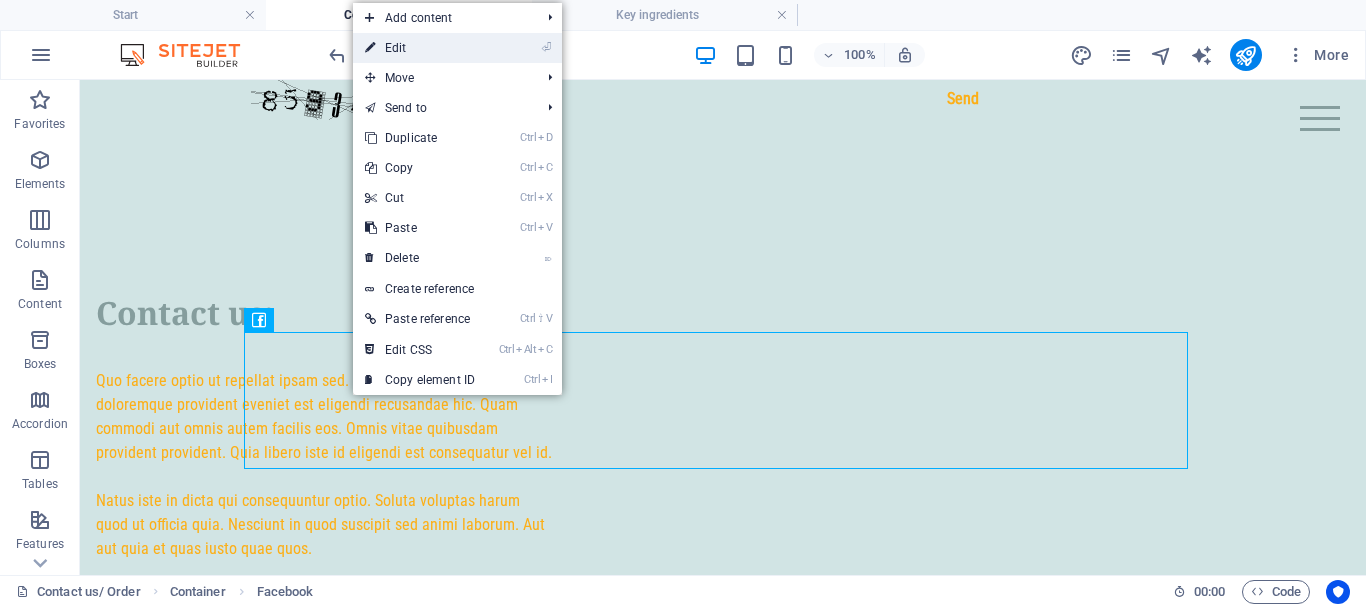 click on "⏎  Edit" at bounding box center (420, 48) 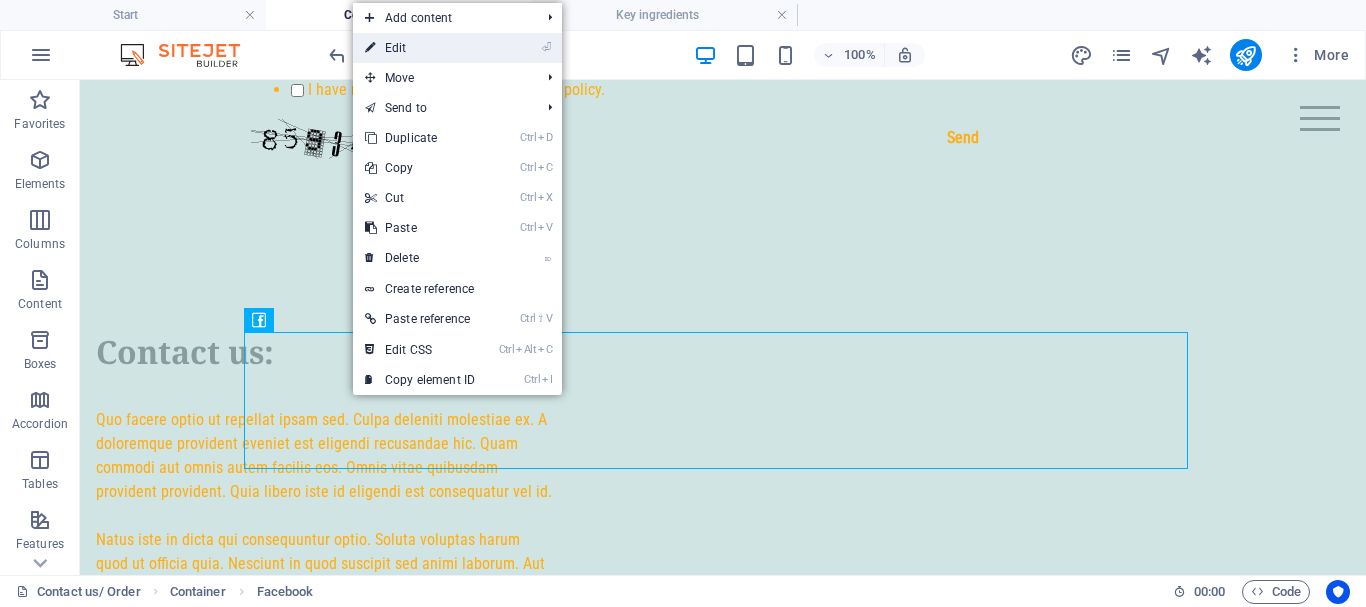 scroll, scrollTop: 1110, scrollLeft: 0, axis: vertical 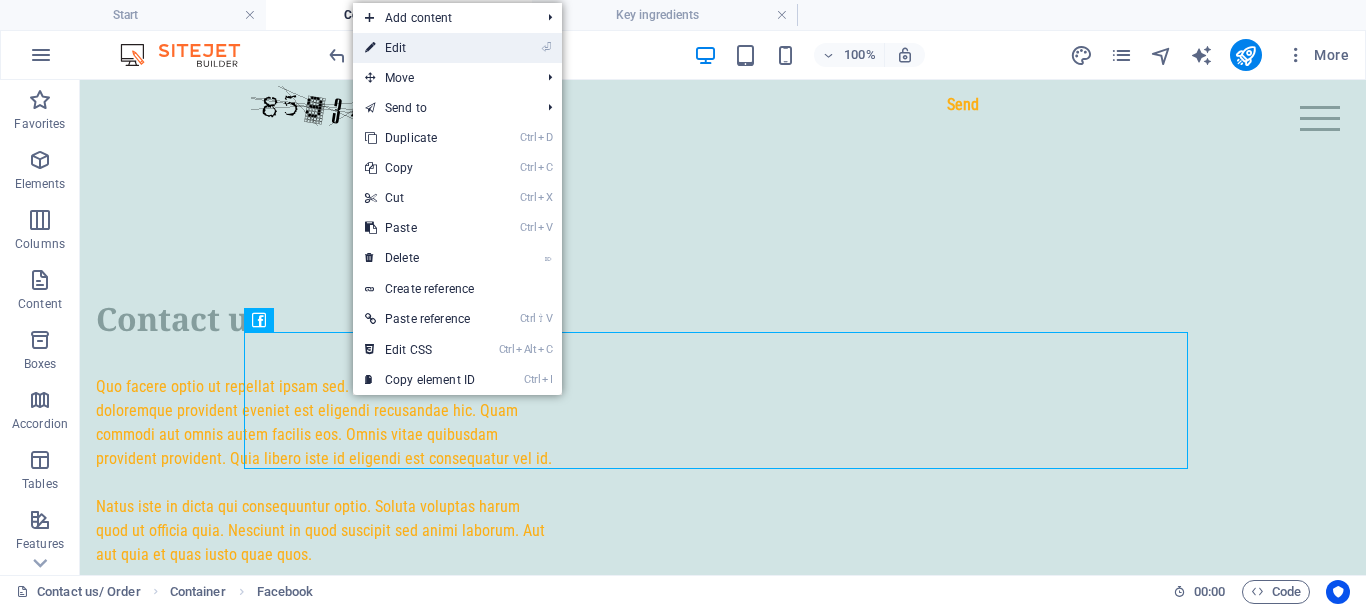 select on "%" 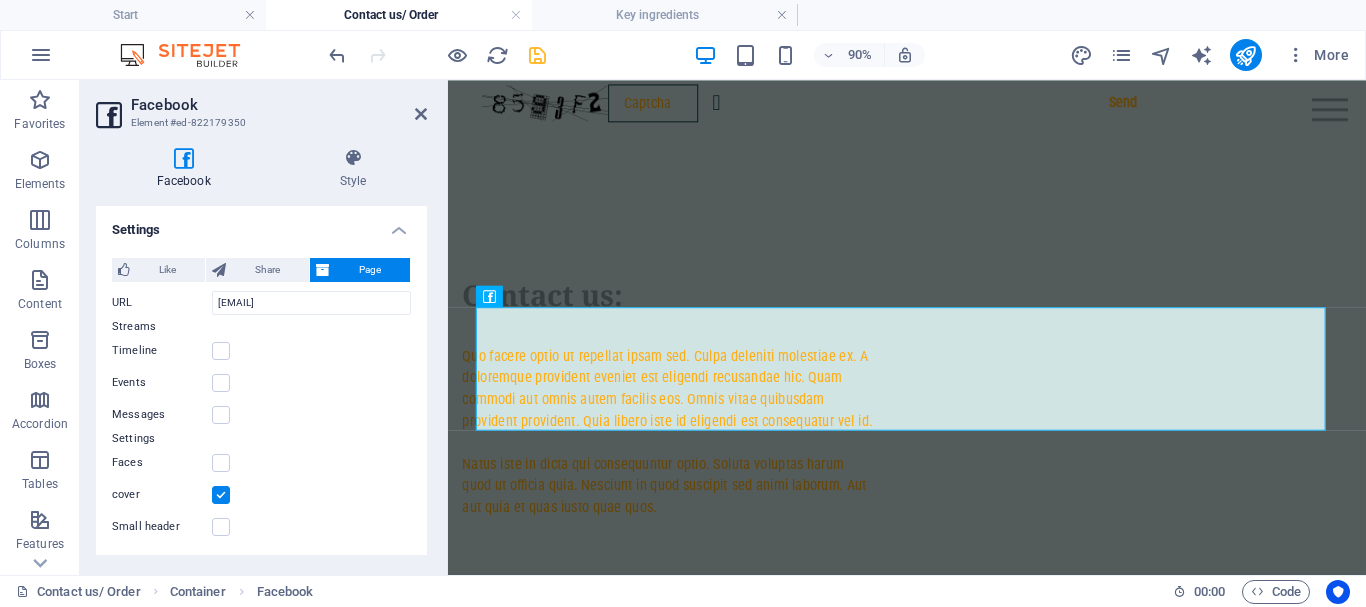 drag, startPoint x: 427, startPoint y: 226, endPoint x: 437, endPoint y: 375, distance: 149.33519 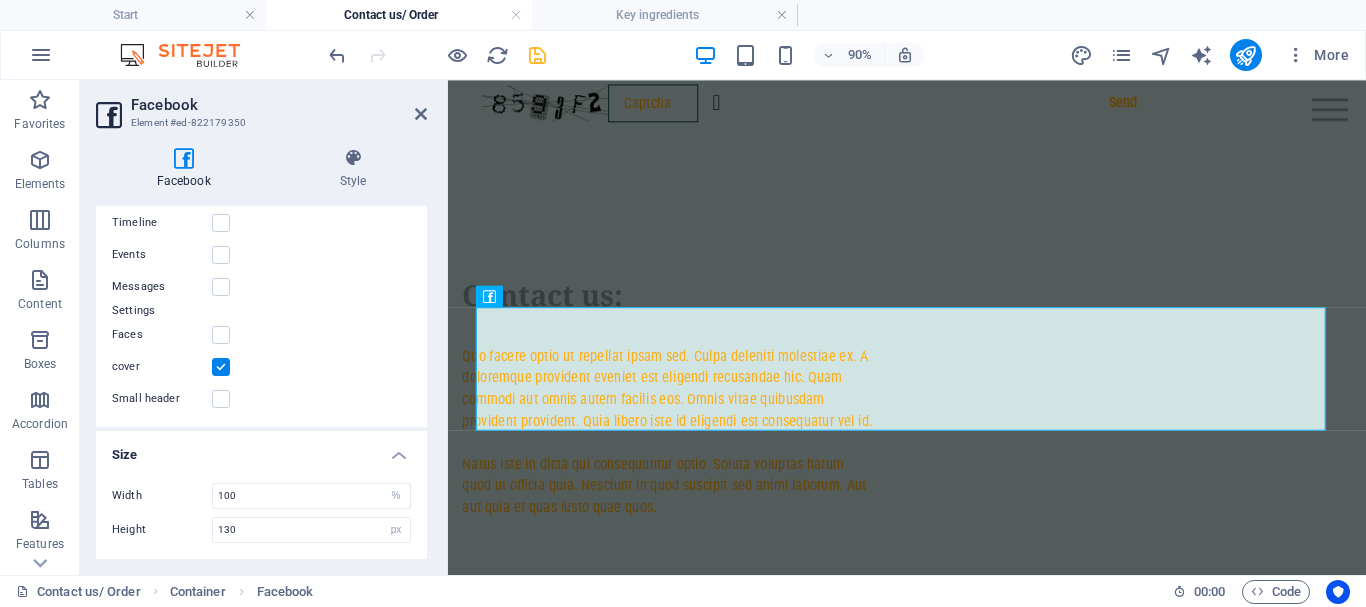 scroll, scrollTop: 0, scrollLeft: 0, axis: both 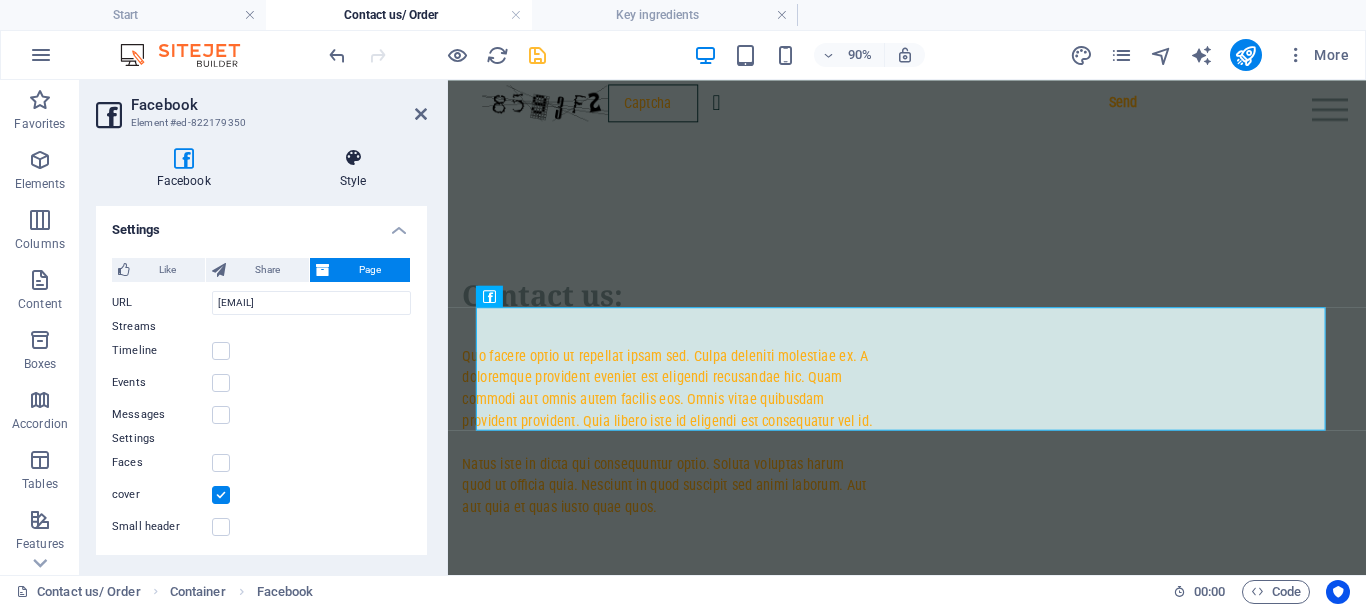 click on "Style" at bounding box center [353, 169] 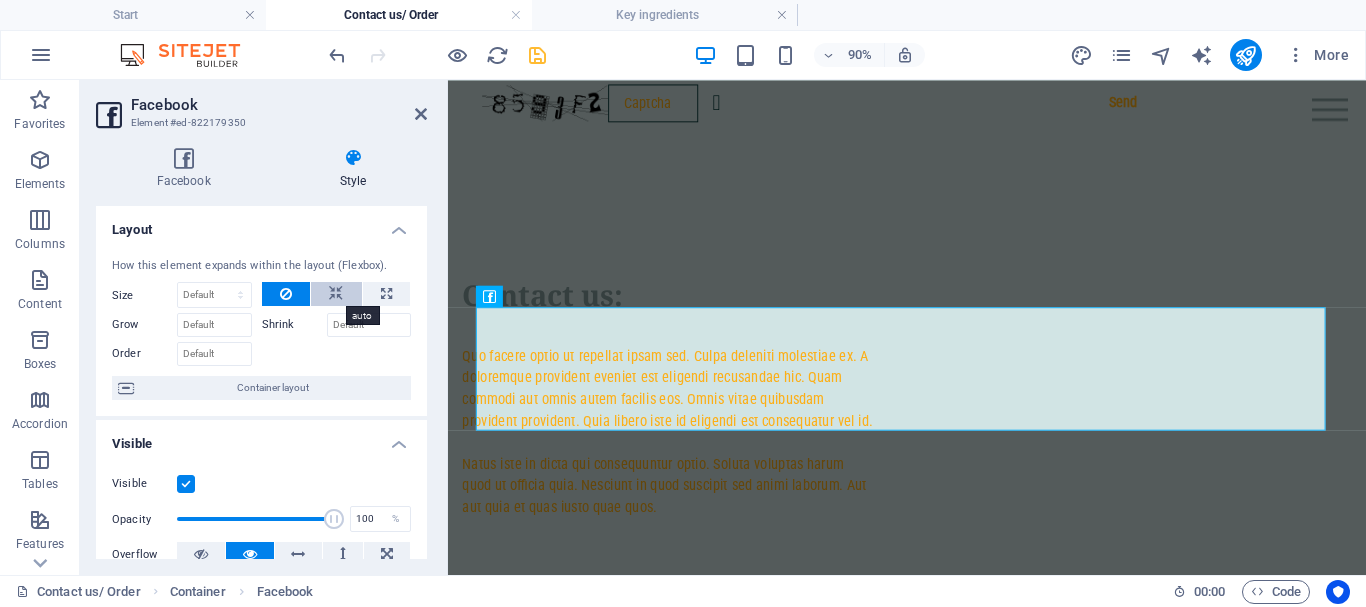 click at bounding box center [336, 294] 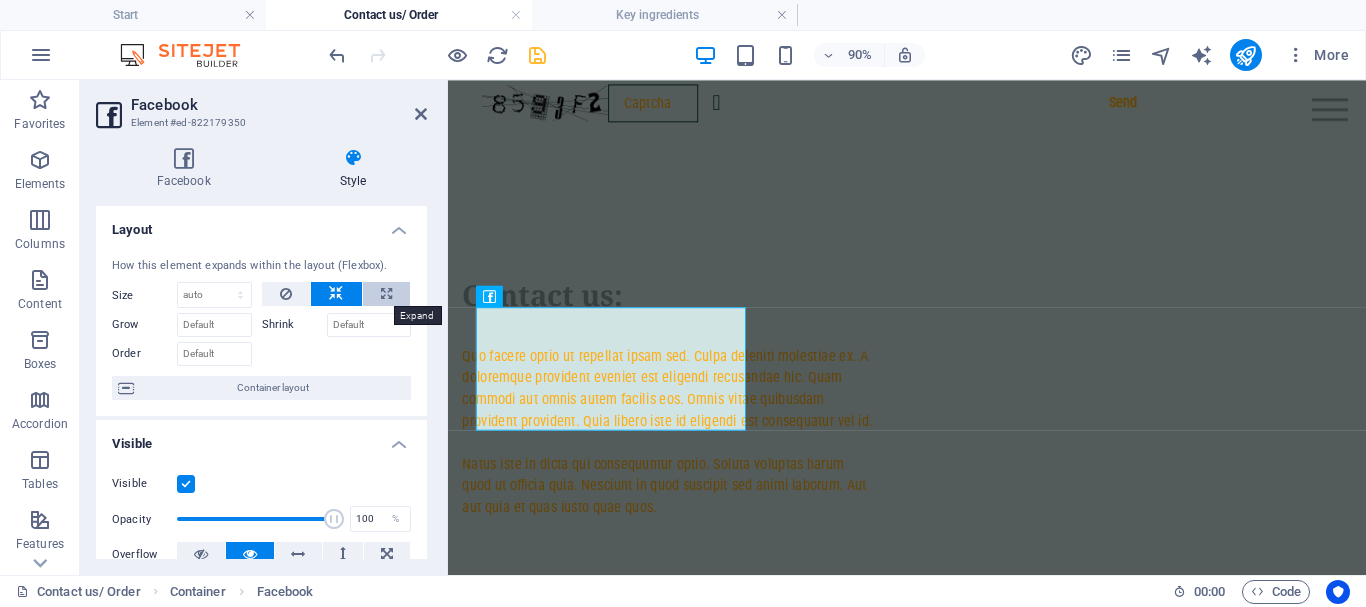 click at bounding box center (387, 294) 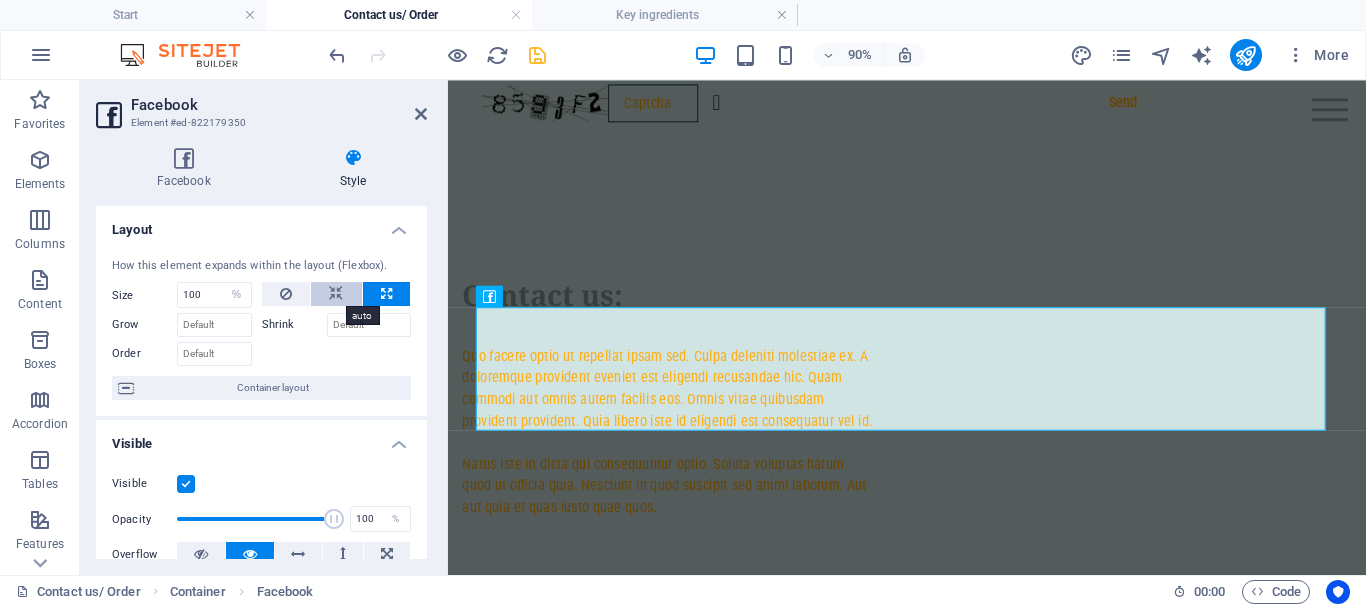 click at bounding box center [336, 294] 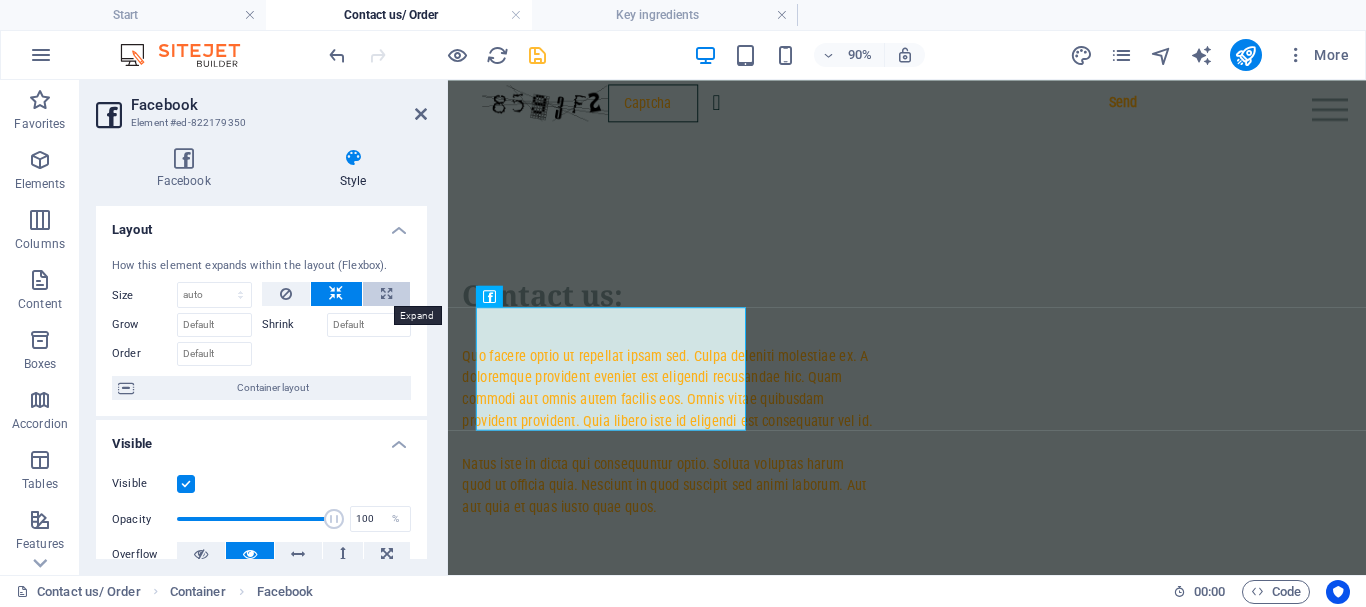 click at bounding box center (386, 294) 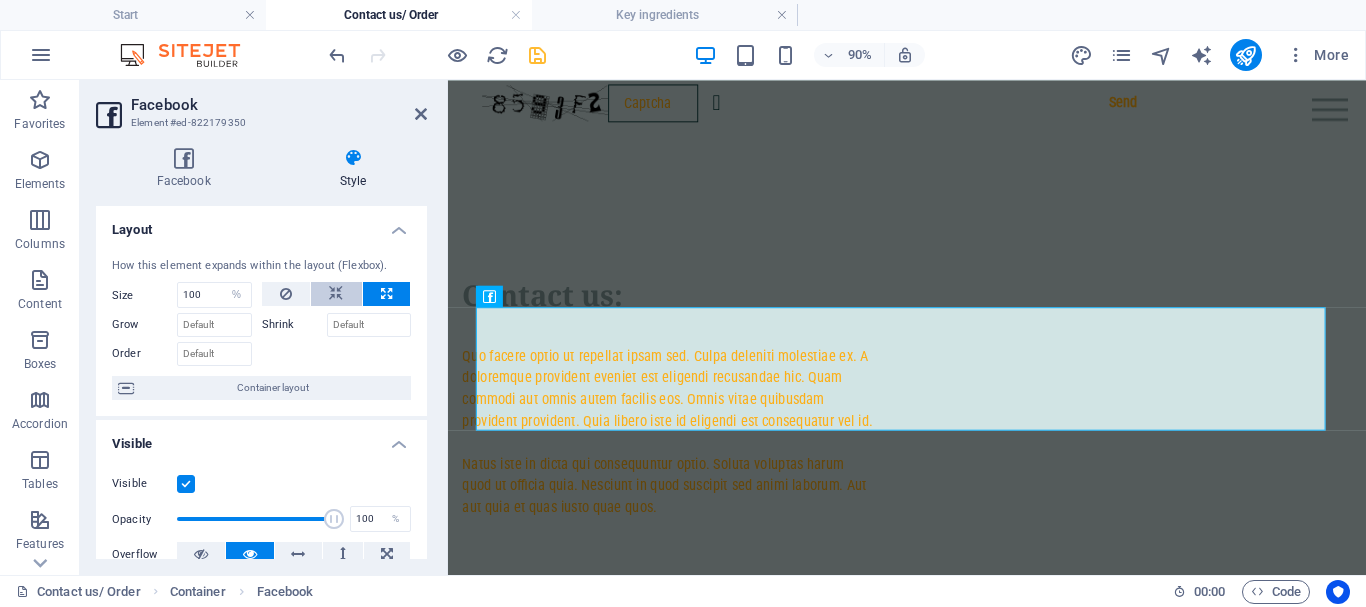 click at bounding box center [336, 294] 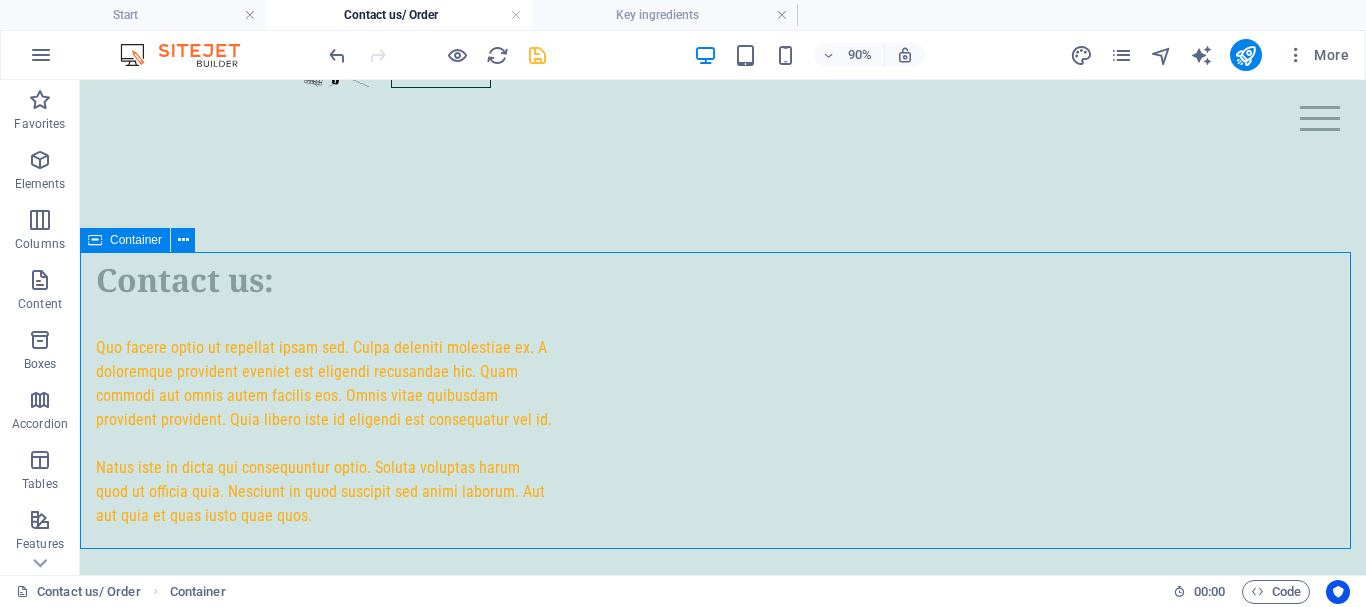scroll, scrollTop: 1077, scrollLeft: 0, axis: vertical 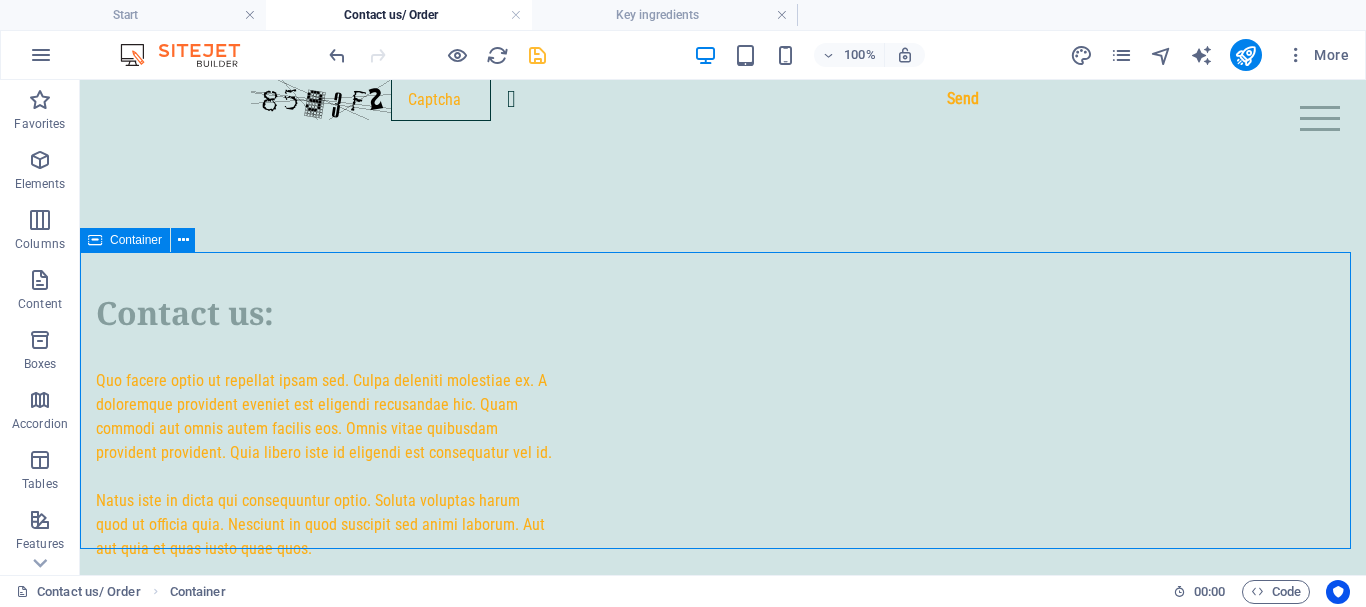 drag, startPoint x: 411, startPoint y: 400, endPoint x: 763, endPoint y: 369, distance: 353.36243 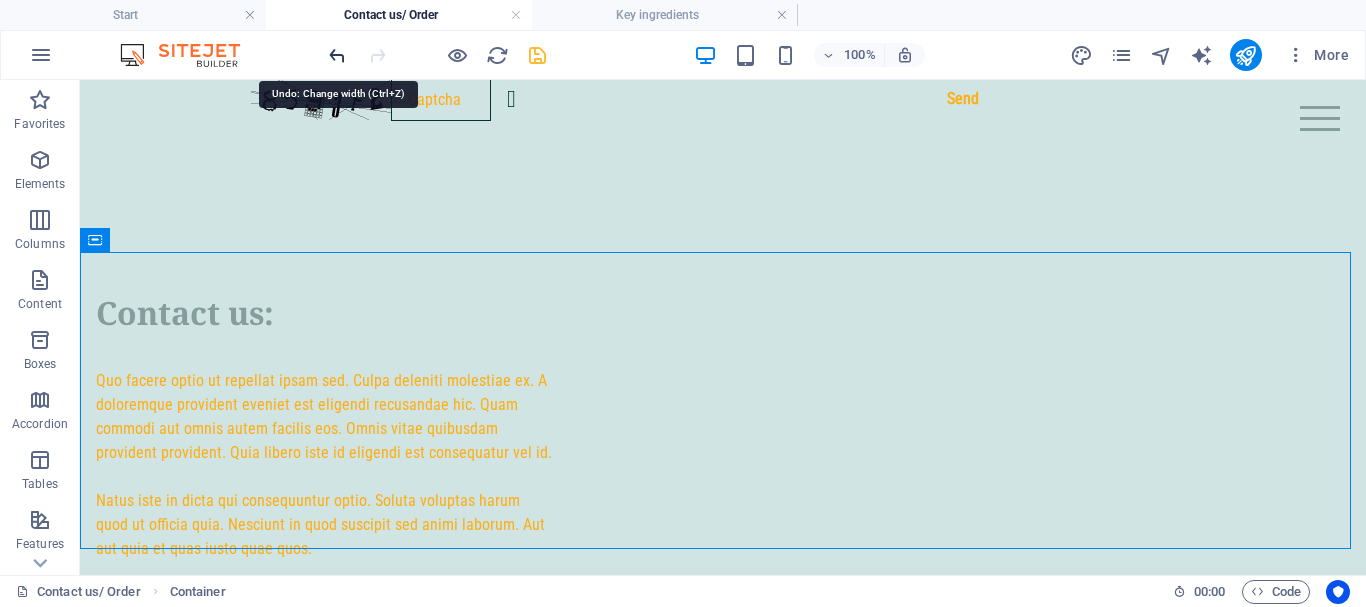 click at bounding box center (337, 55) 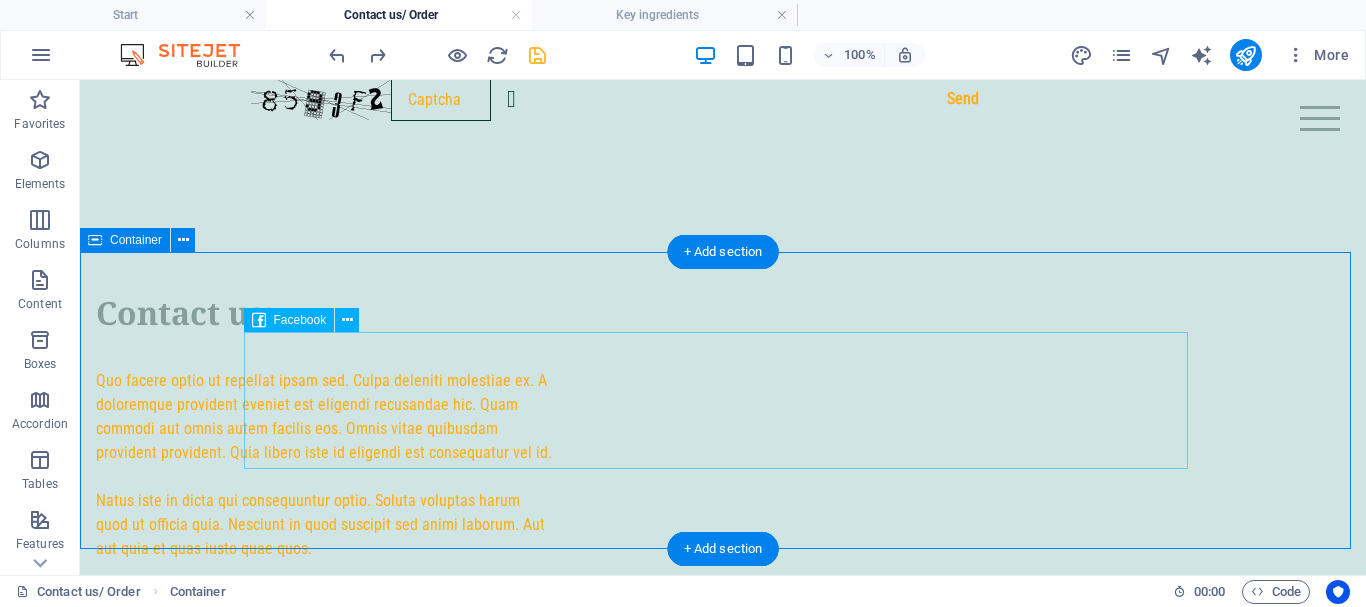 click at bounding box center (723, 789) 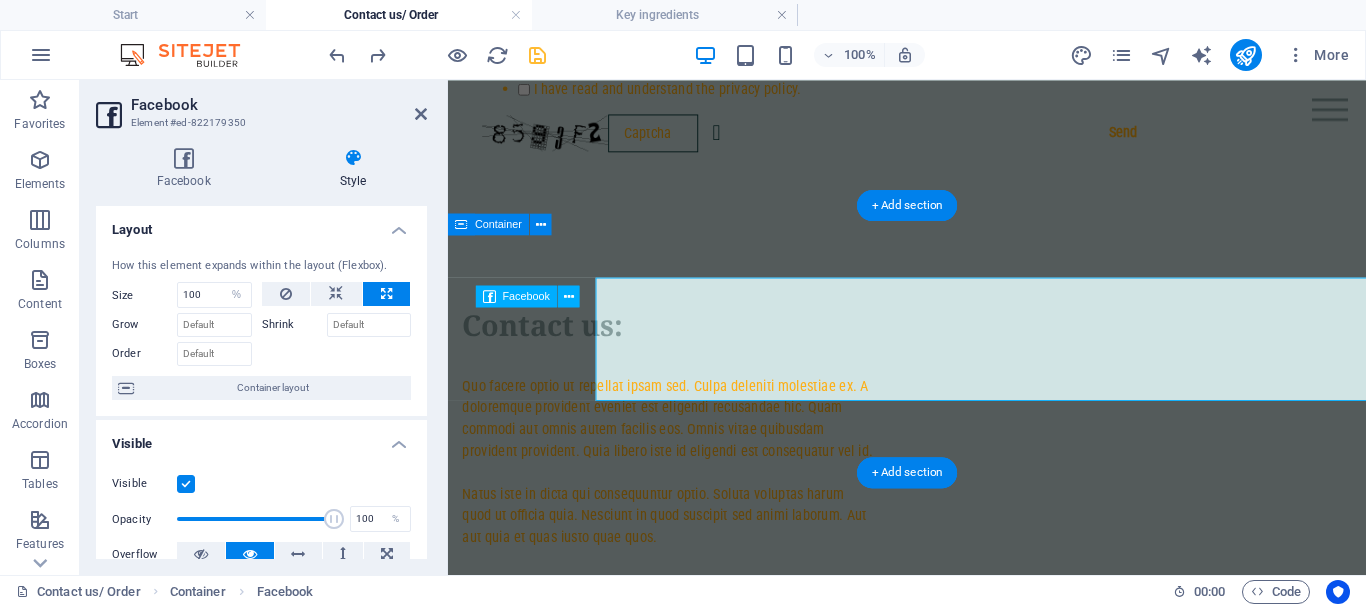 scroll, scrollTop: 1110, scrollLeft: 0, axis: vertical 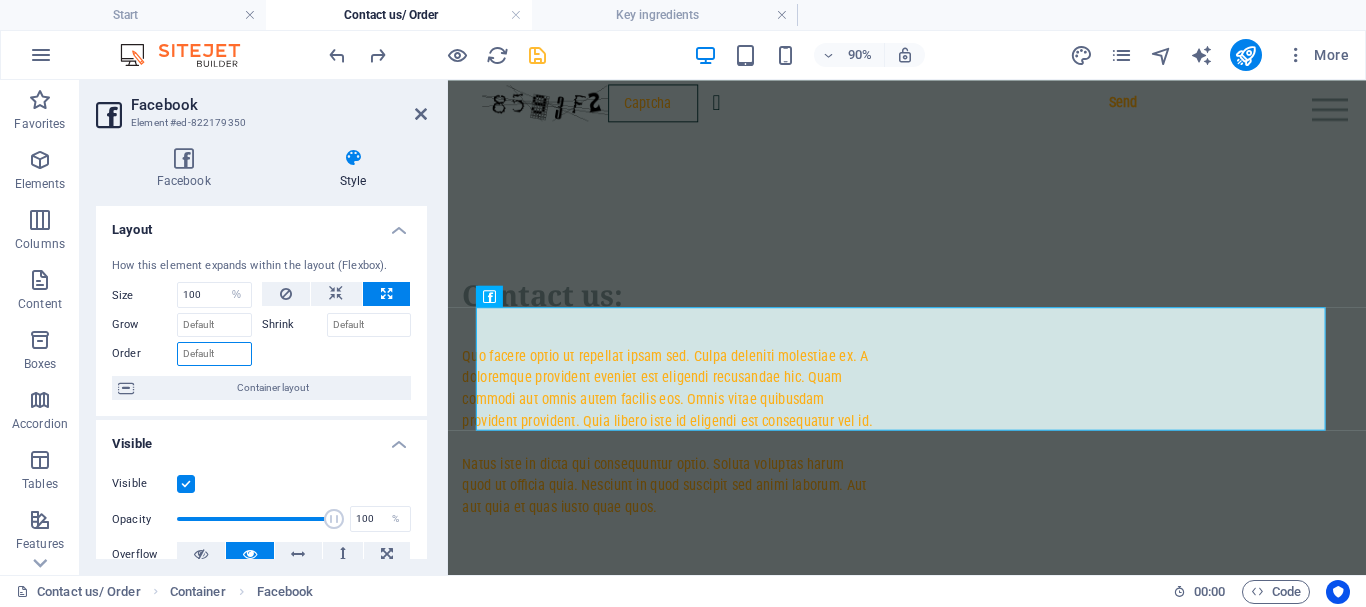 click on "Order" at bounding box center [214, 354] 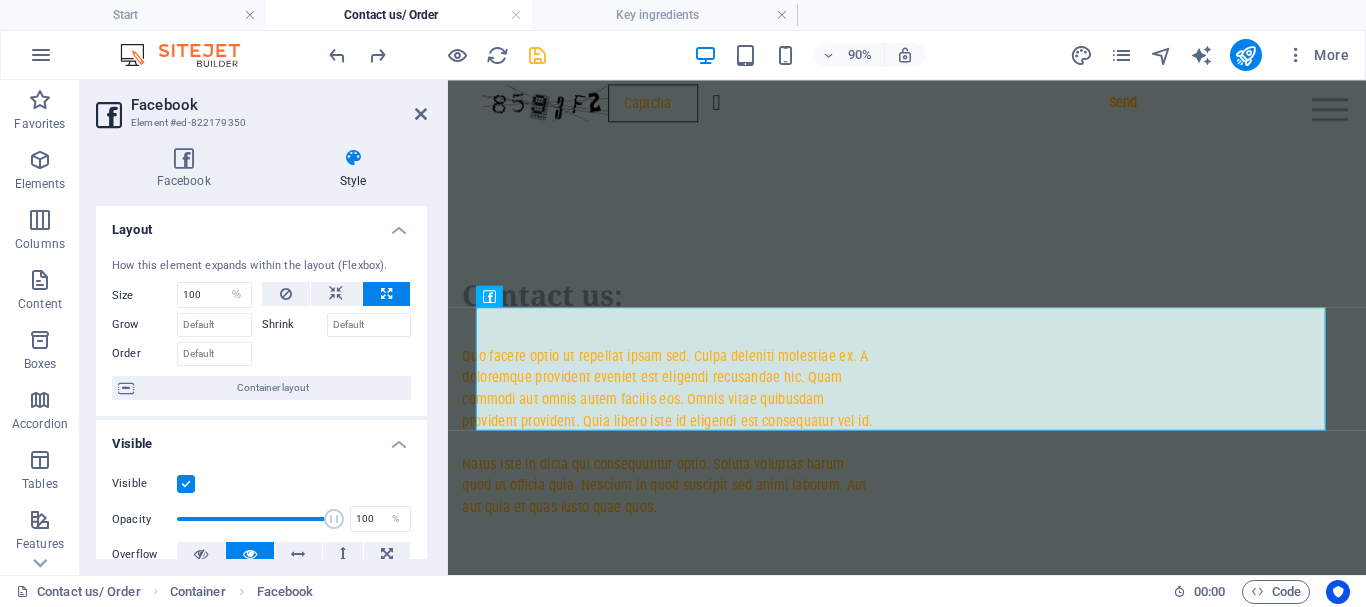 click at bounding box center (337, 351) 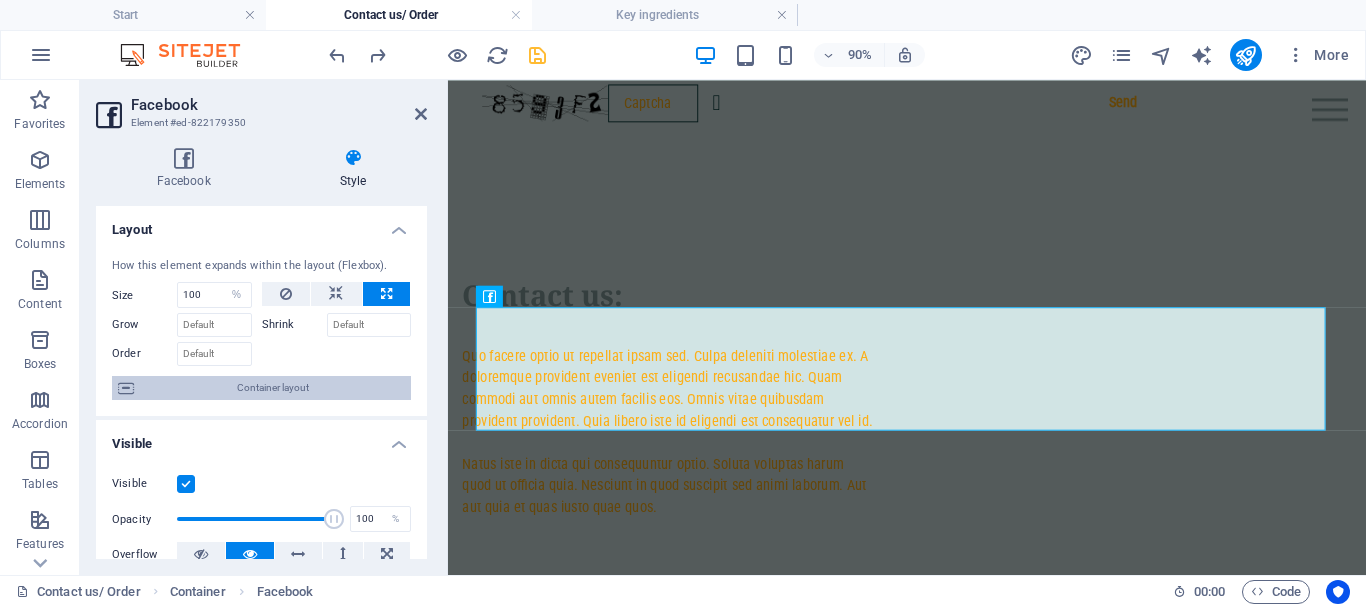 click on "Container layout" at bounding box center (272, 388) 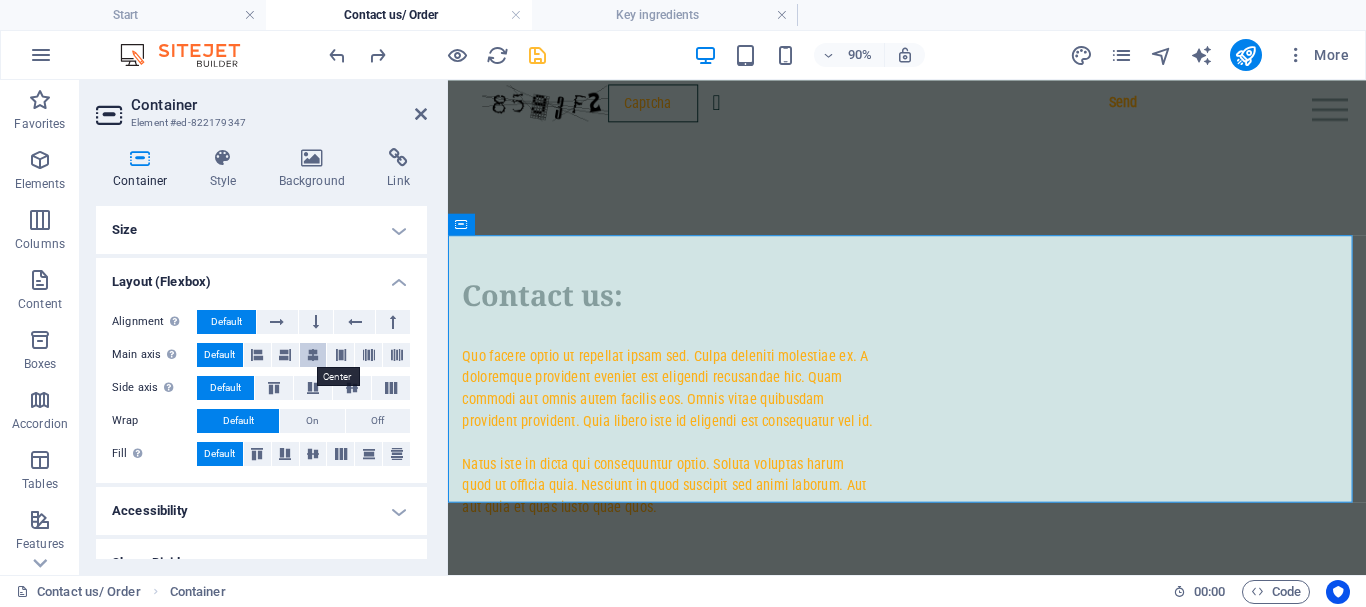 click at bounding box center [313, 355] 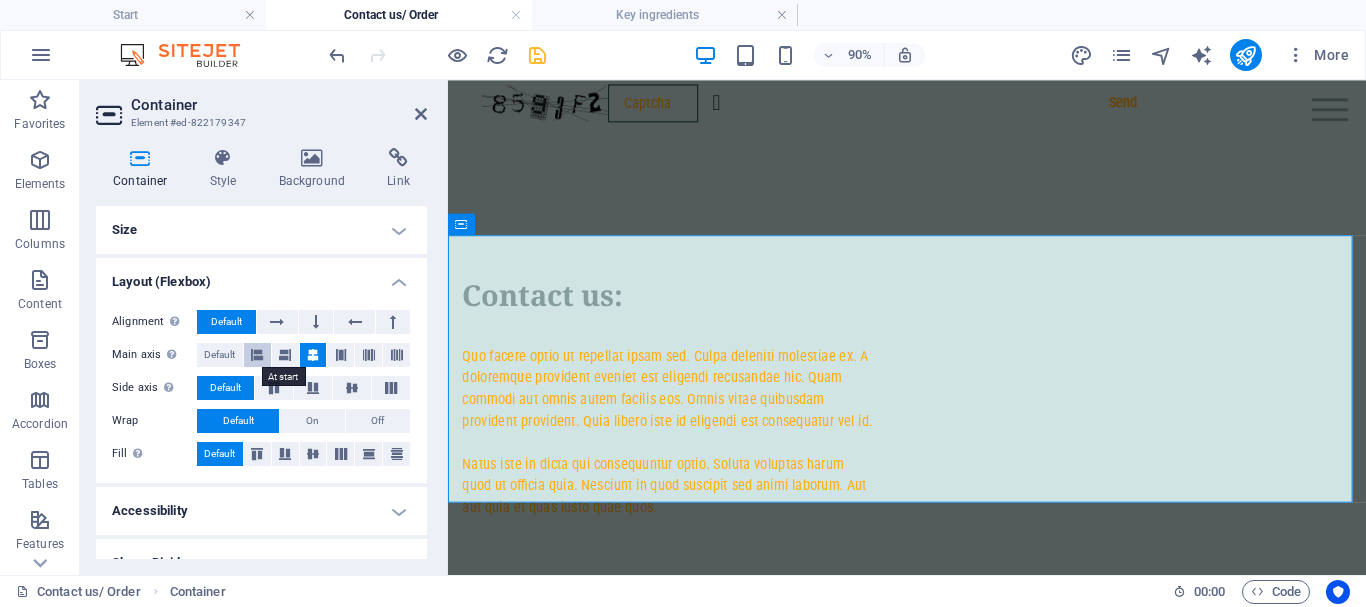 click at bounding box center (257, 355) 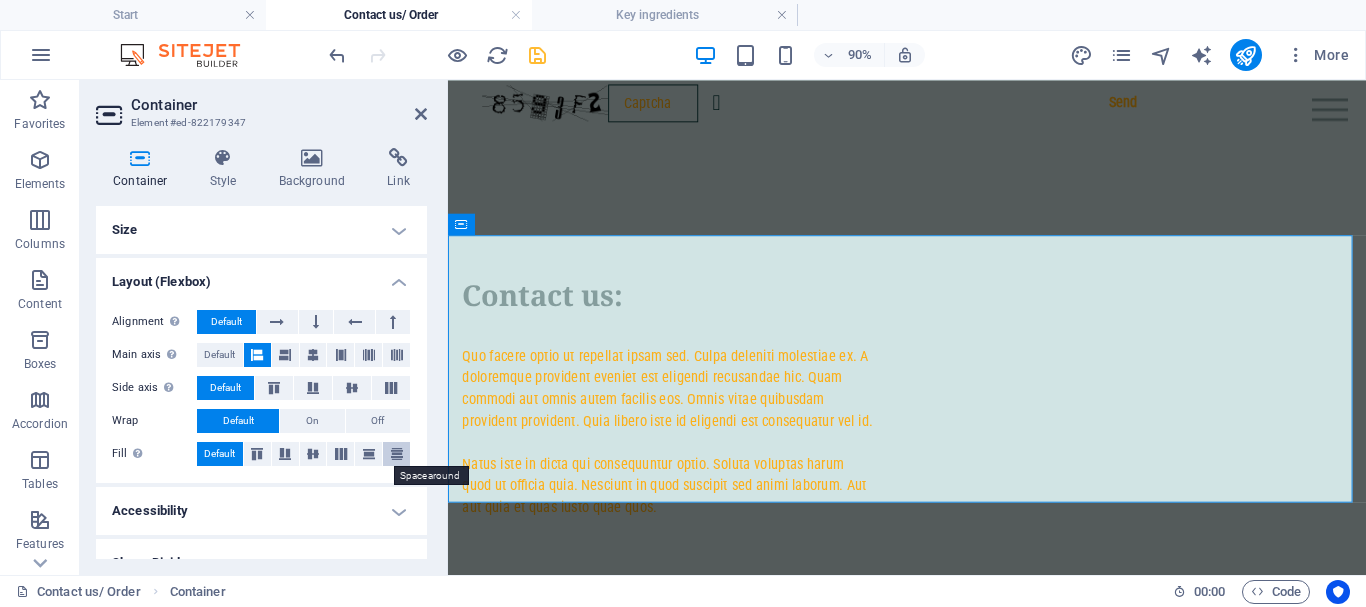 click at bounding box center [397, 454] 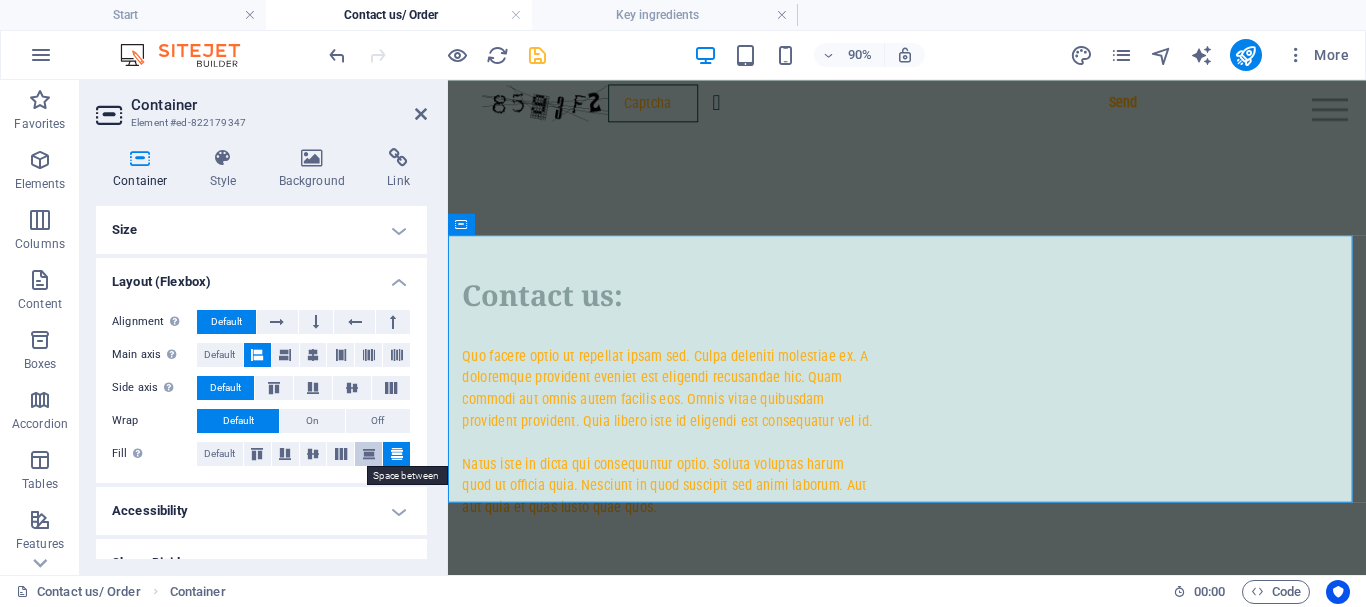 click at bounding box center [369, 454] 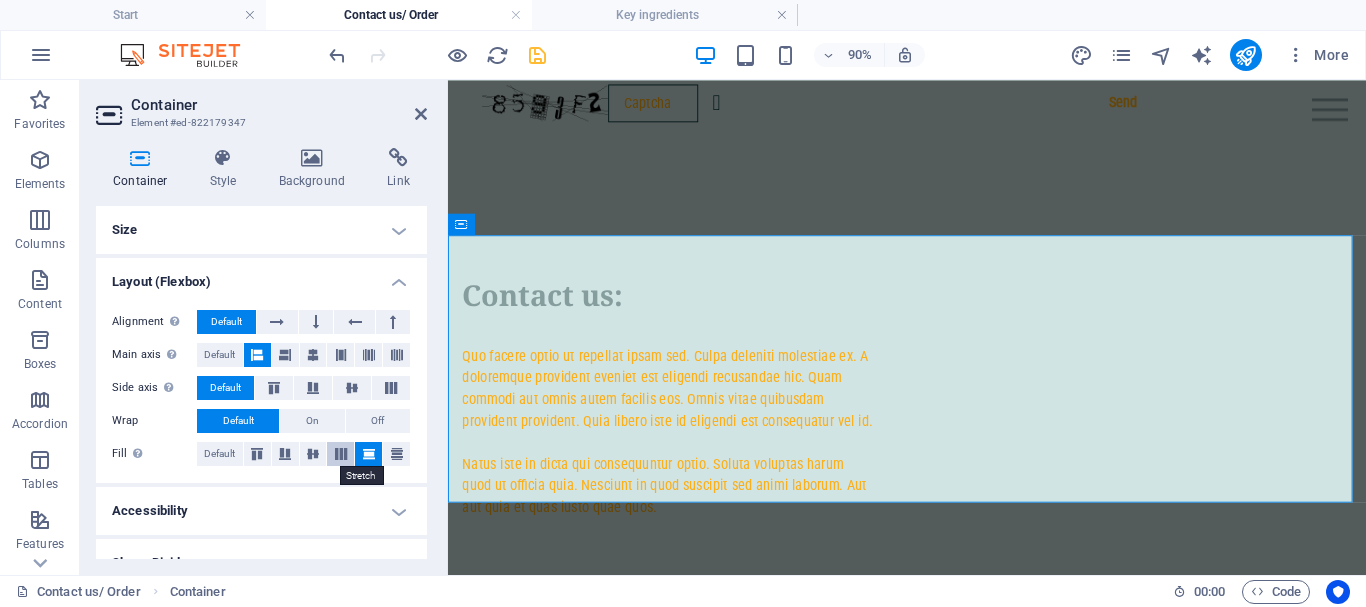 click at bounding box center (341, 454) 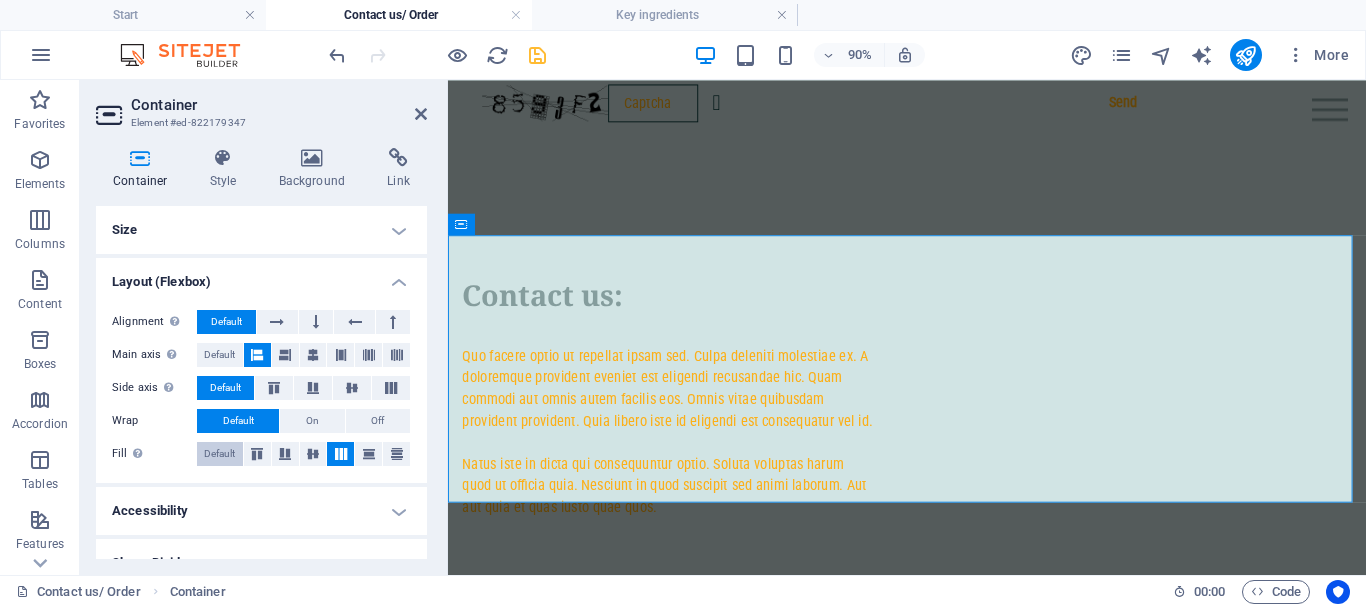 click on "Default" at bounding box center (219, 454) 